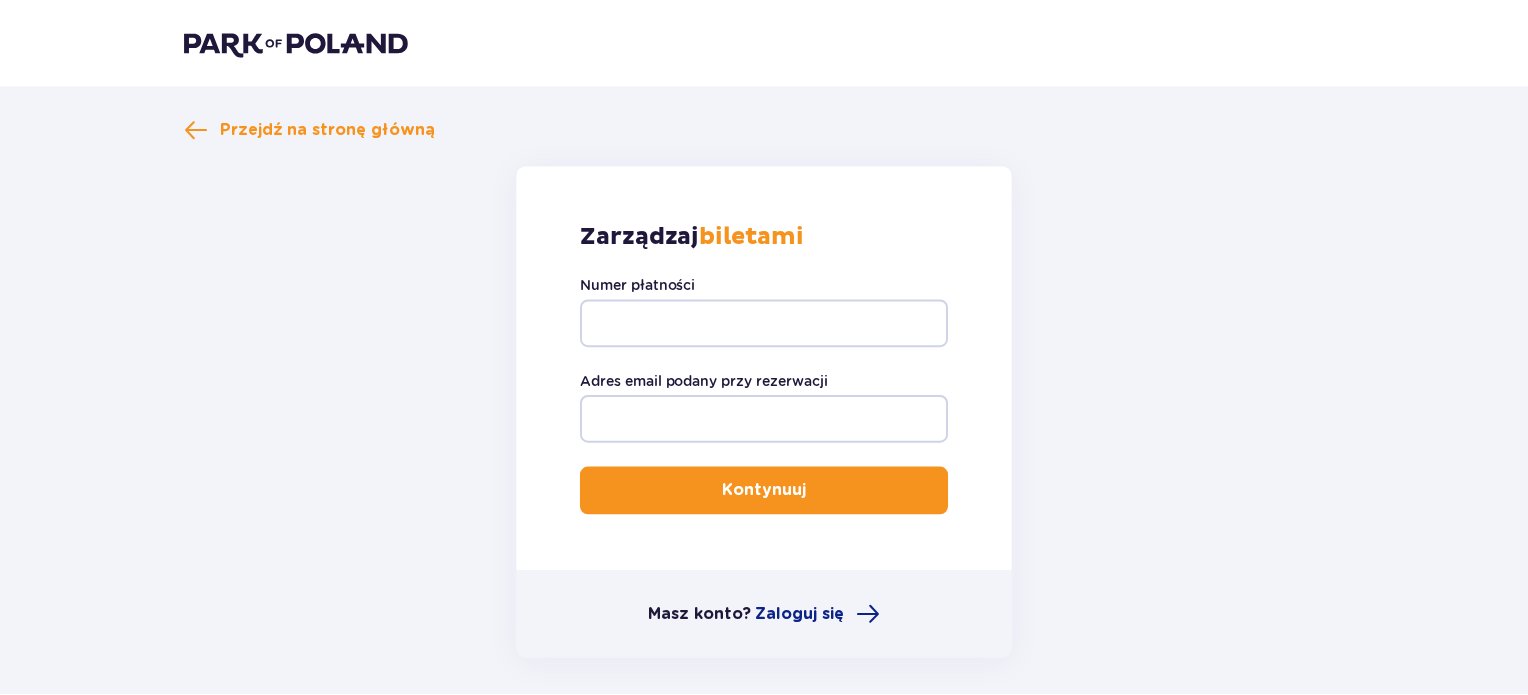 scroll, scrollTop: 0, scrollLeft: 0, axis: both 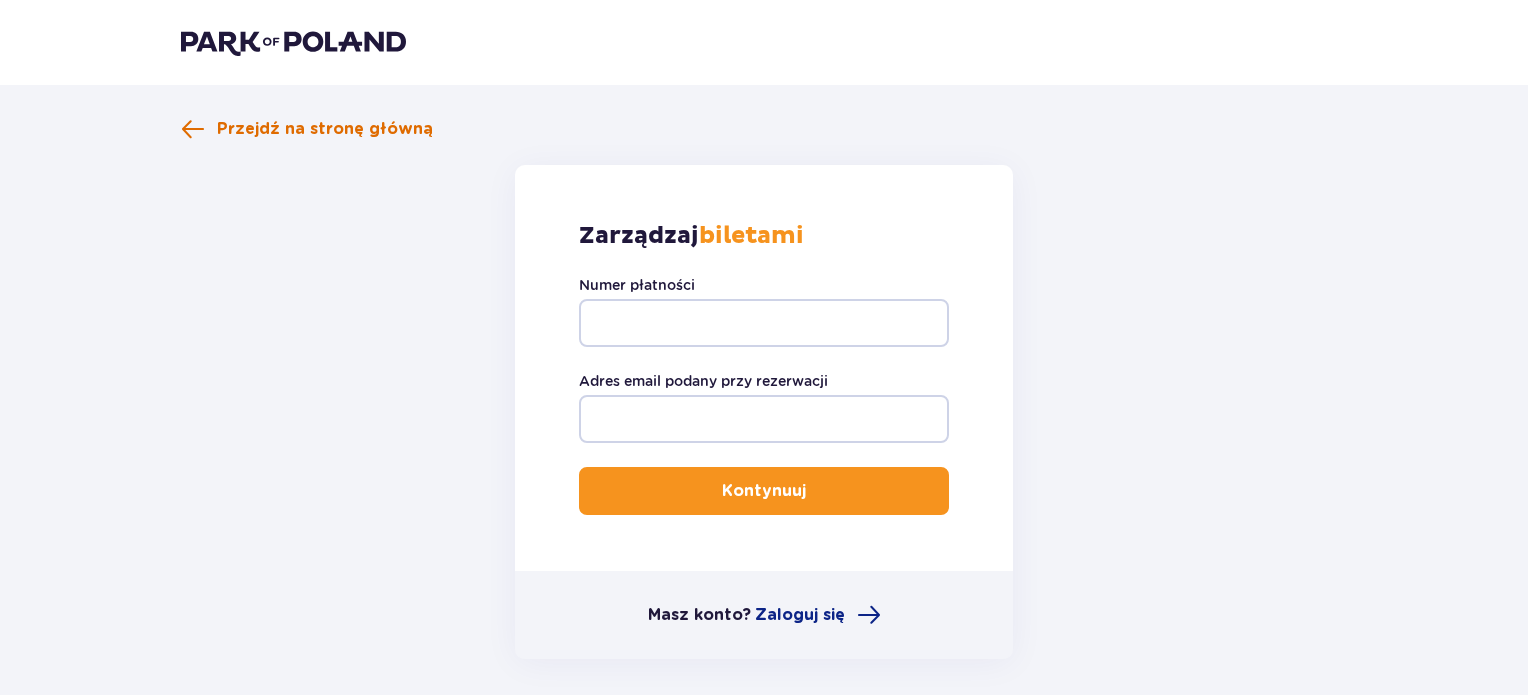 click on "Przejdź na stronę główną" at bounding box center [325, 129] 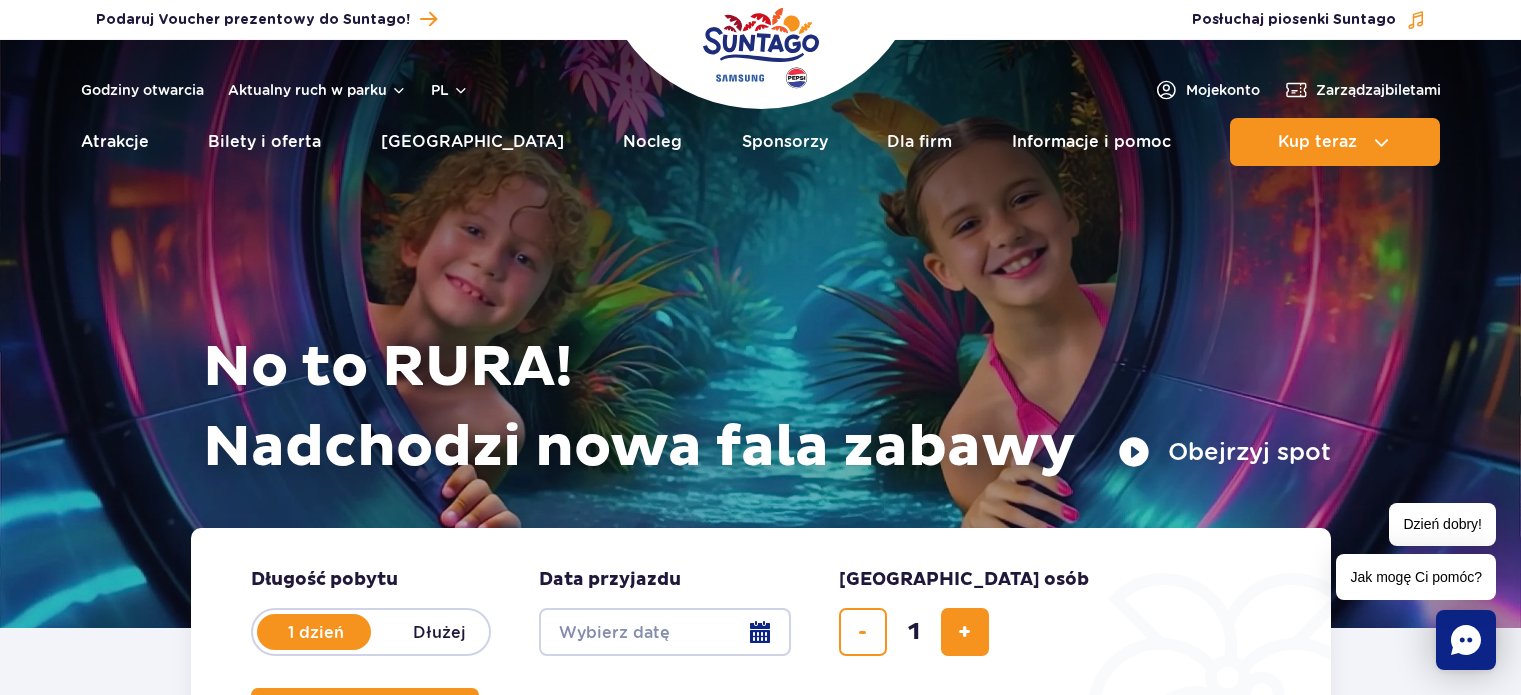 scroll, scrollTop: 0, scrollLeft: 0, axis: both 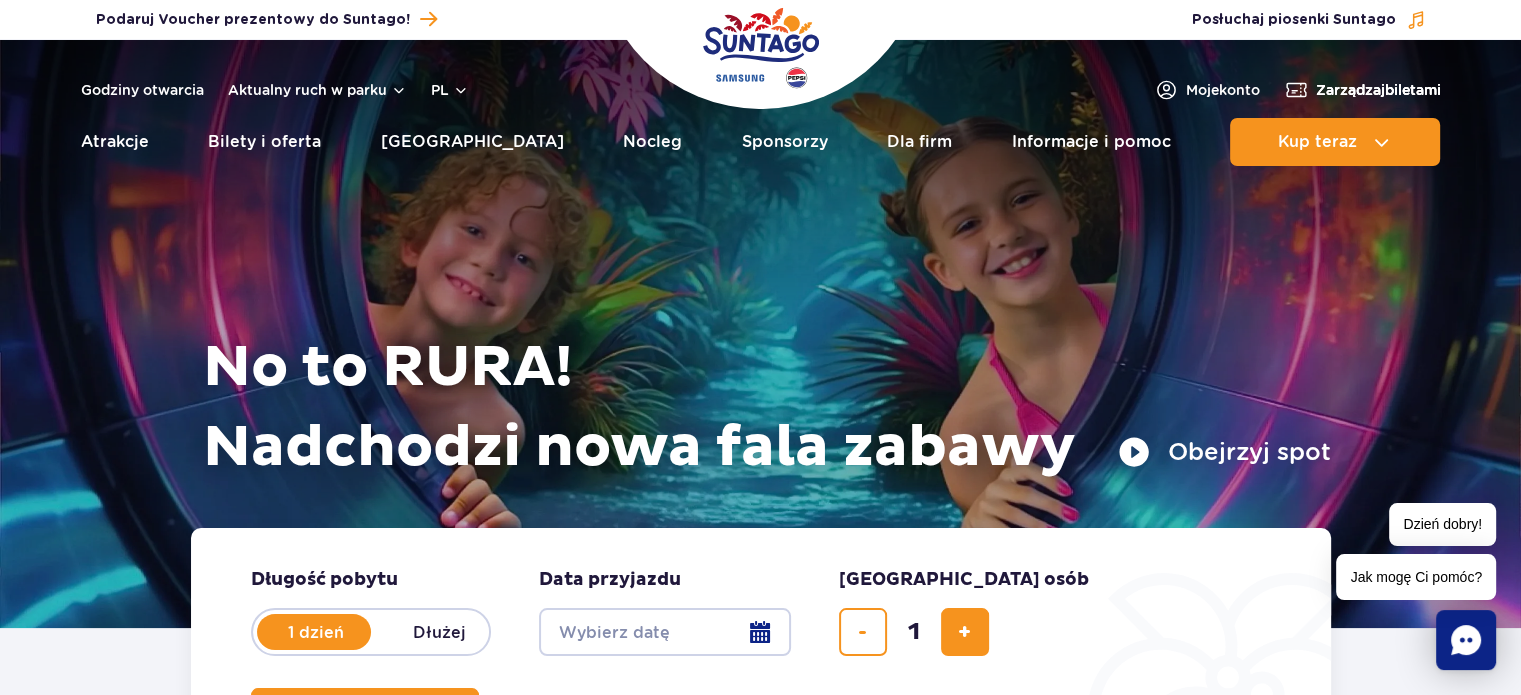 click on "Zarządzaj  biletami" at bounding box center [1378, 90] 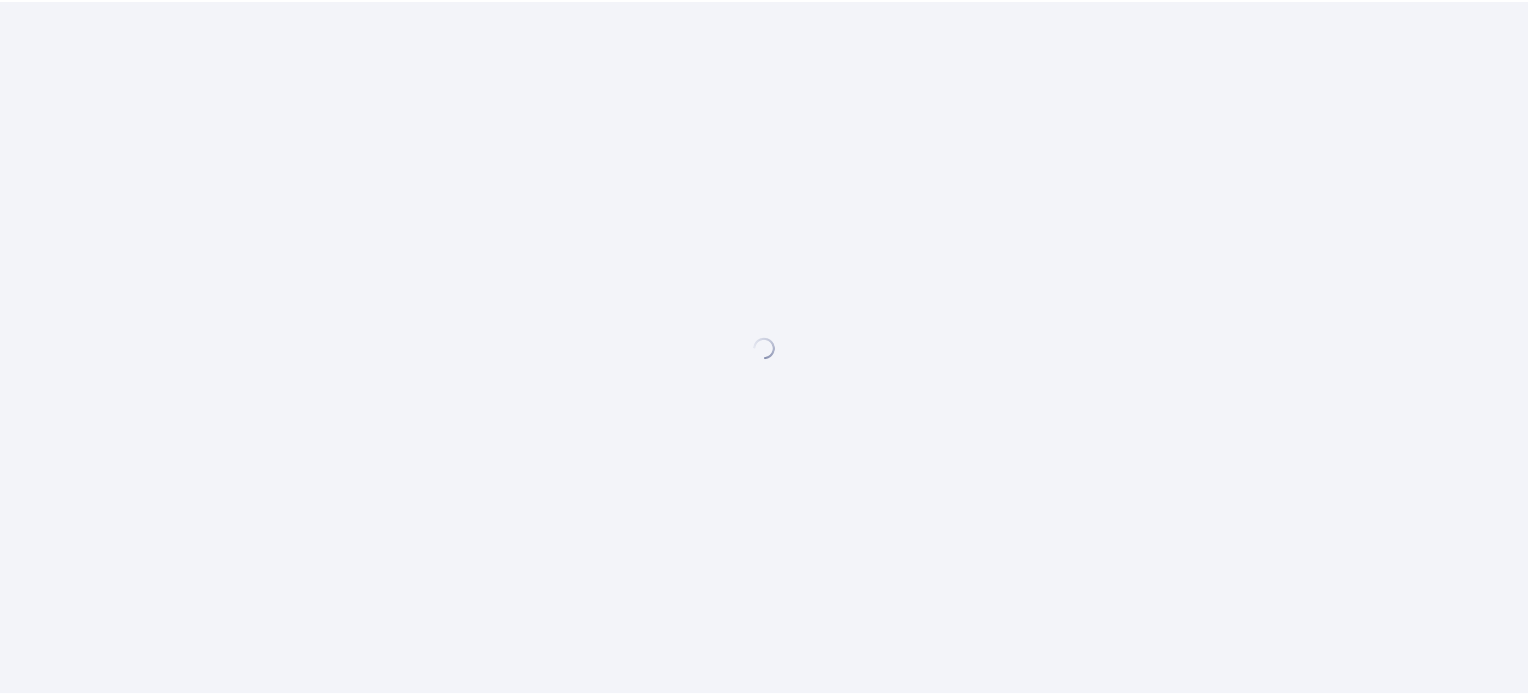 scroll, scrollTop: 0, scrollLeft: 0, axis: both 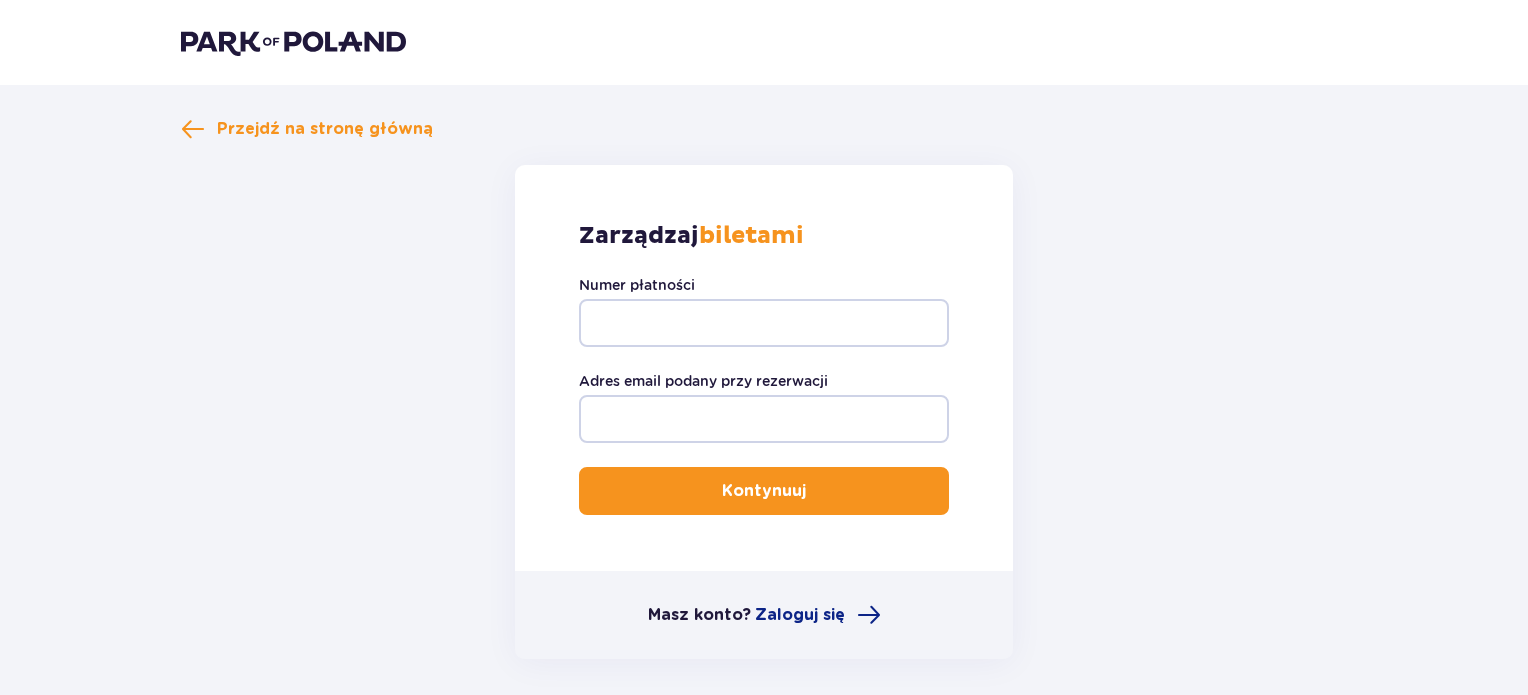 click on "Zarządzaj  biletami Numer płatności Adres email podany przy rezerwacji Kontynuuj Masz konto? Zaloguj się" at bounding box center (764, 412) 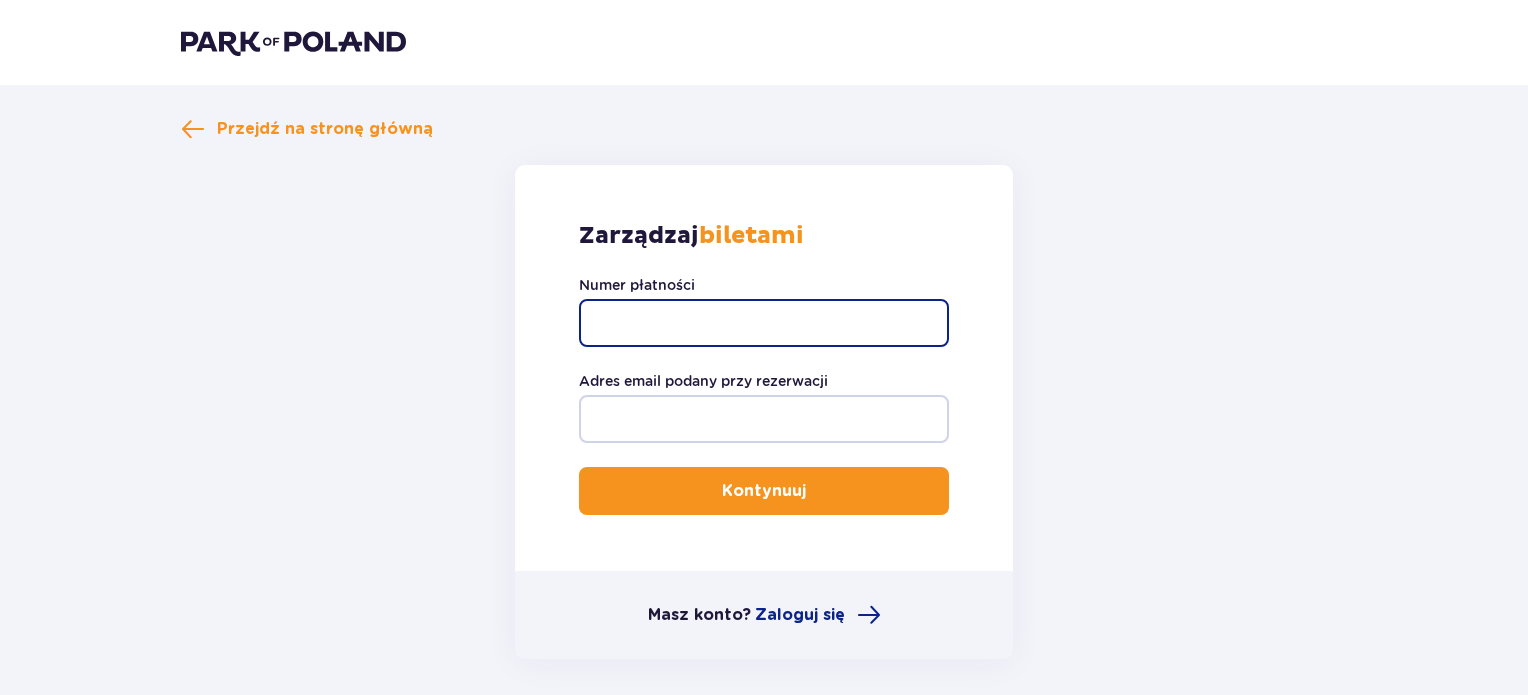click on "Numer płatności" at bounding box center (764, 323) 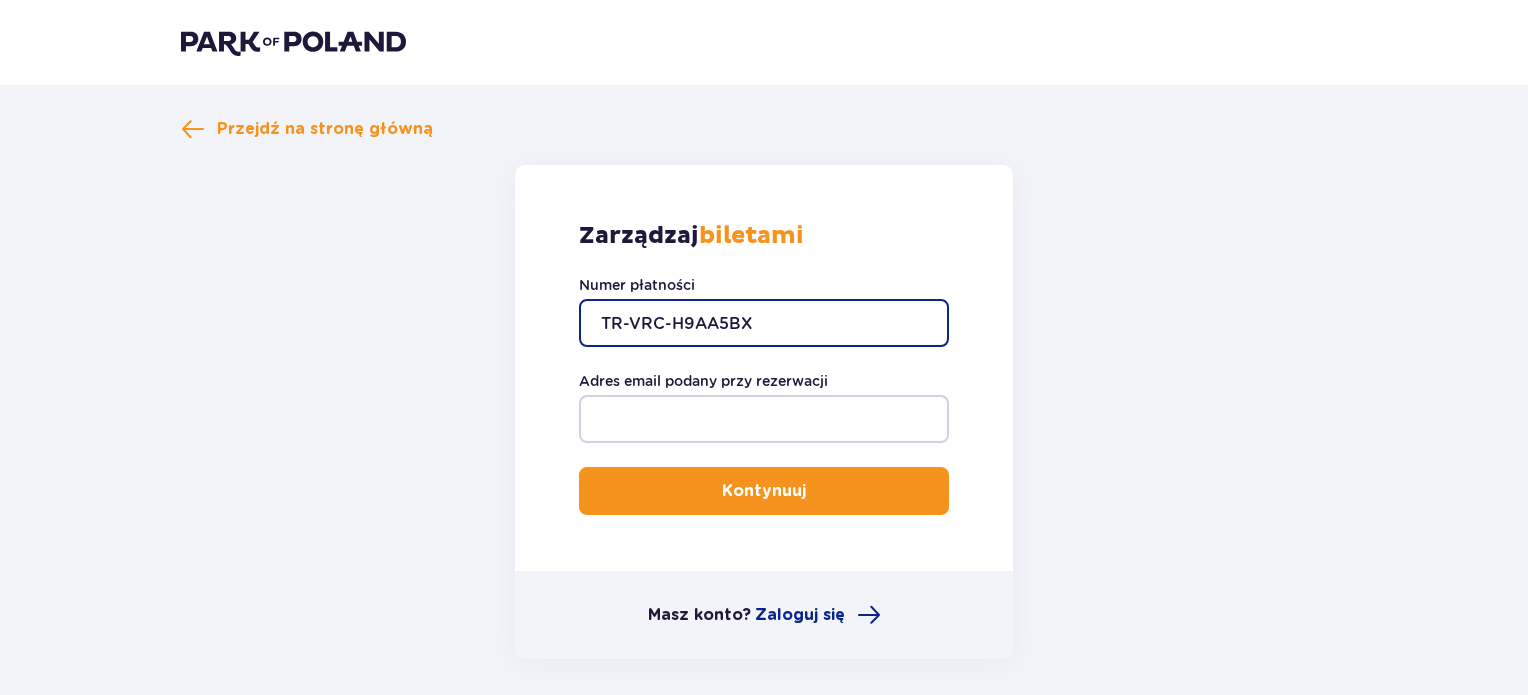 type on "TR-VRC-H9AA5BX" 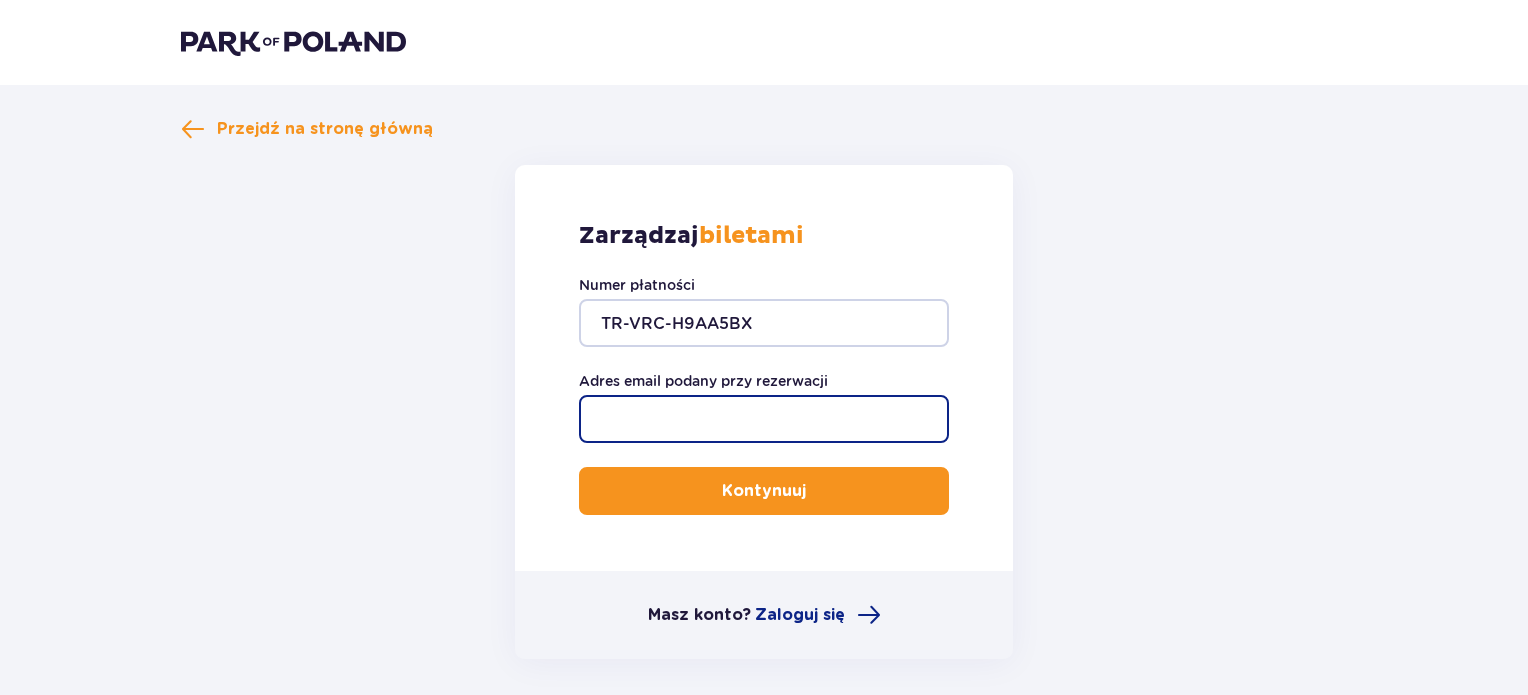 click on "Adres email podany przy rezerwacji" at bounding box center [764, 419] 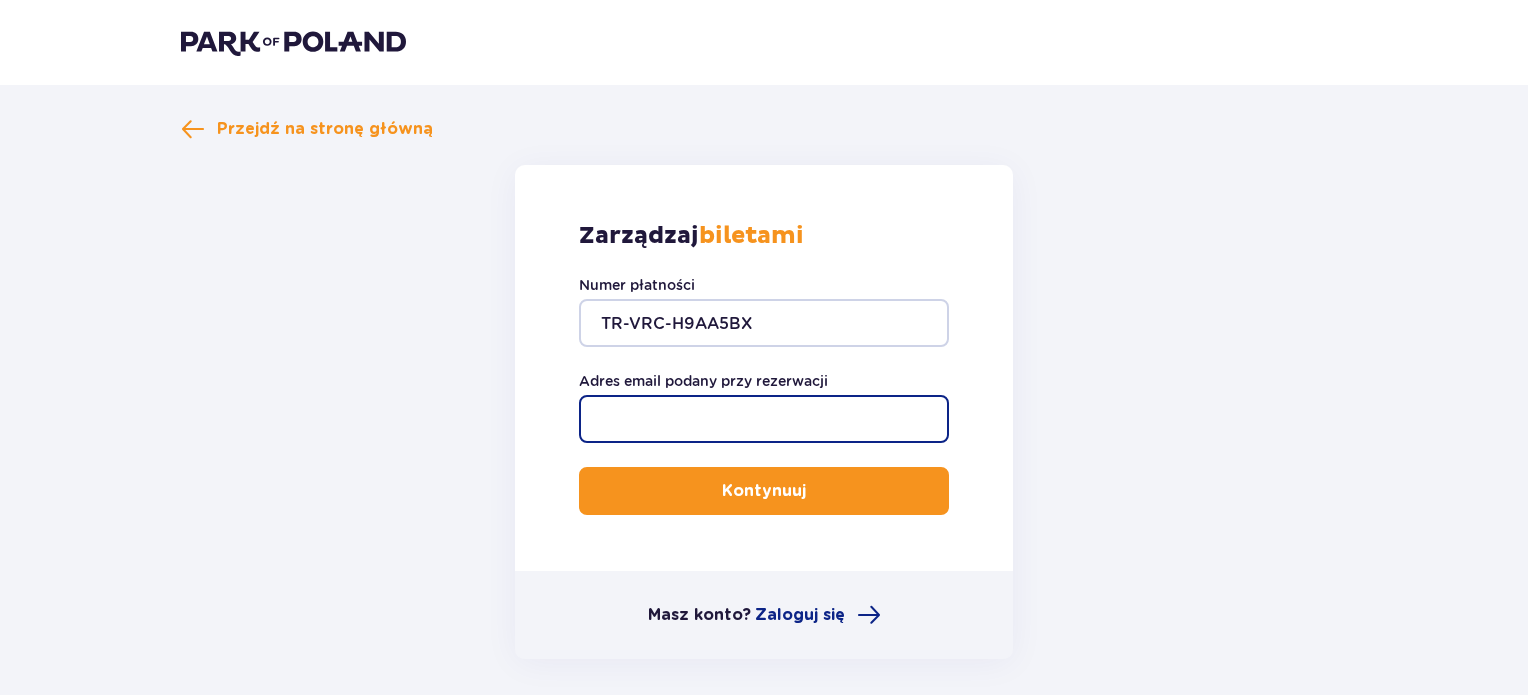 type on "d.markowska94@gmail.com" 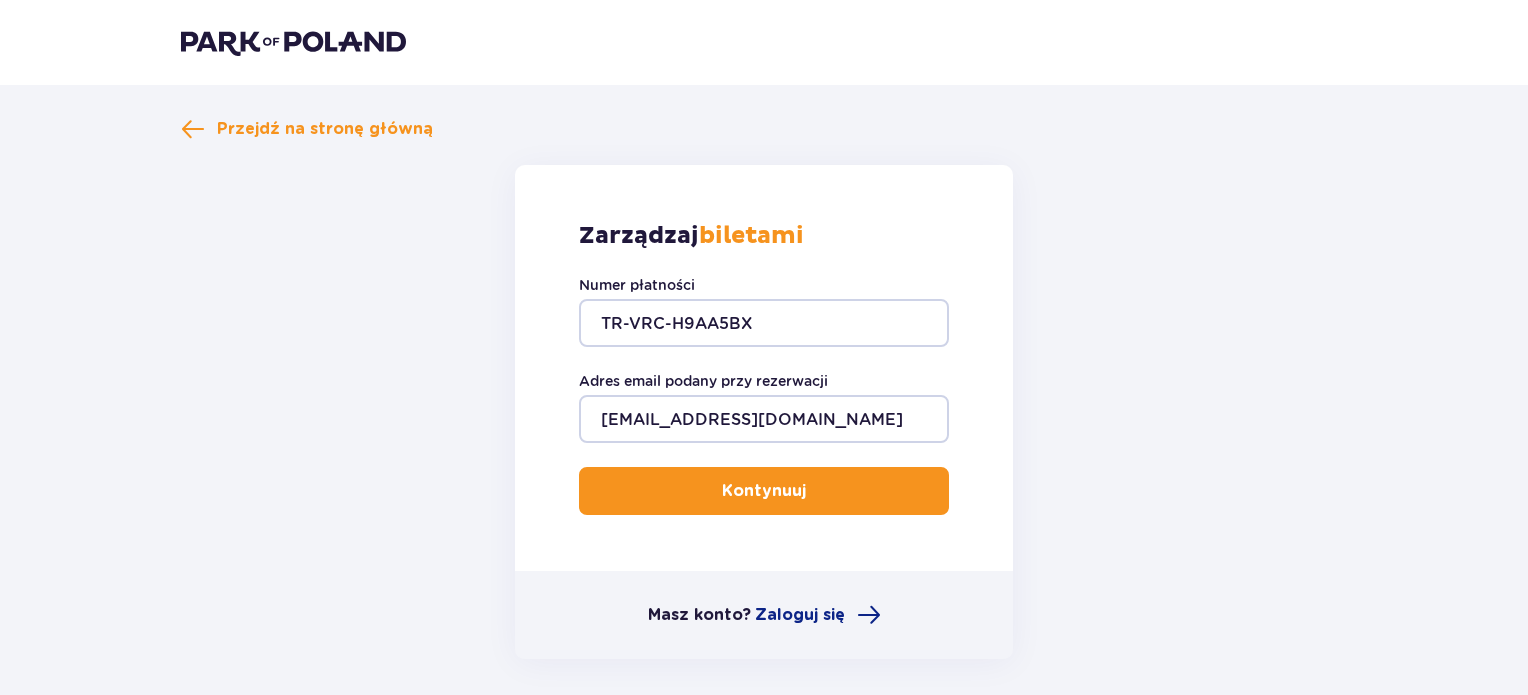 click on "Kontynuuj" at bounding box center (764, 491) 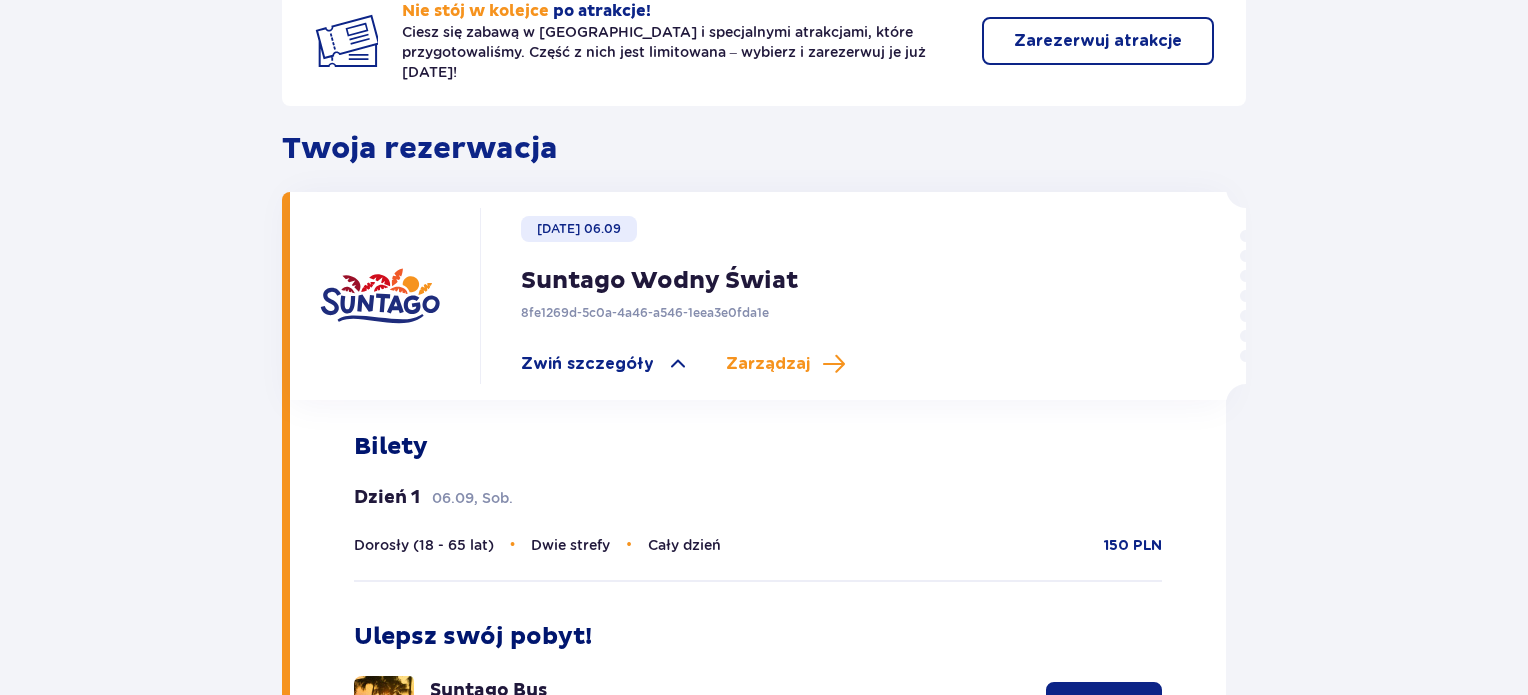 scroll, scrollTop: 510, scrollLeft: 0, axis: vertical 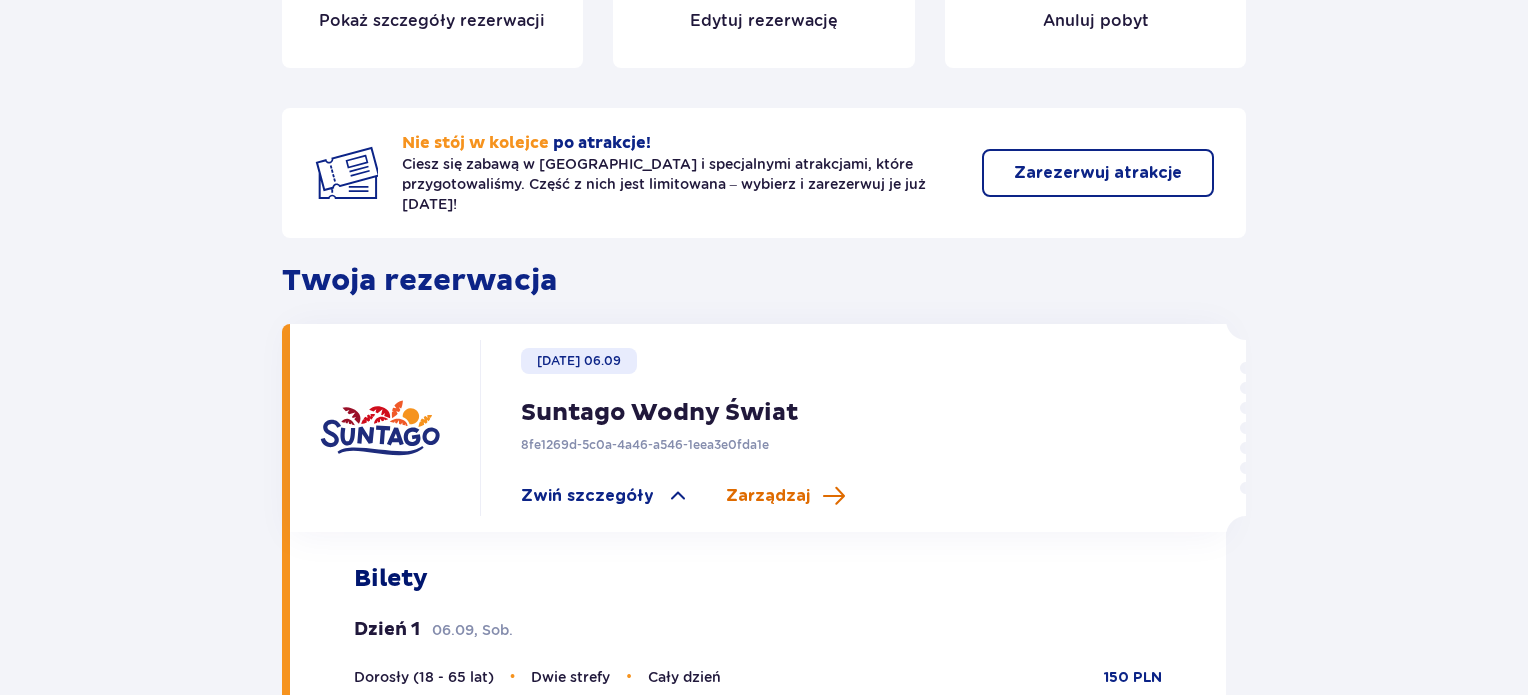click on "Zarządzaj" at bounding box center (786, 496) 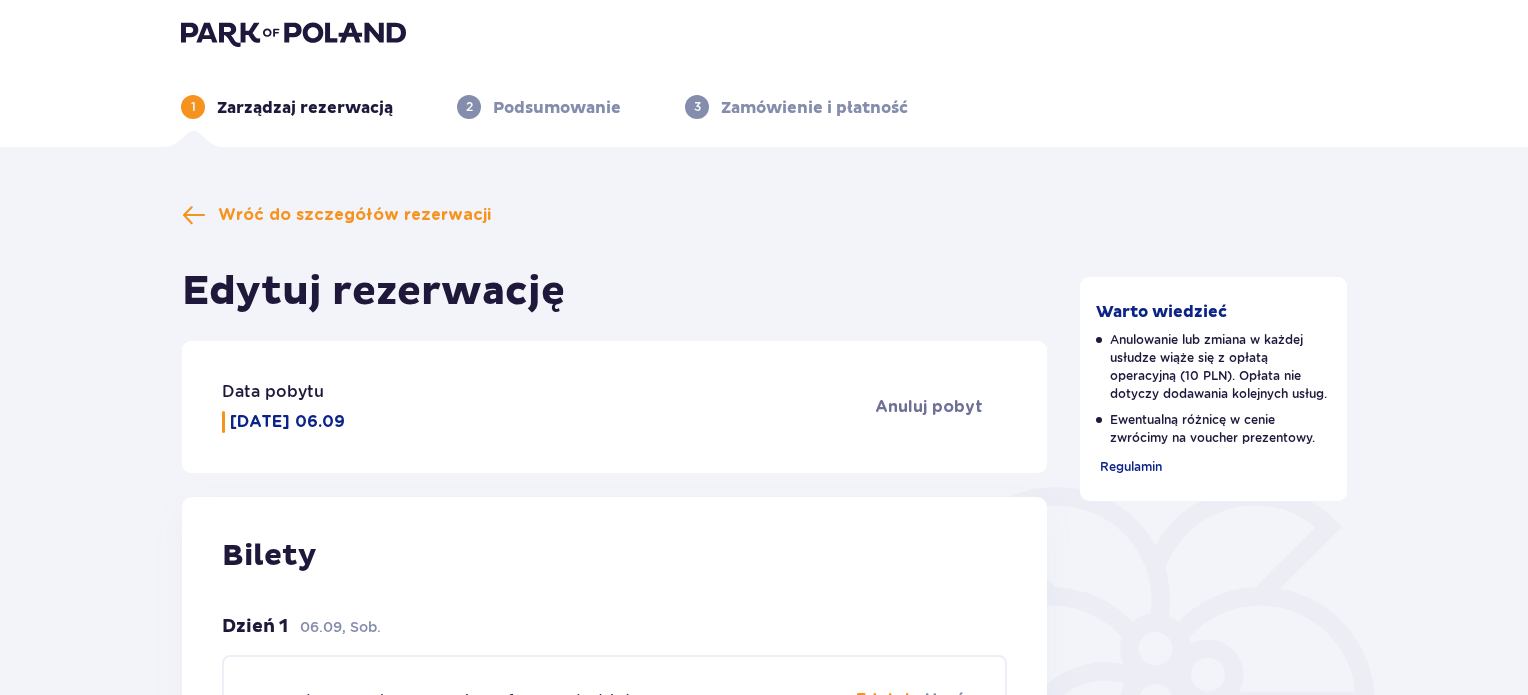 scroll, scrollTop: 0, scrollLeft: 0, axis: both 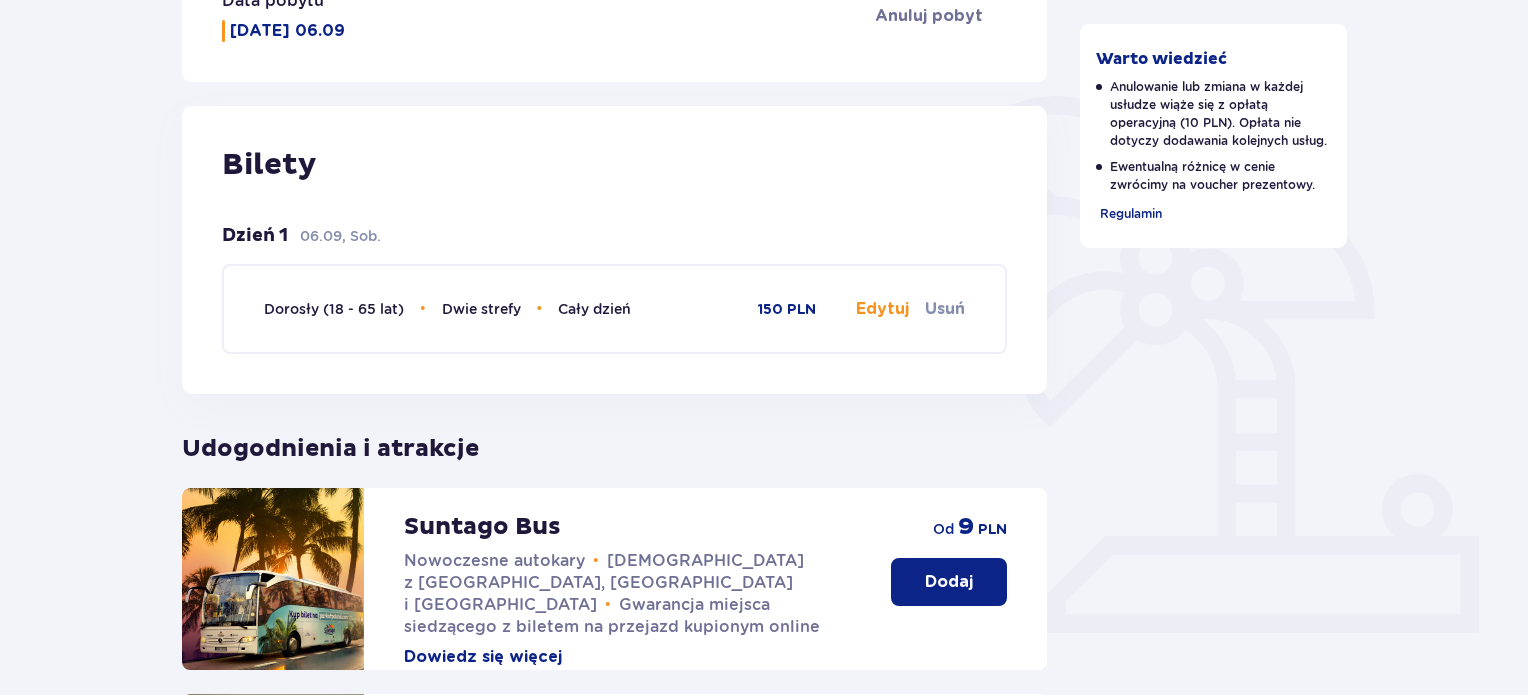 click on "Edytuj" at bounding box center [882, 309] 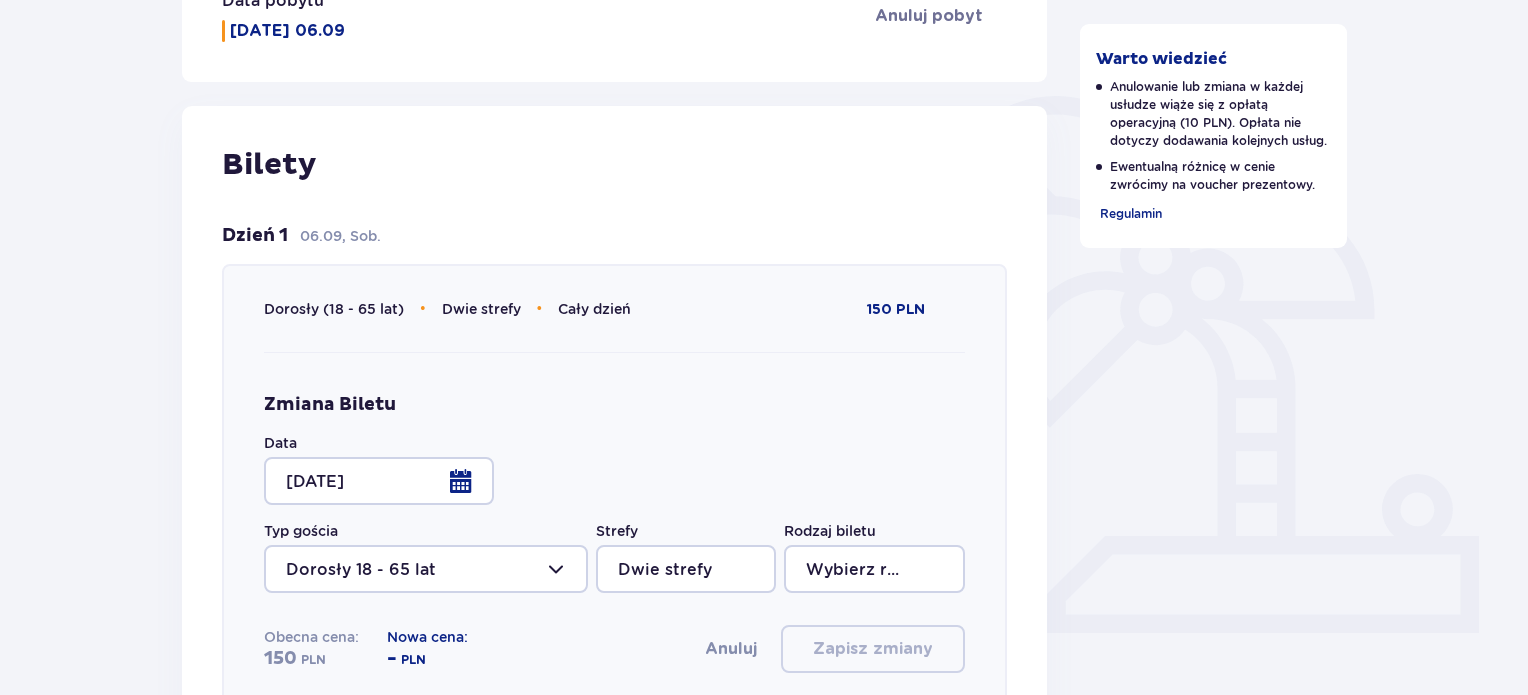 type on "Cały dzień" 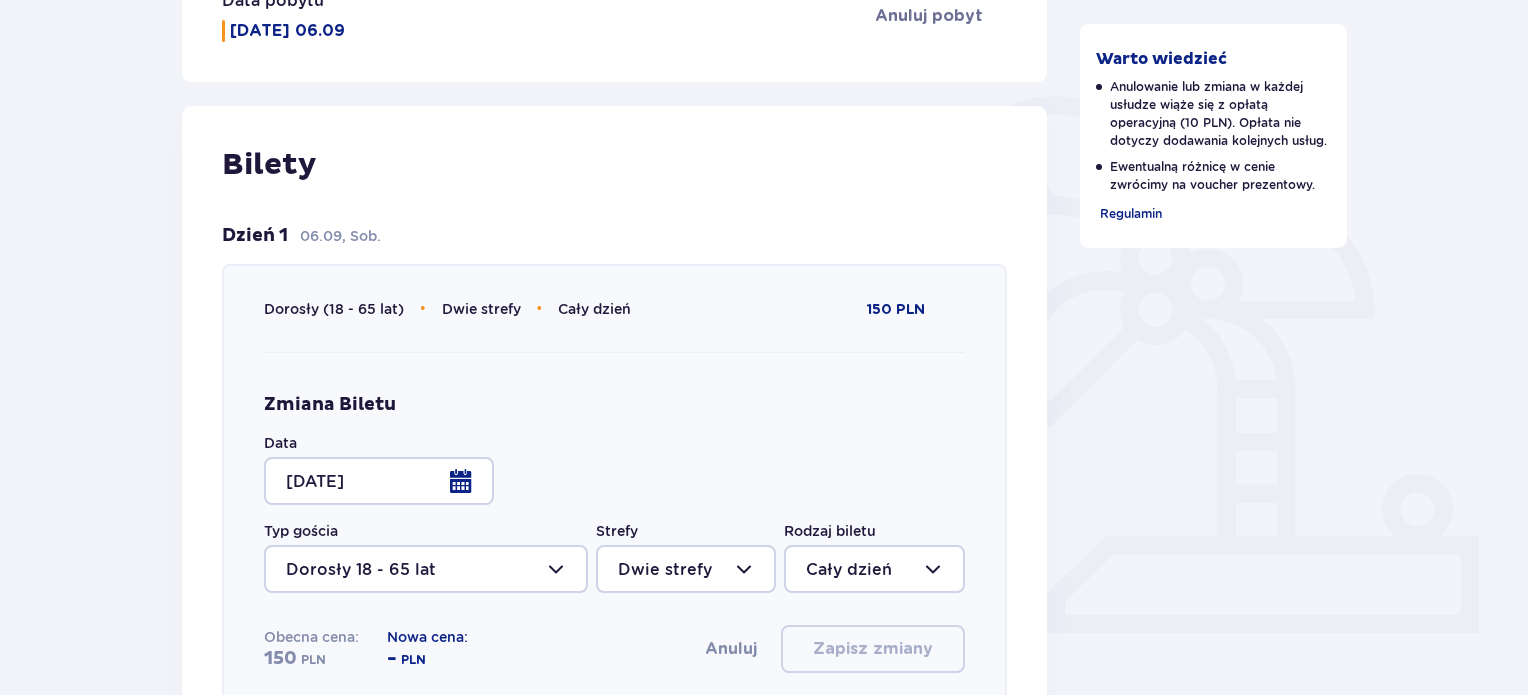 click at bounding box center (379, 481) 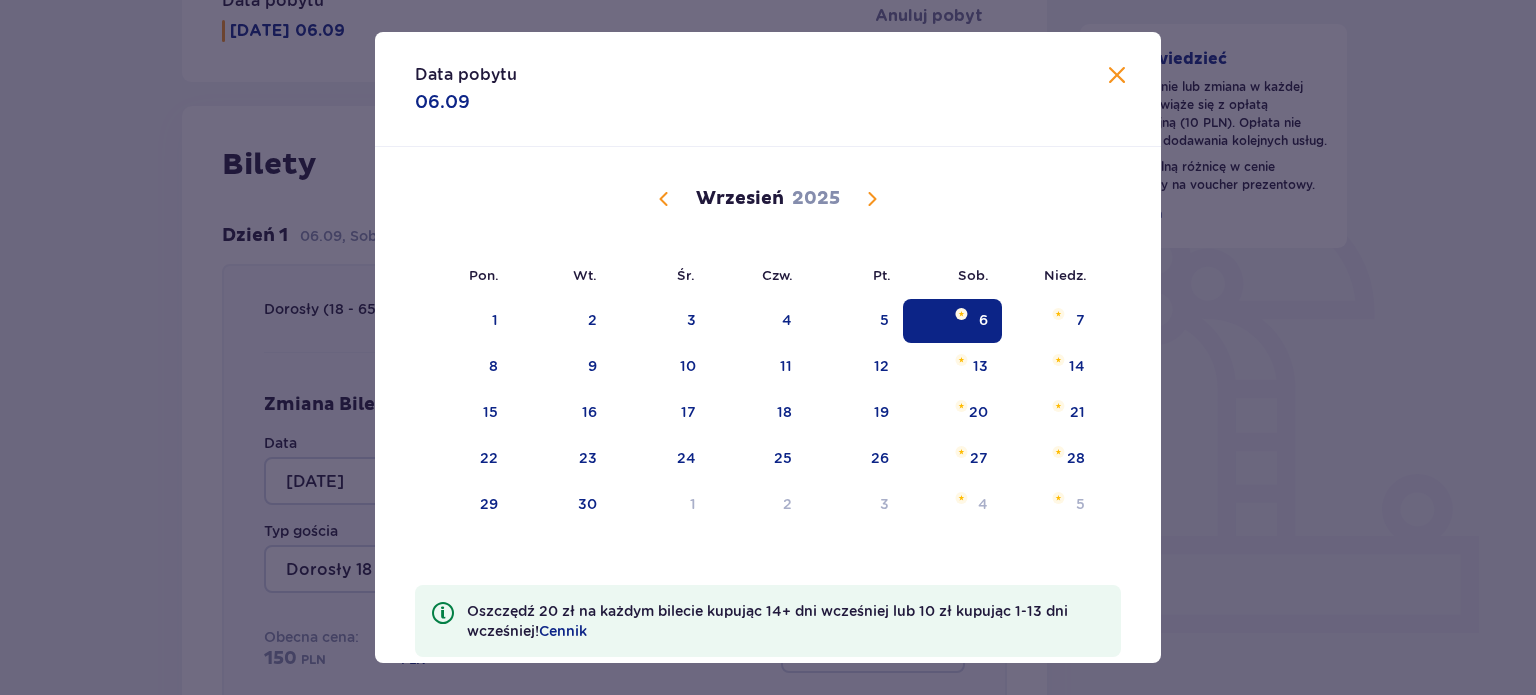click at bounding box center [872, 199] 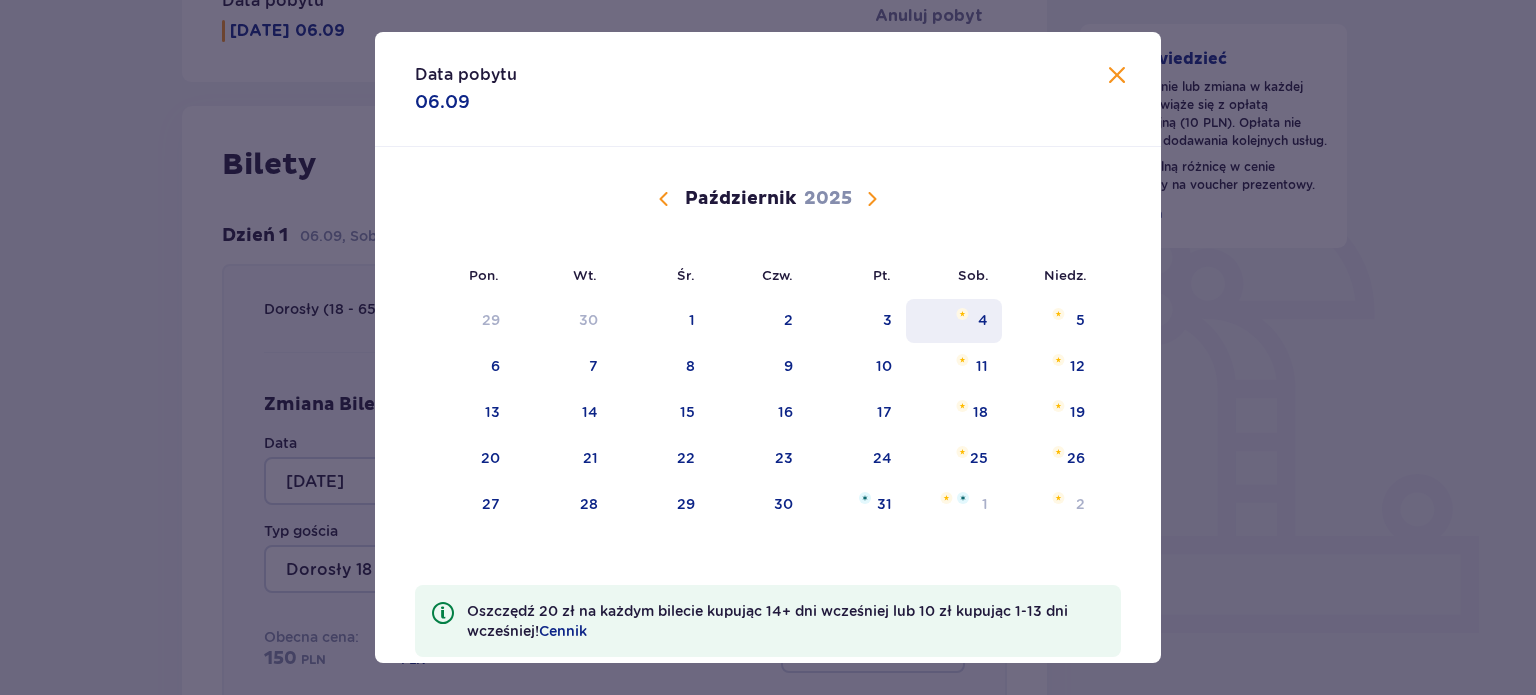 click at bounding box center (962, 314) 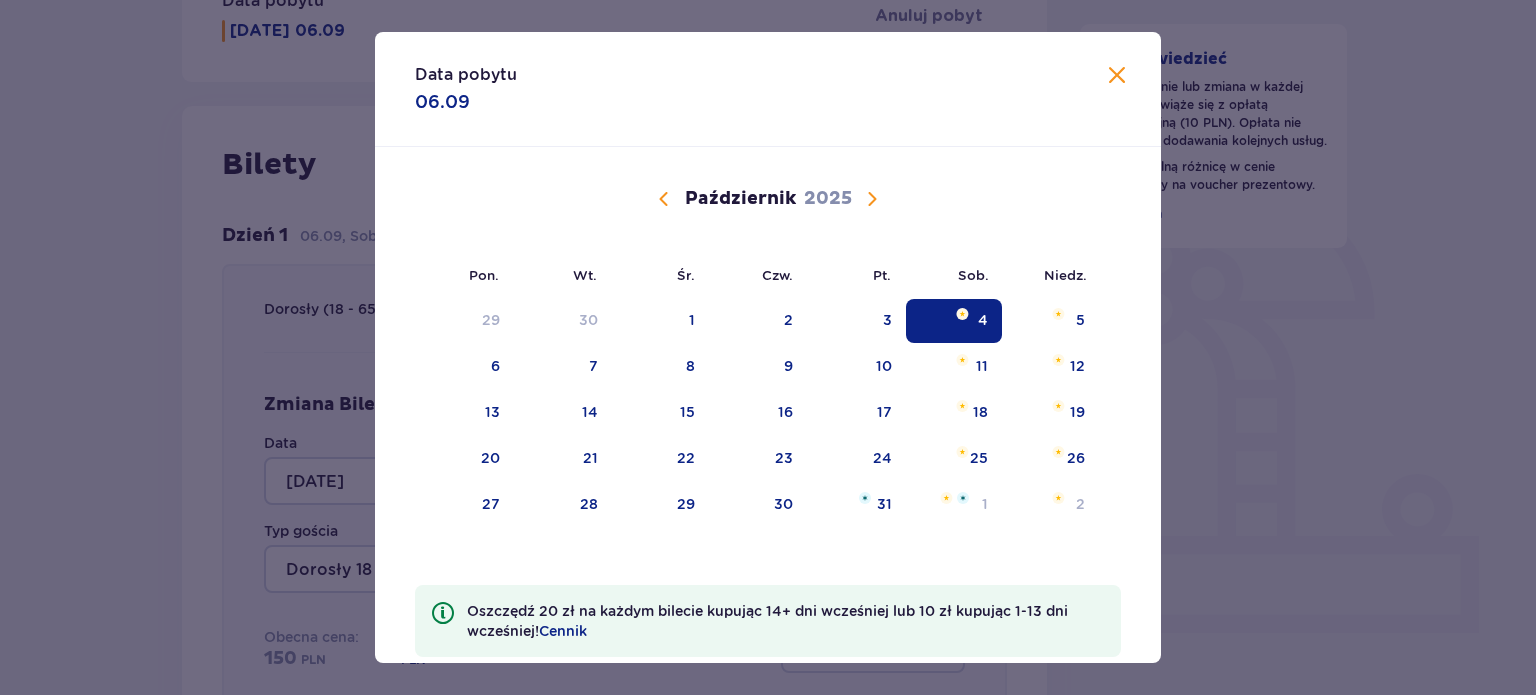 type on "04.10.25" 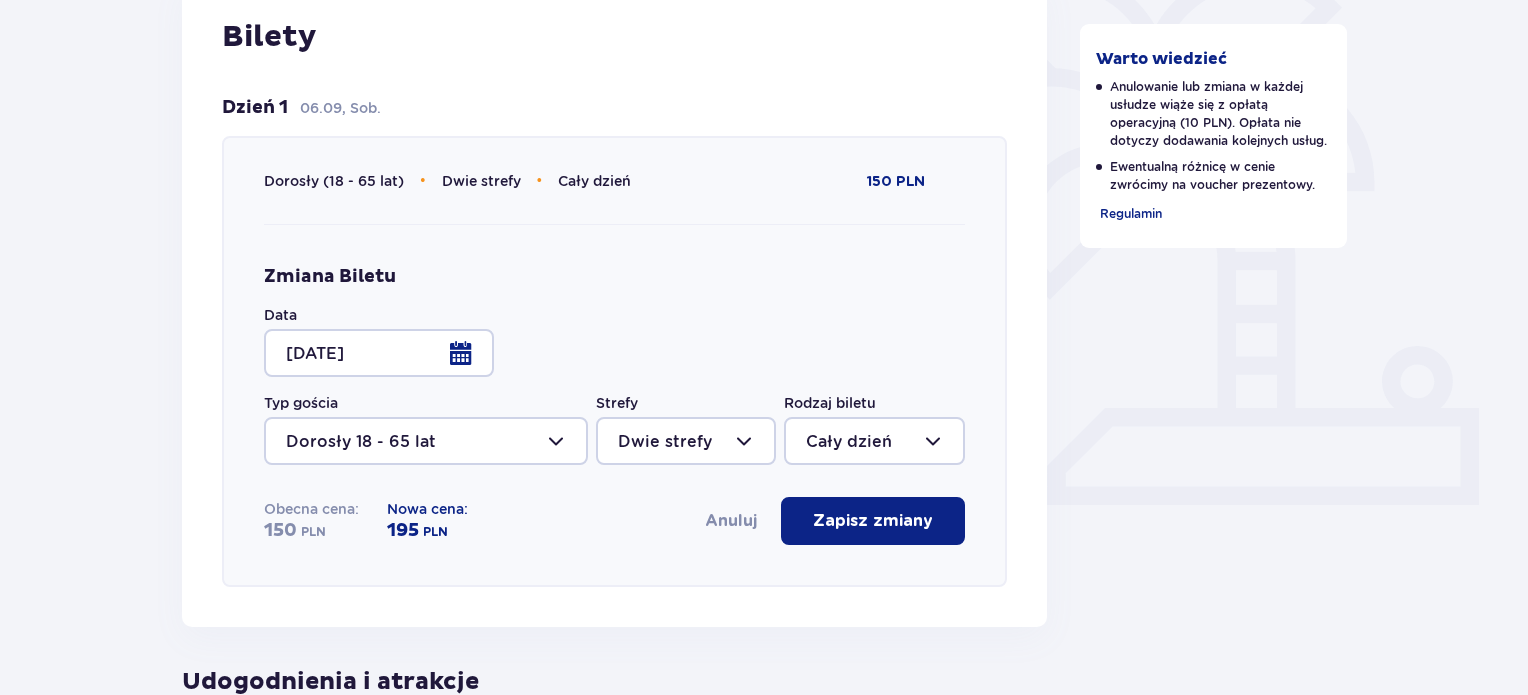 scroll, scrollTop: 584, scrollLeft: 0, axis: vertical 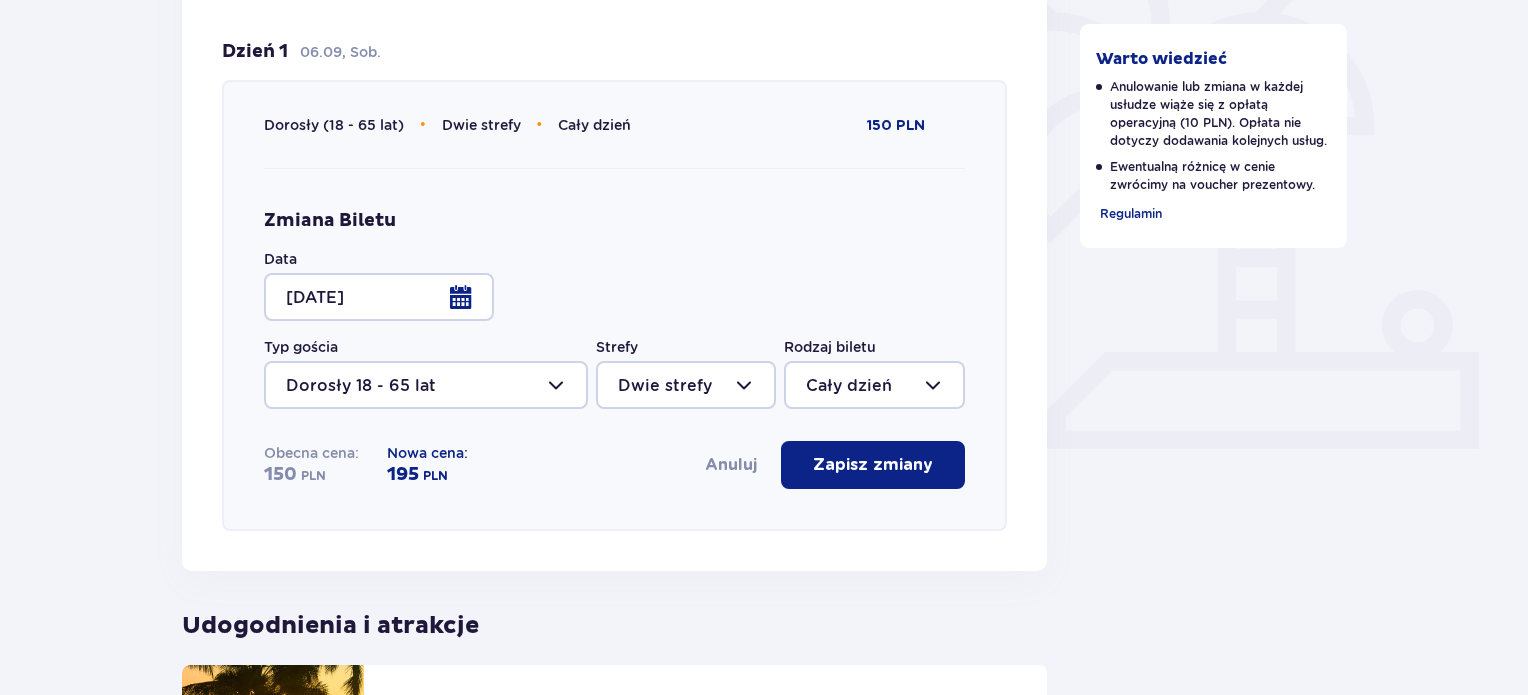 click at bounding box center (937, 465) 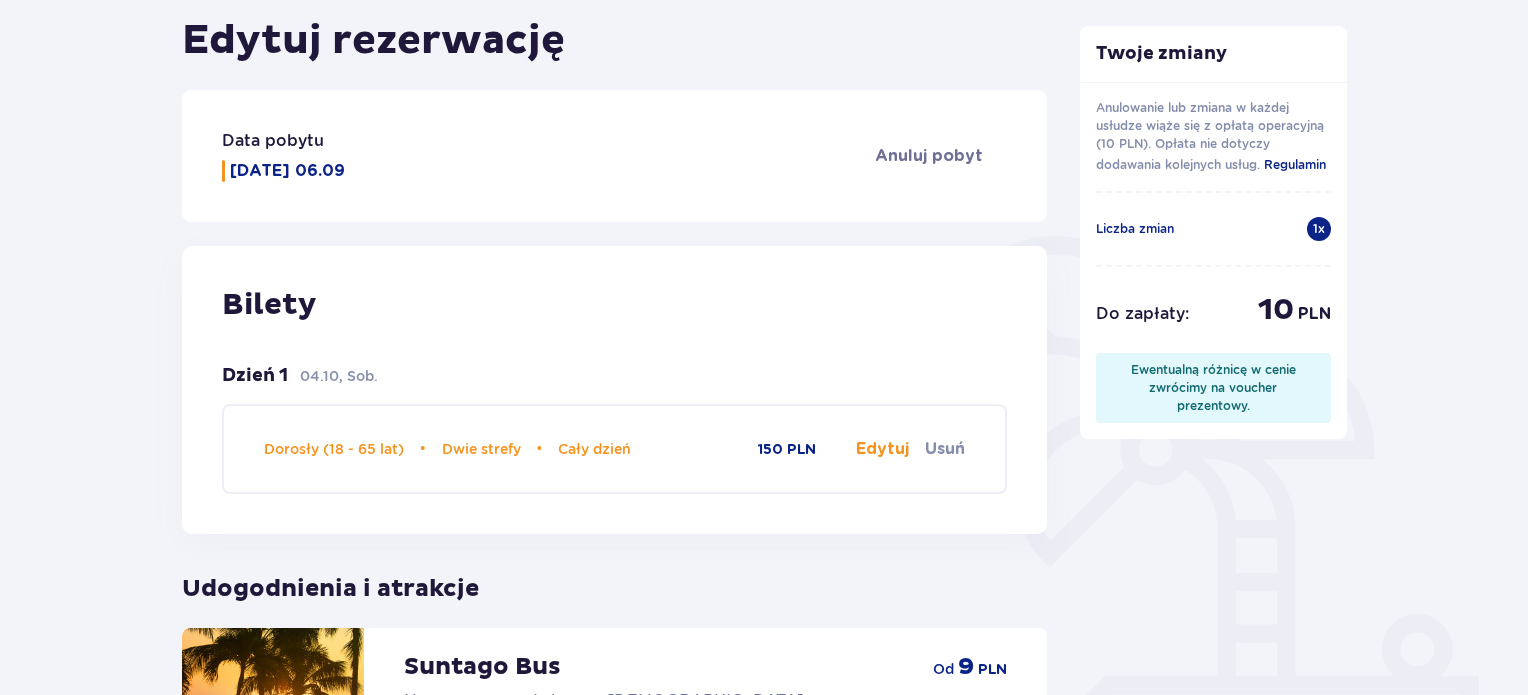 scroll, scrollTop: 273, scrollLeft: 0, axis: vertical 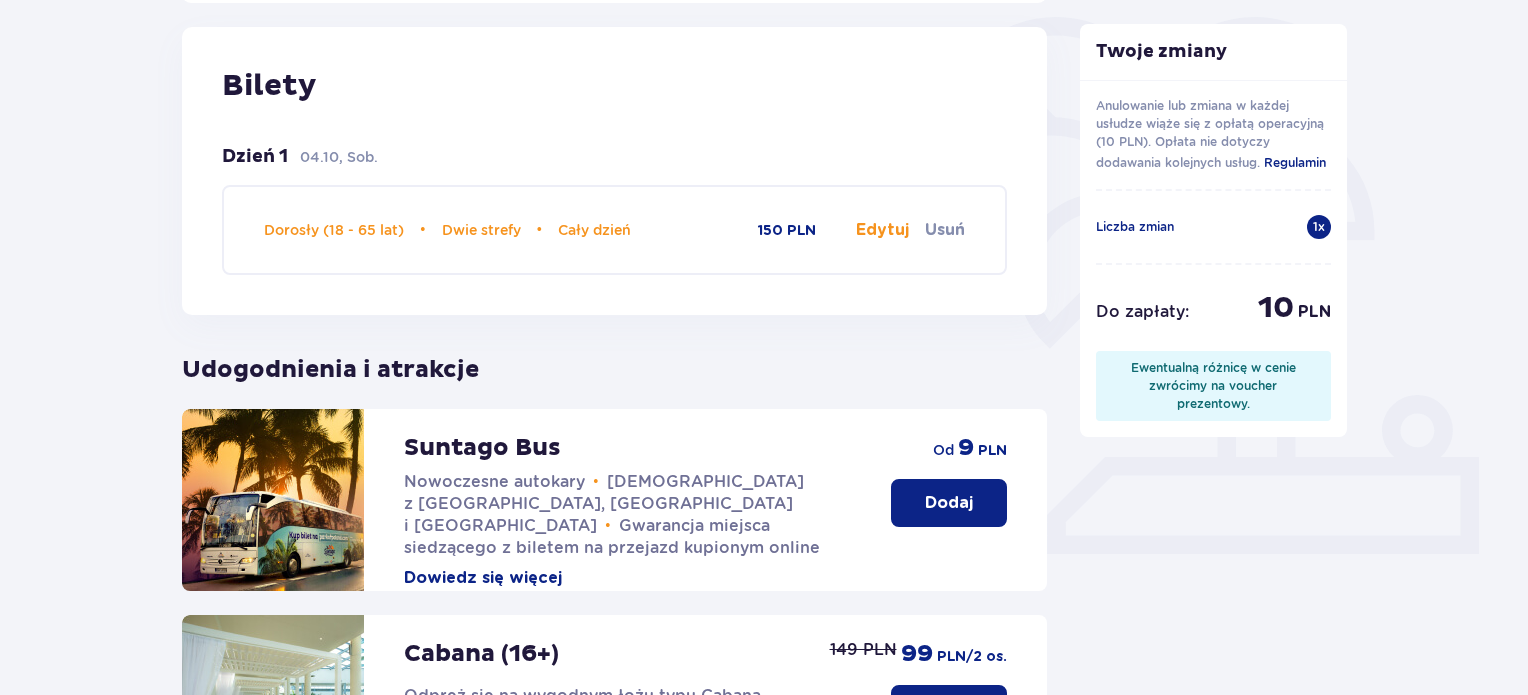 click on "Dodaj" at bounding box center [949, 503] 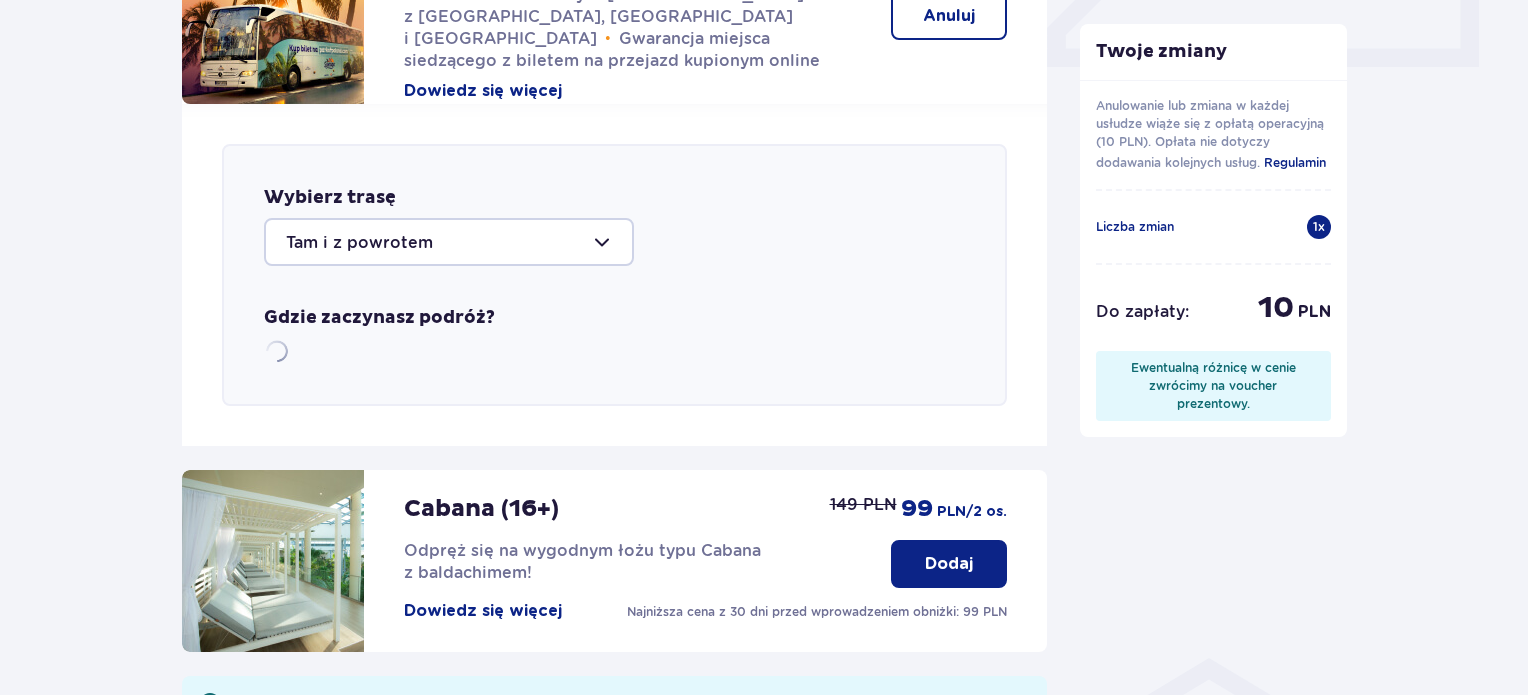 scroll, scrollTop: 1086, scrollLeft: 0, axis: vertical 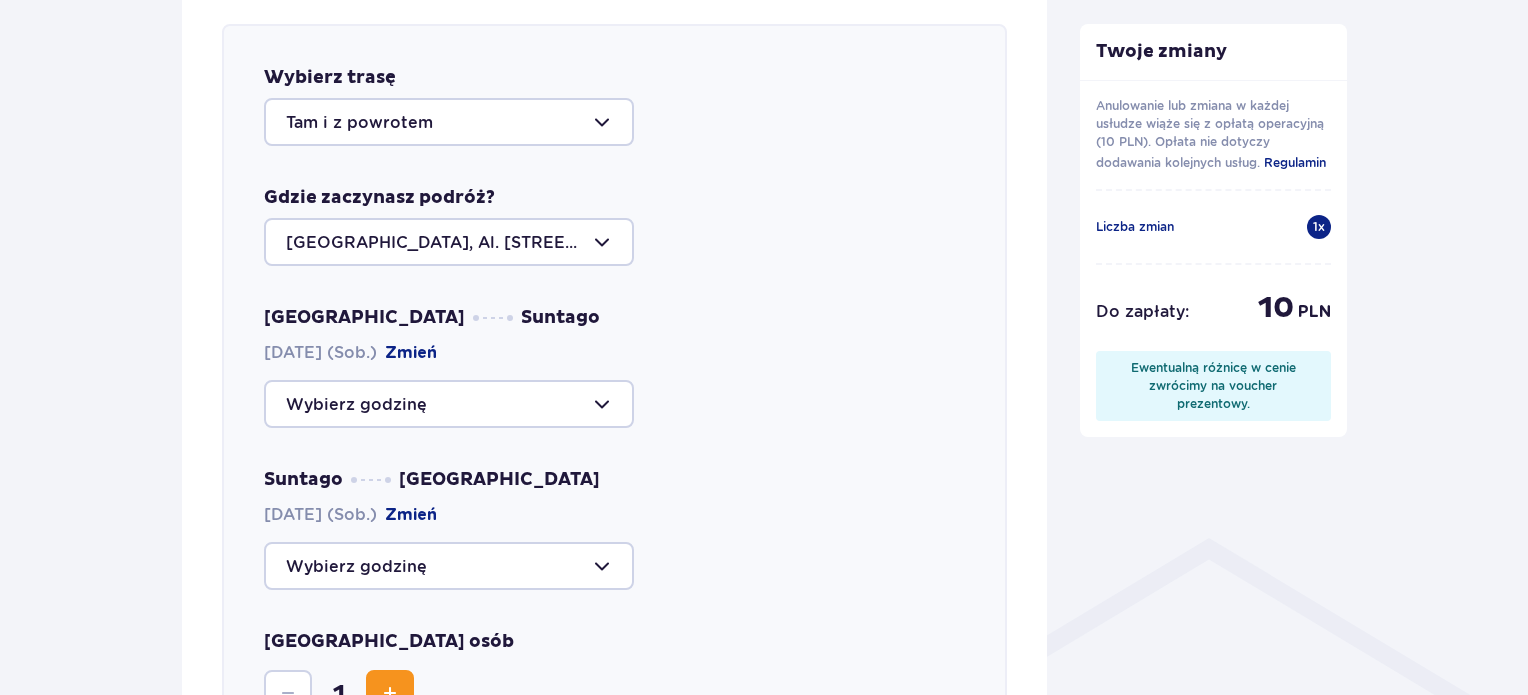 click on "Warszawa Suntago 06.09.2025 (Sob.) Zmień" at bounding box center [614, 367] 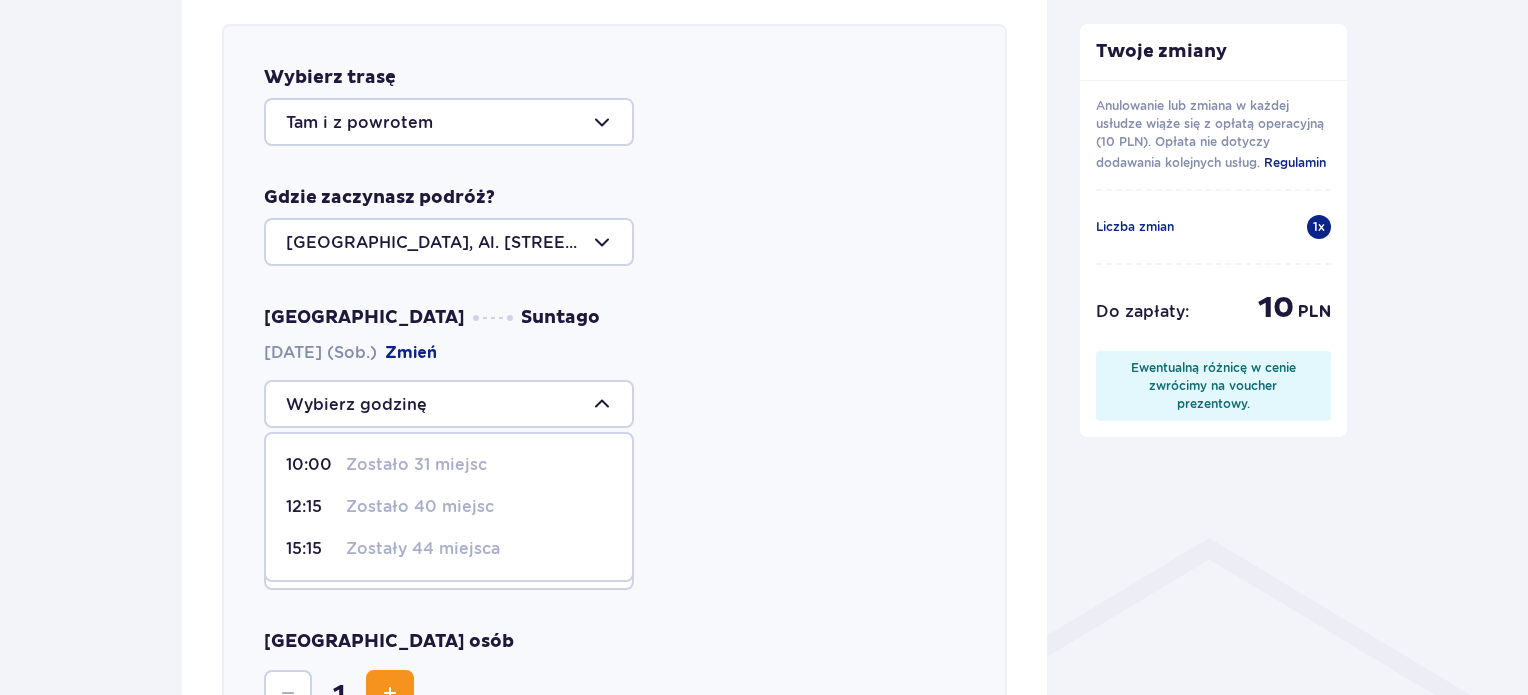 click at bounding box center (449, 404) 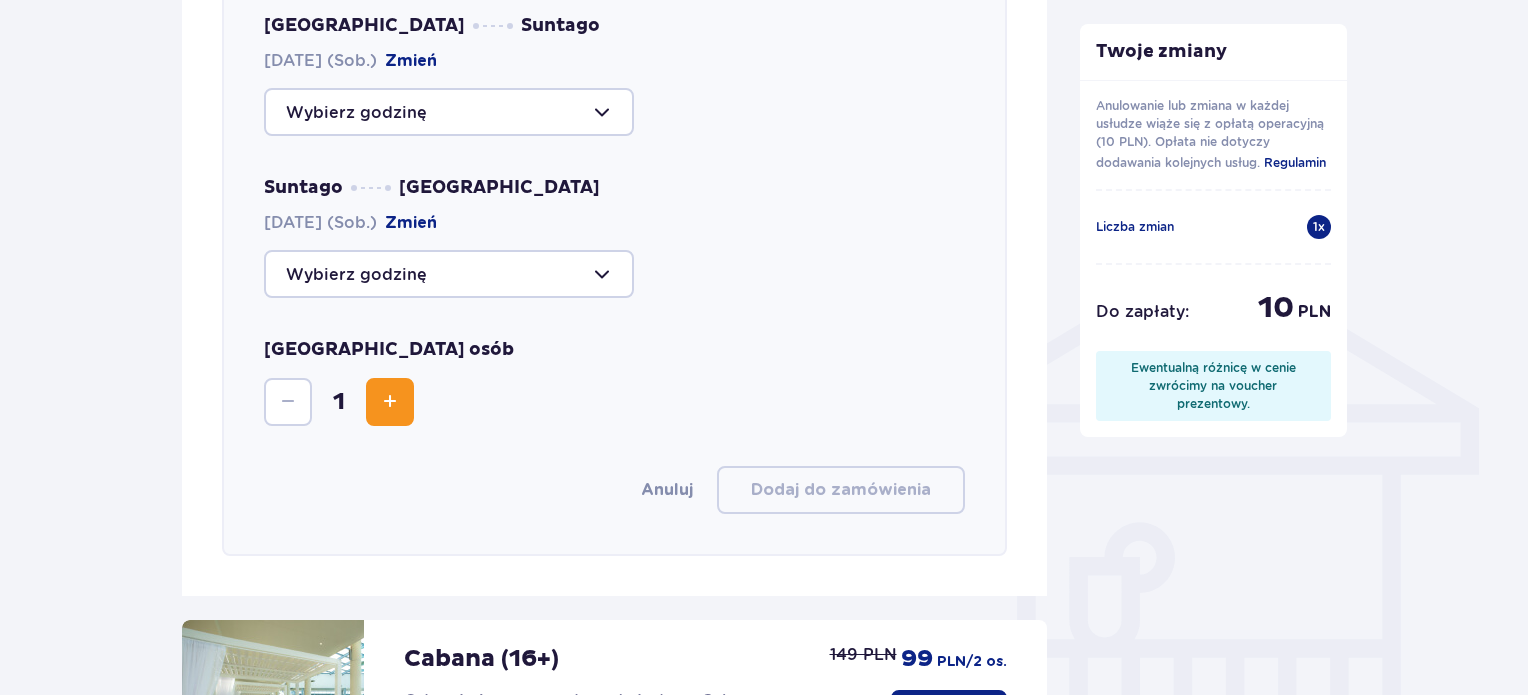 scroll, scrollTop: 696, scrollLeft: 0, axis: vertical 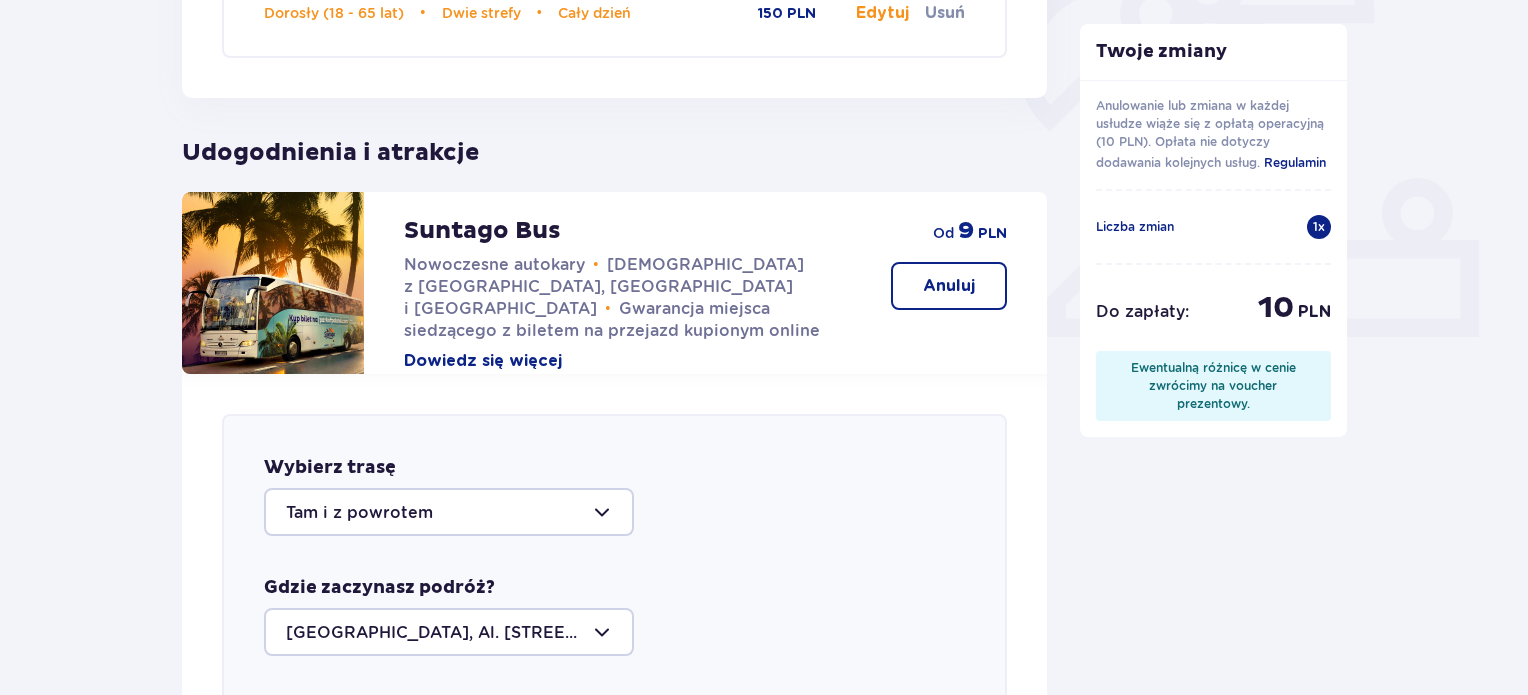 click on "Anuluj" at bounding box center [949, 286] 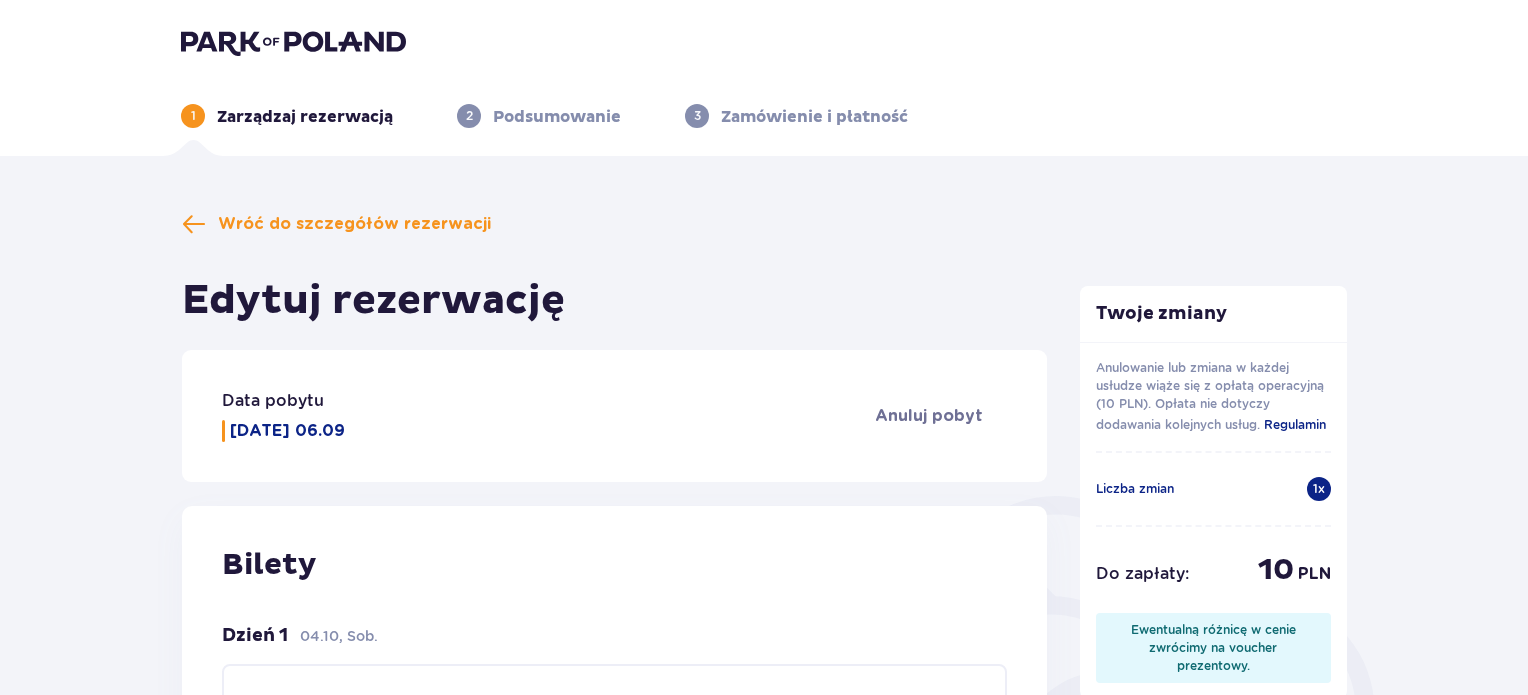 scroll, scrollTop: 0, scrollLeft: 0, axis: both 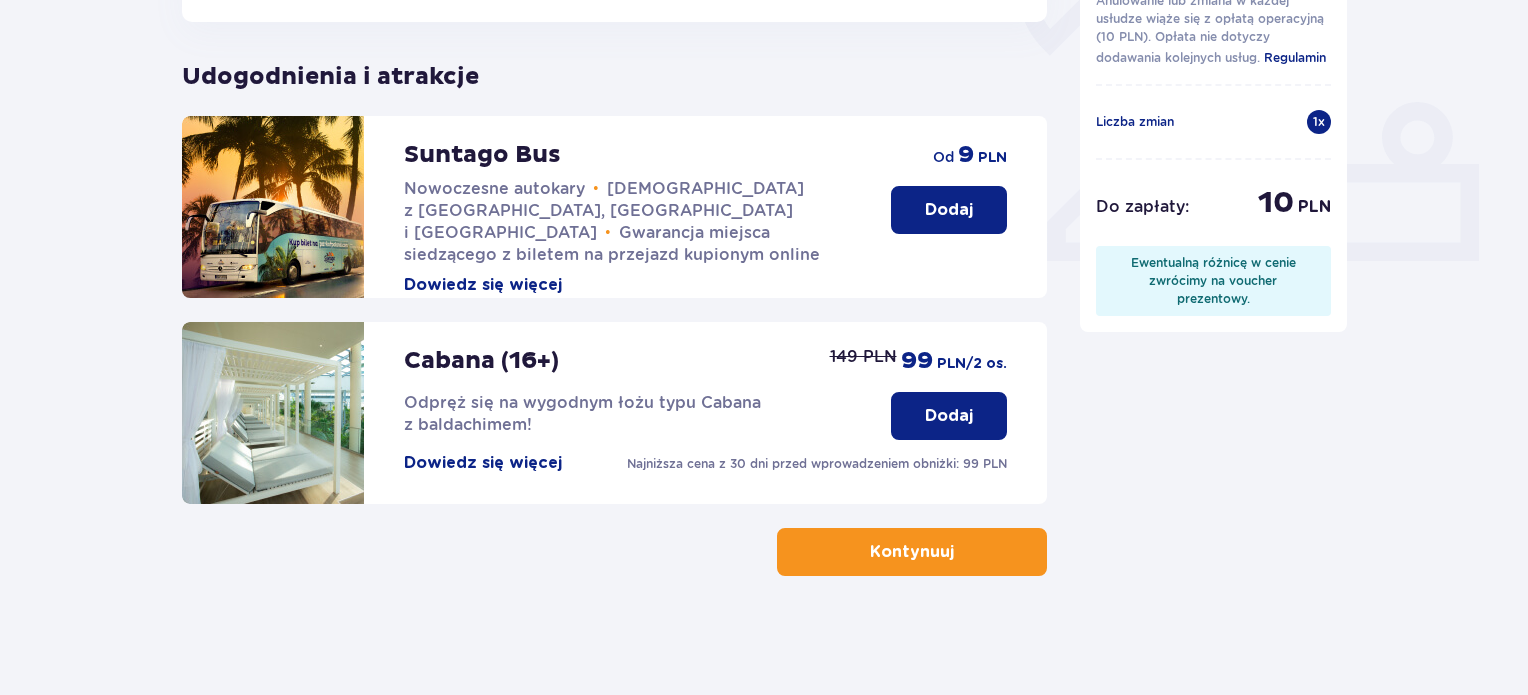 click on "Kontynuuj" at bounding box center (912, 552) 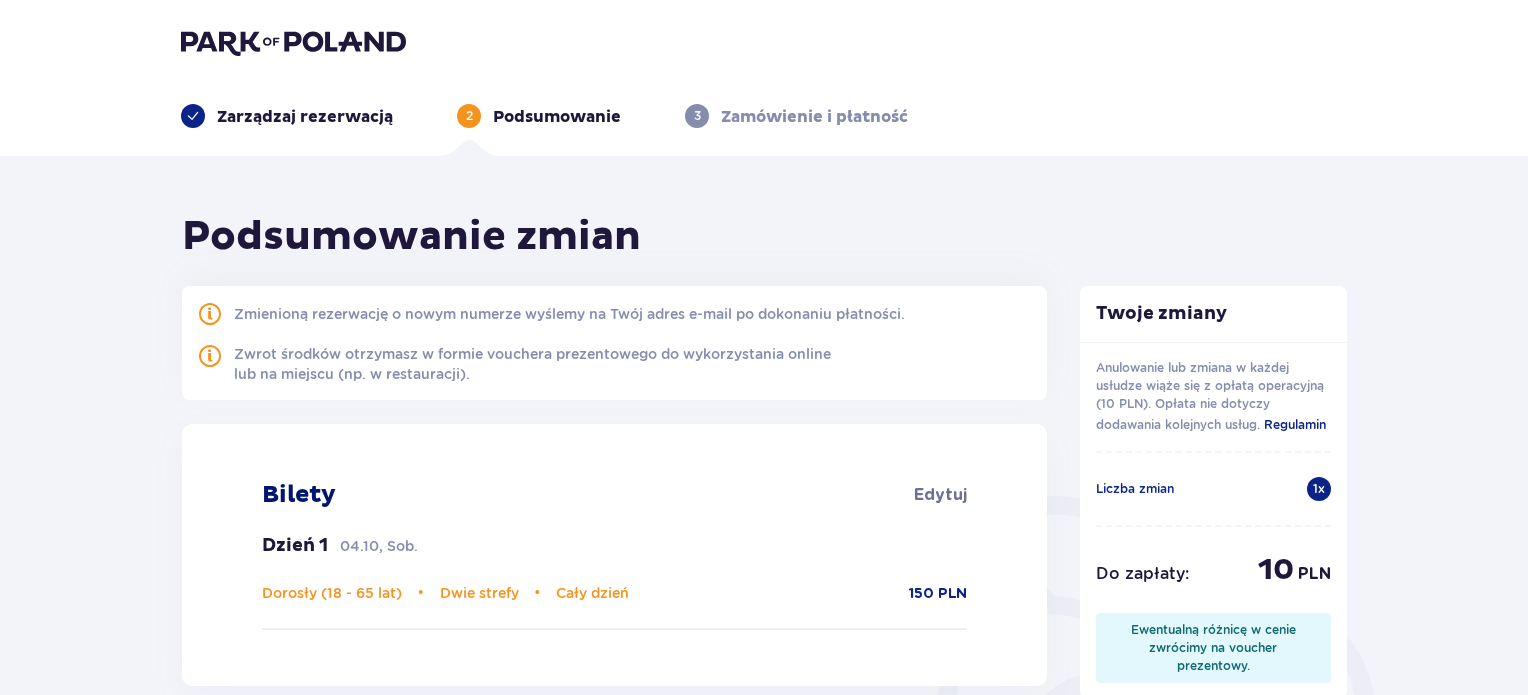 scroll, scrollTop: 0, scrollLeft: 0, axis: both 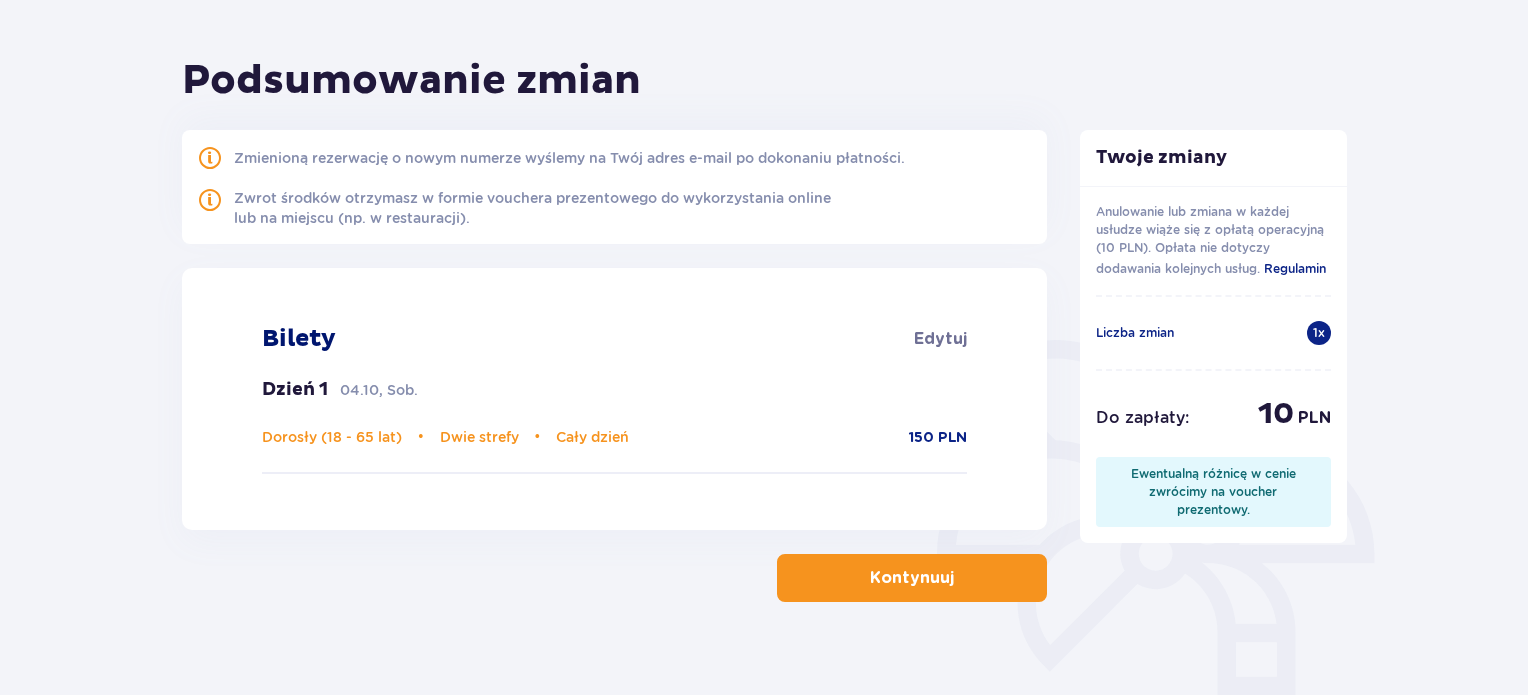 click on "Kontynuuj" at bounding box center [912, 578] 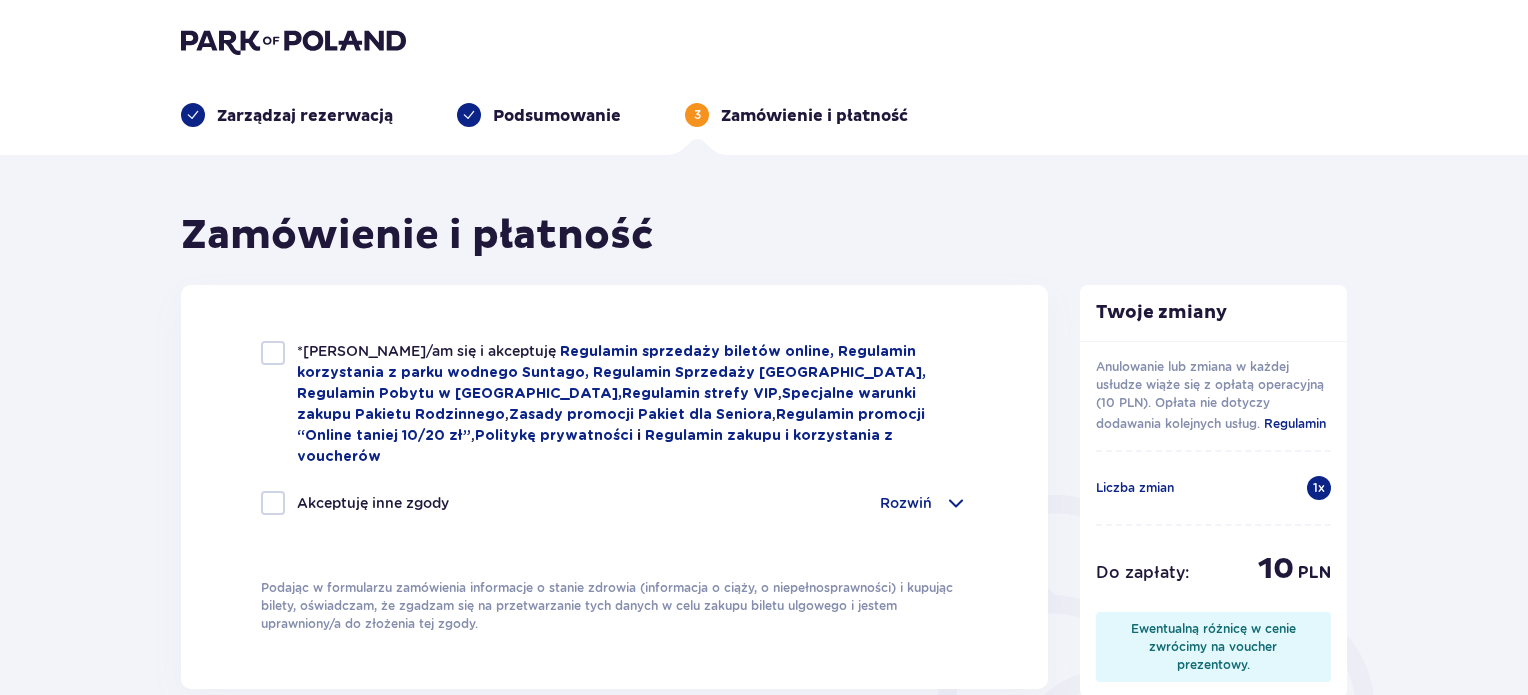 scroll, scrollTop: 0, scrollLeft: 0, axis: both 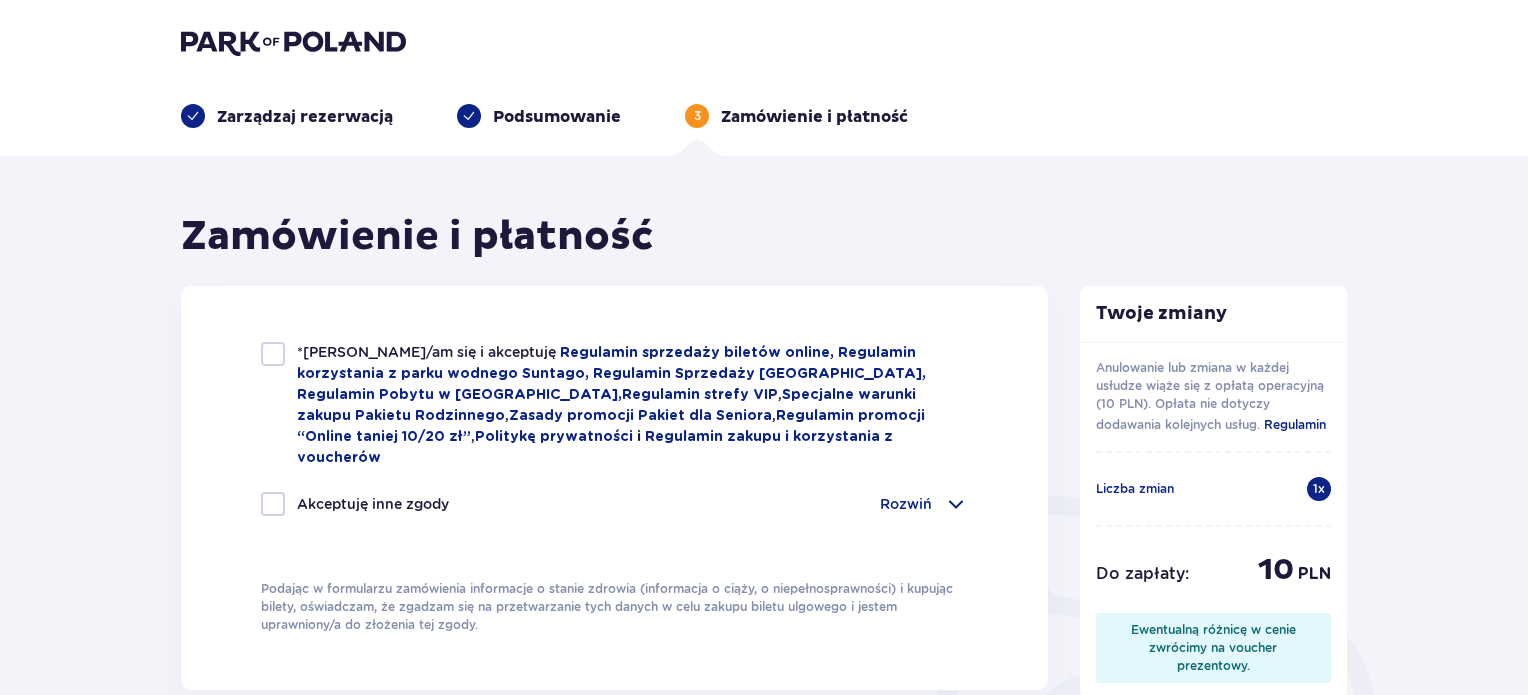 click at bounding box center (273, 354) 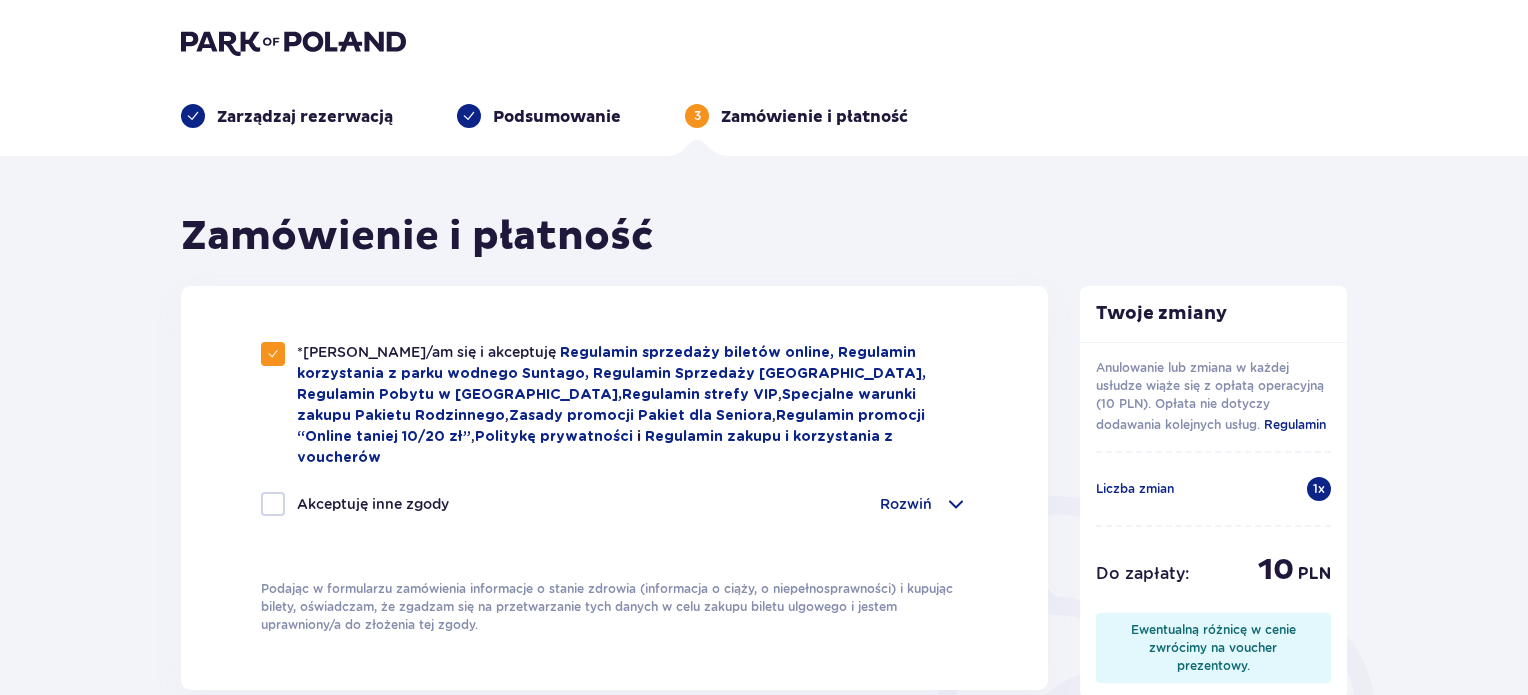 click on "Rozwiń" at bounding box center (906, 504) 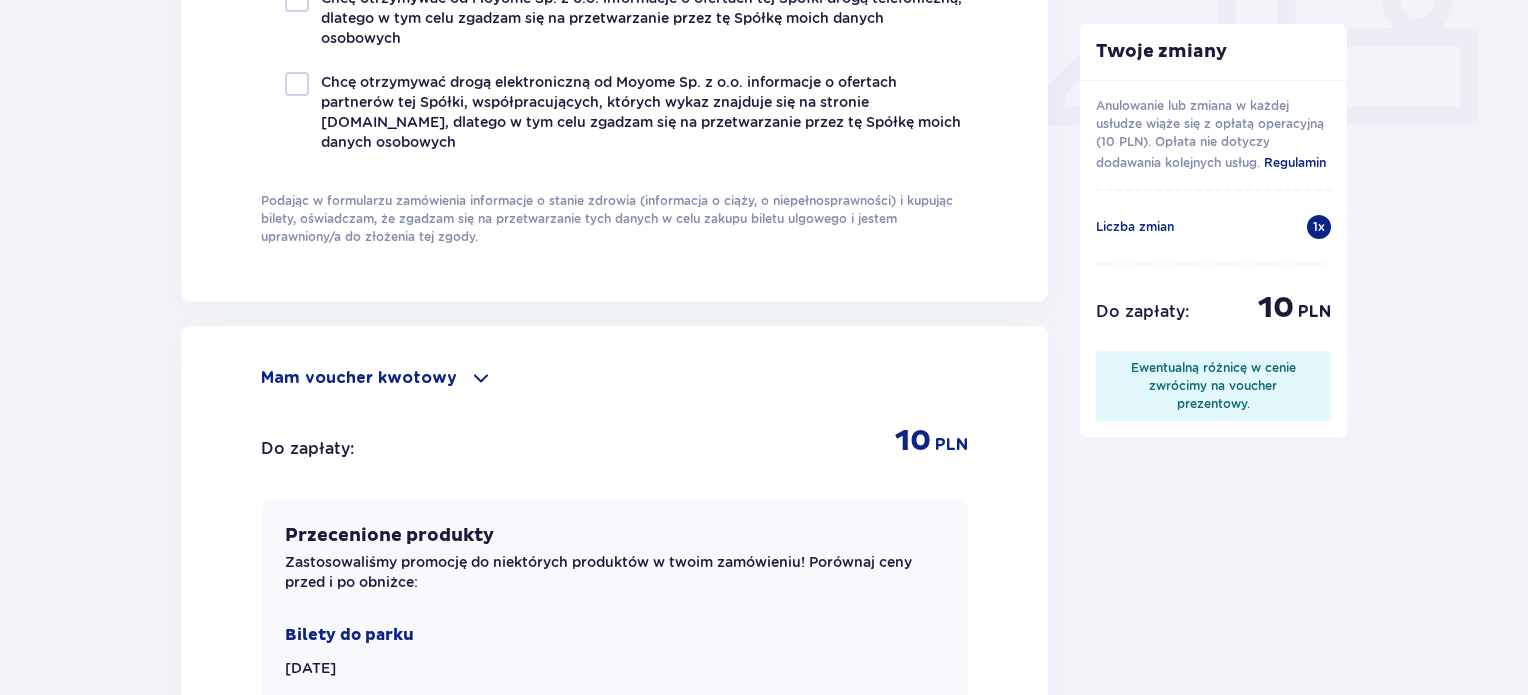 scroll, scrollTop: 1162, scrollLeft: 0, axis: vertical 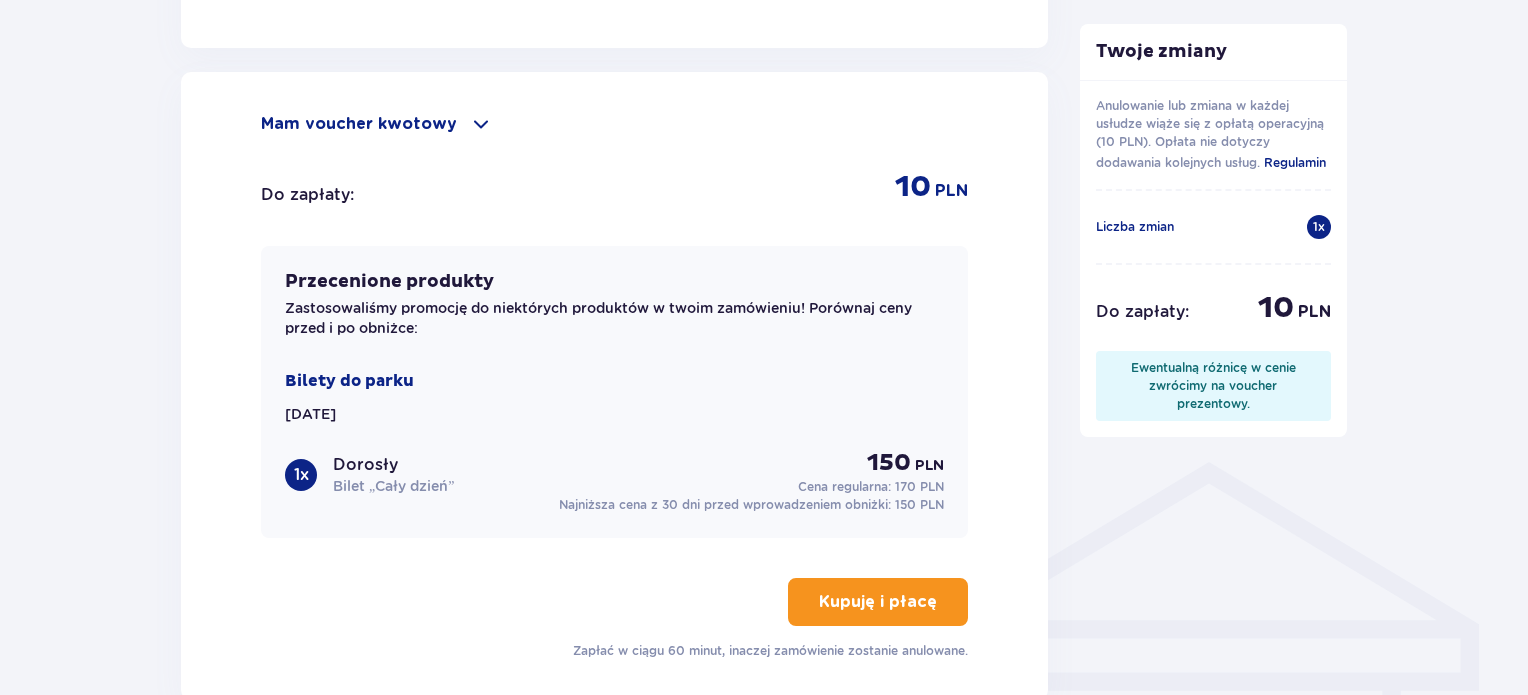 click at bounding box center [941, 602] 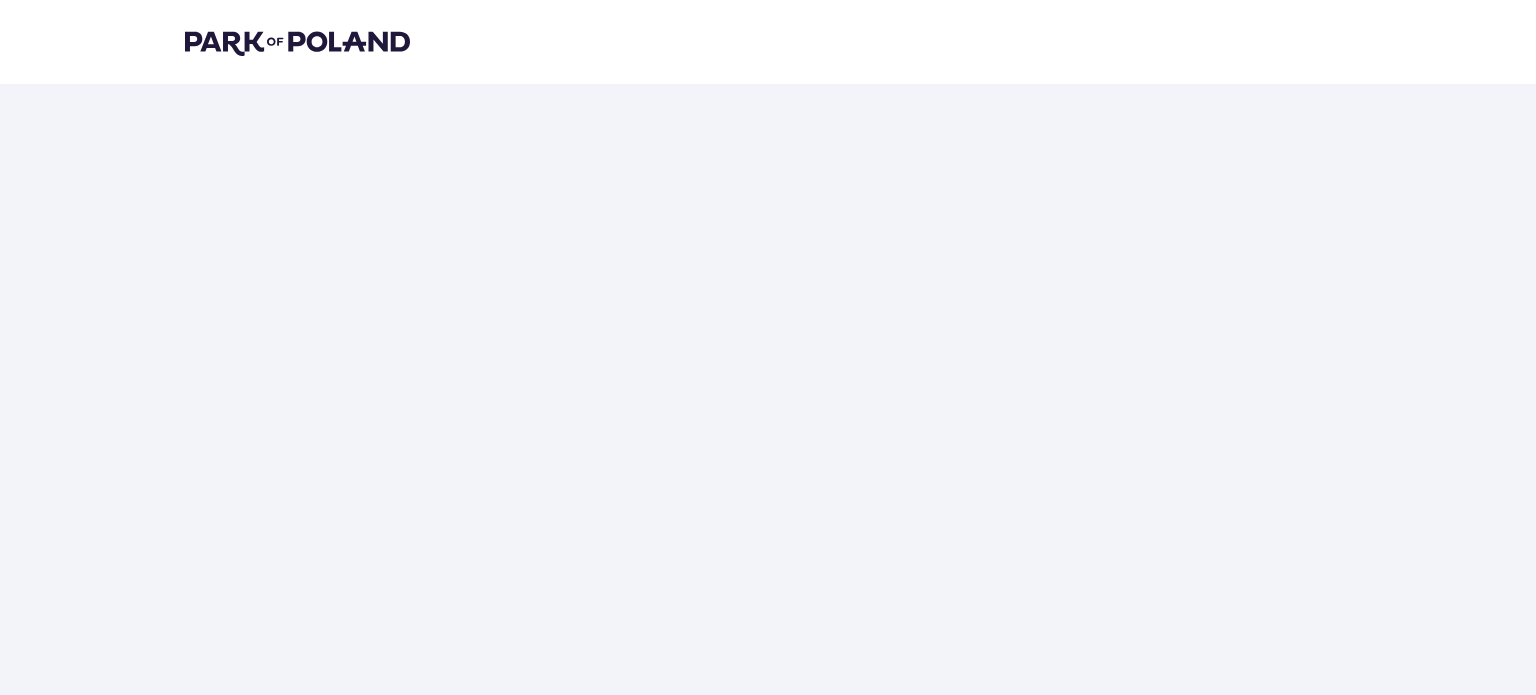 scroll, scrollTop: 0, scrollLeft: 0, axis: both 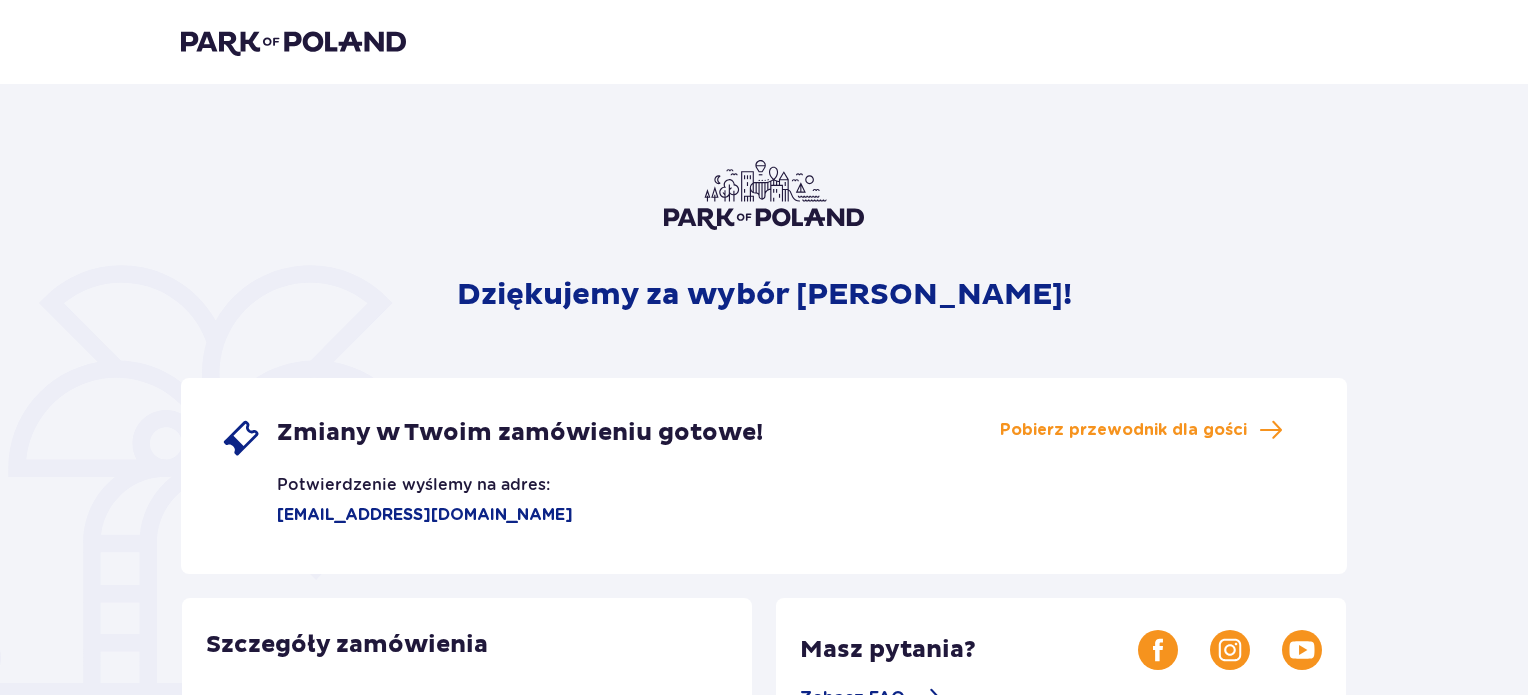 click at bounding box center (293, 42) 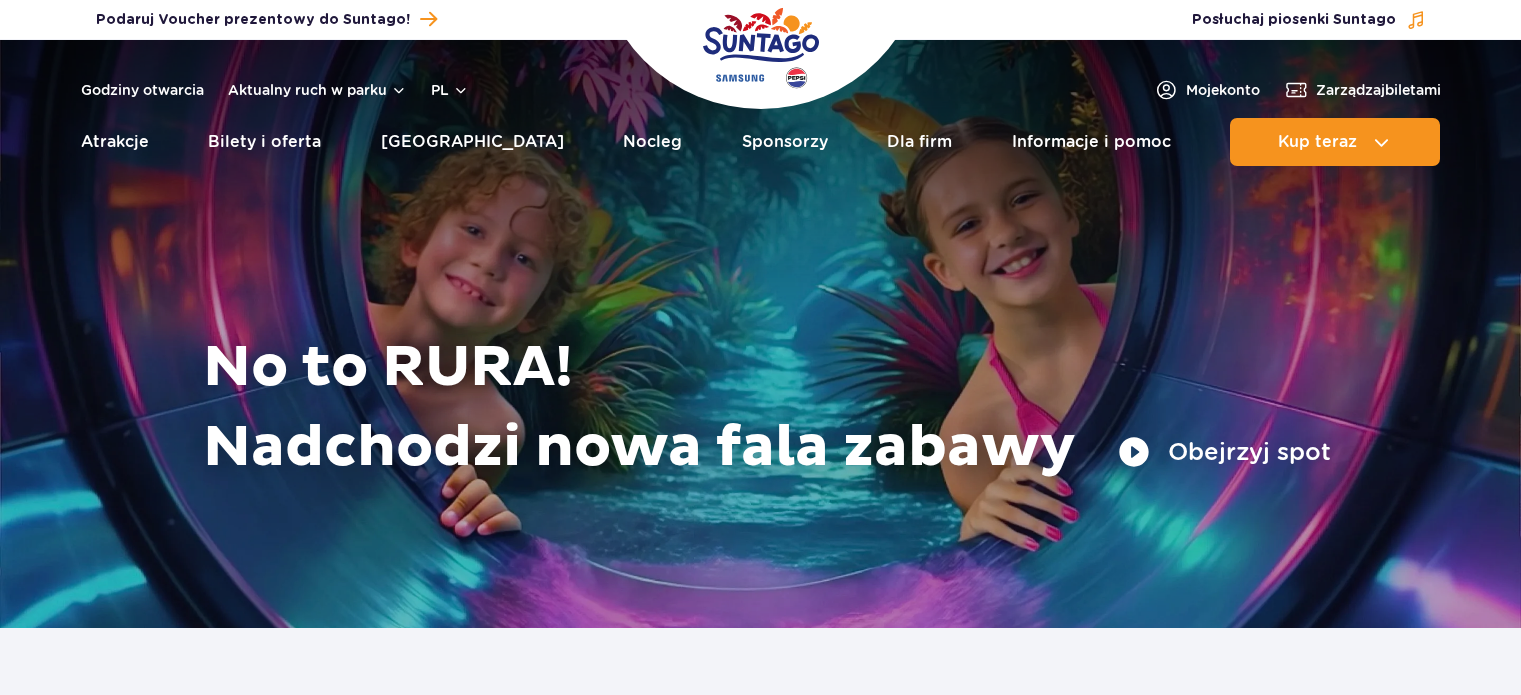 scroll, scrollTop: 0, scrollLeft: 0, axis: both 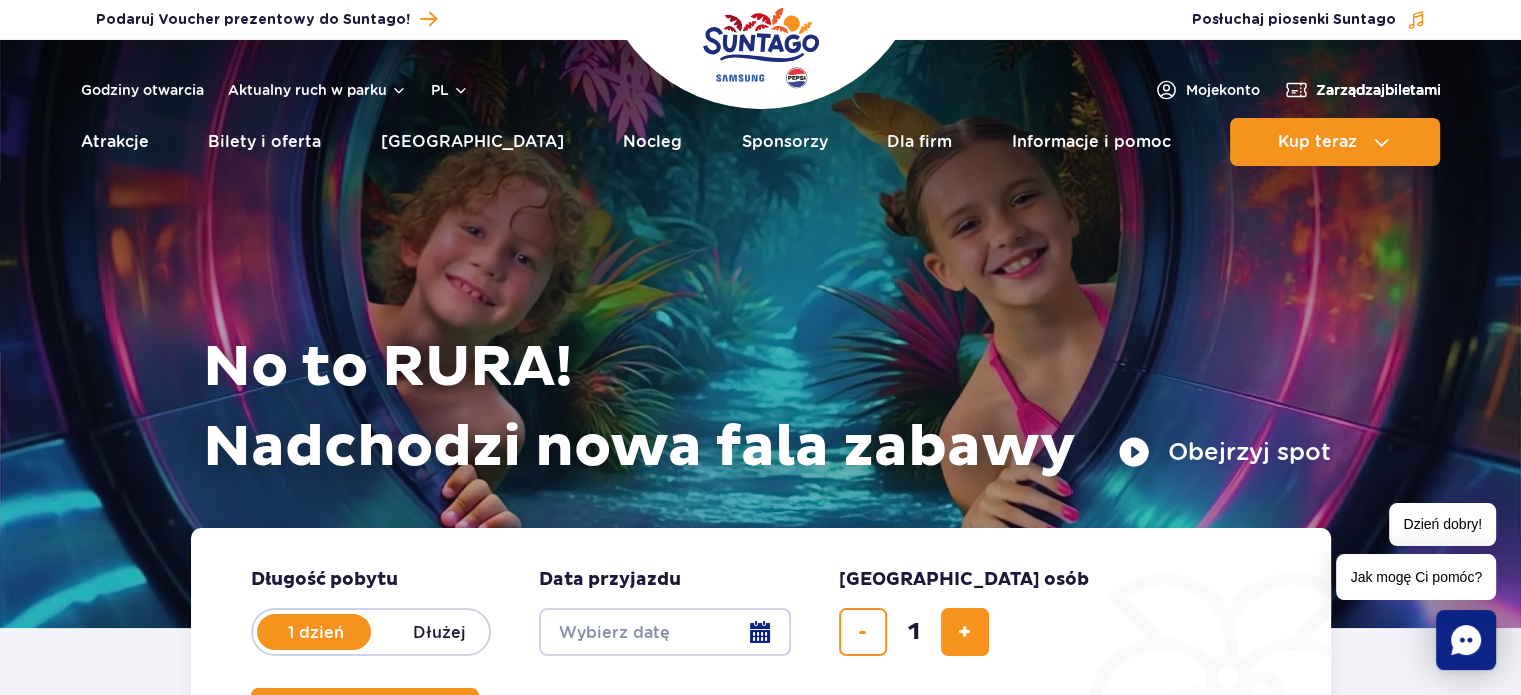 click on "Zarządzaj  biletami" at bounding box center (1378, 90) 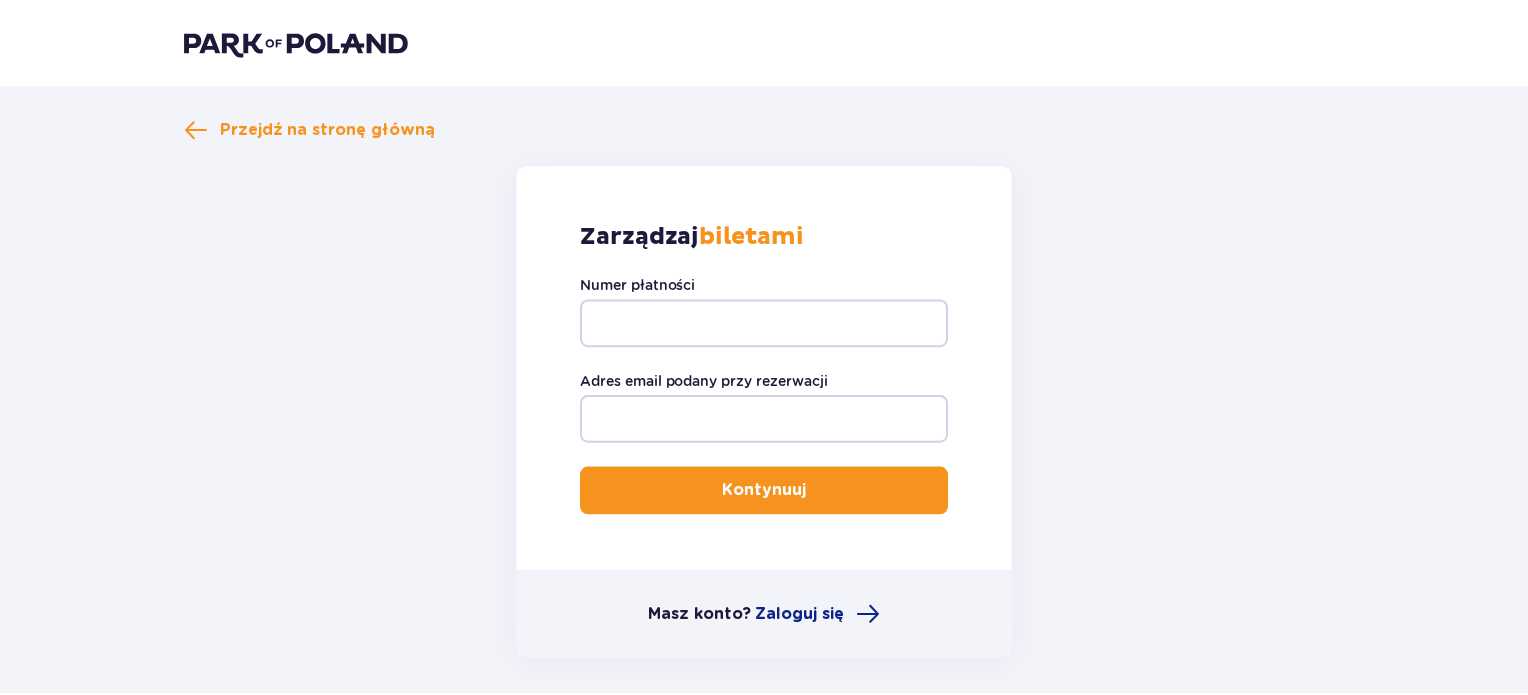scroll, scrollTop: 0, scrollLeft: 0, axis: both 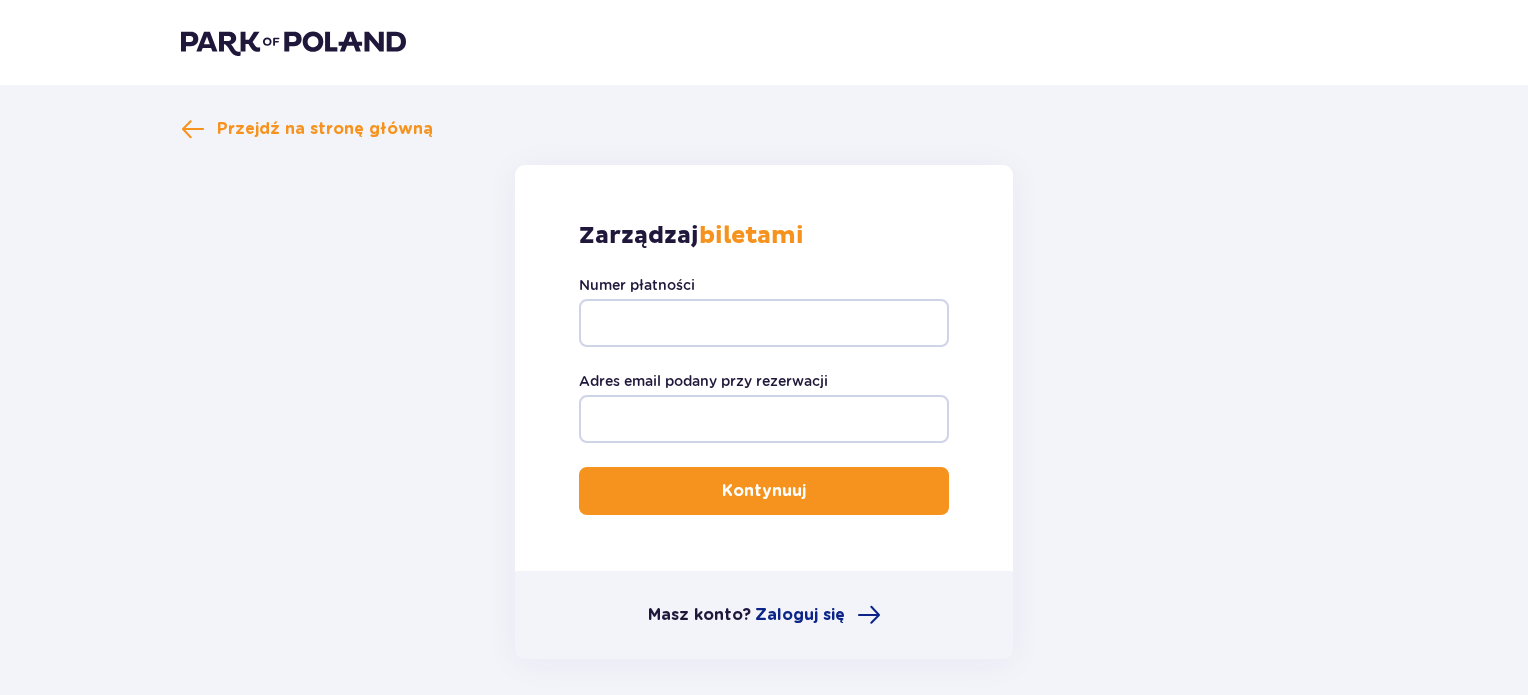 click on "Zarządzaj  biletami Numer płatności Adres email podany przy rezerwacji Kontynuuj Masz konto? Zaloguj się" at bounding box center (764, 412) 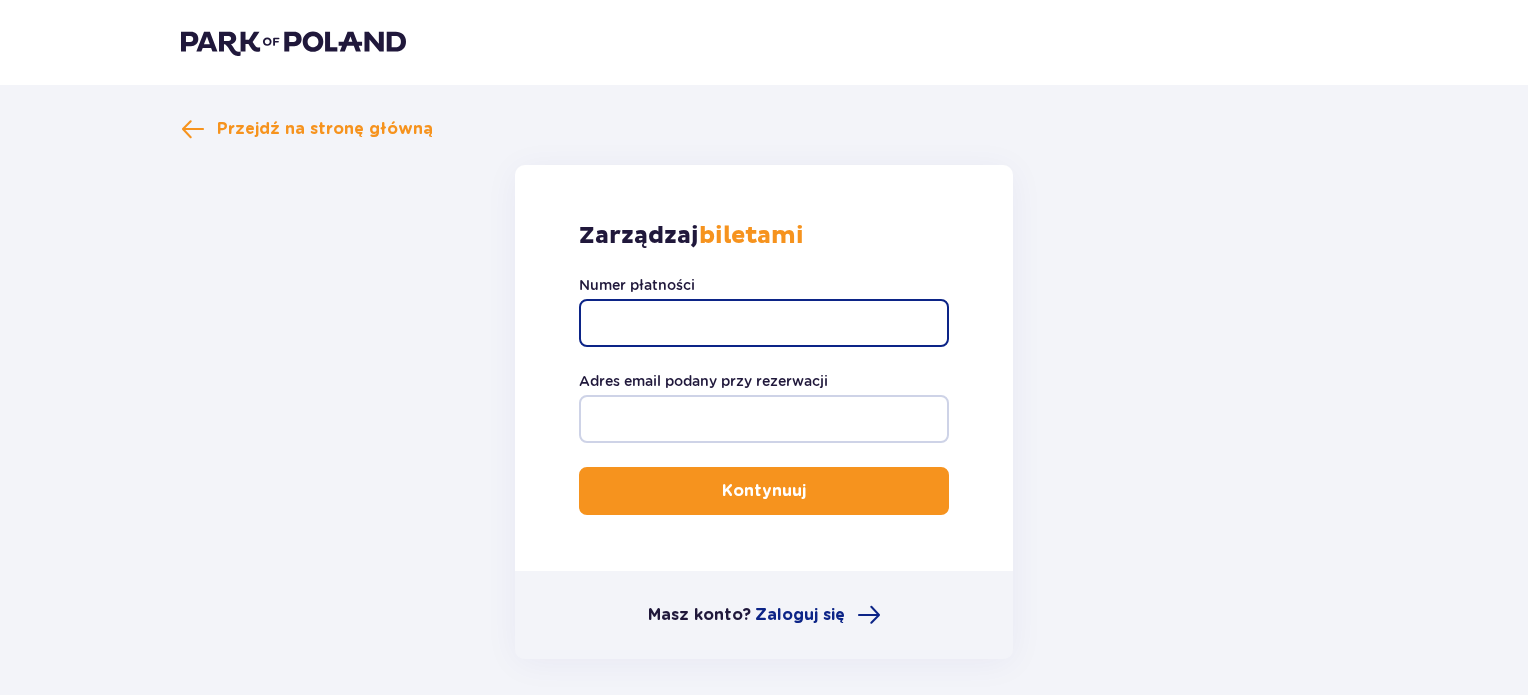 click on "Numer płatności" at bounding box center (764, 323) 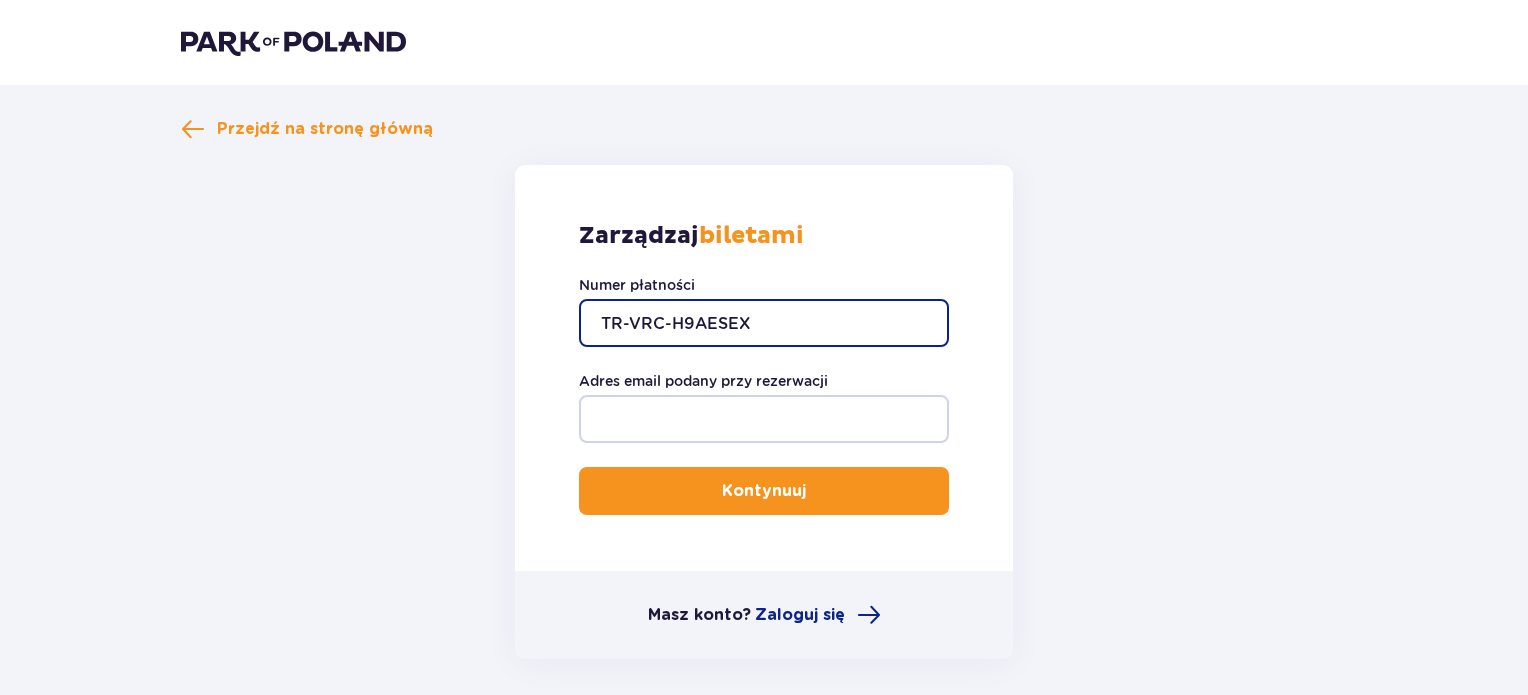 type on "TR-VRC-H9AESEX" 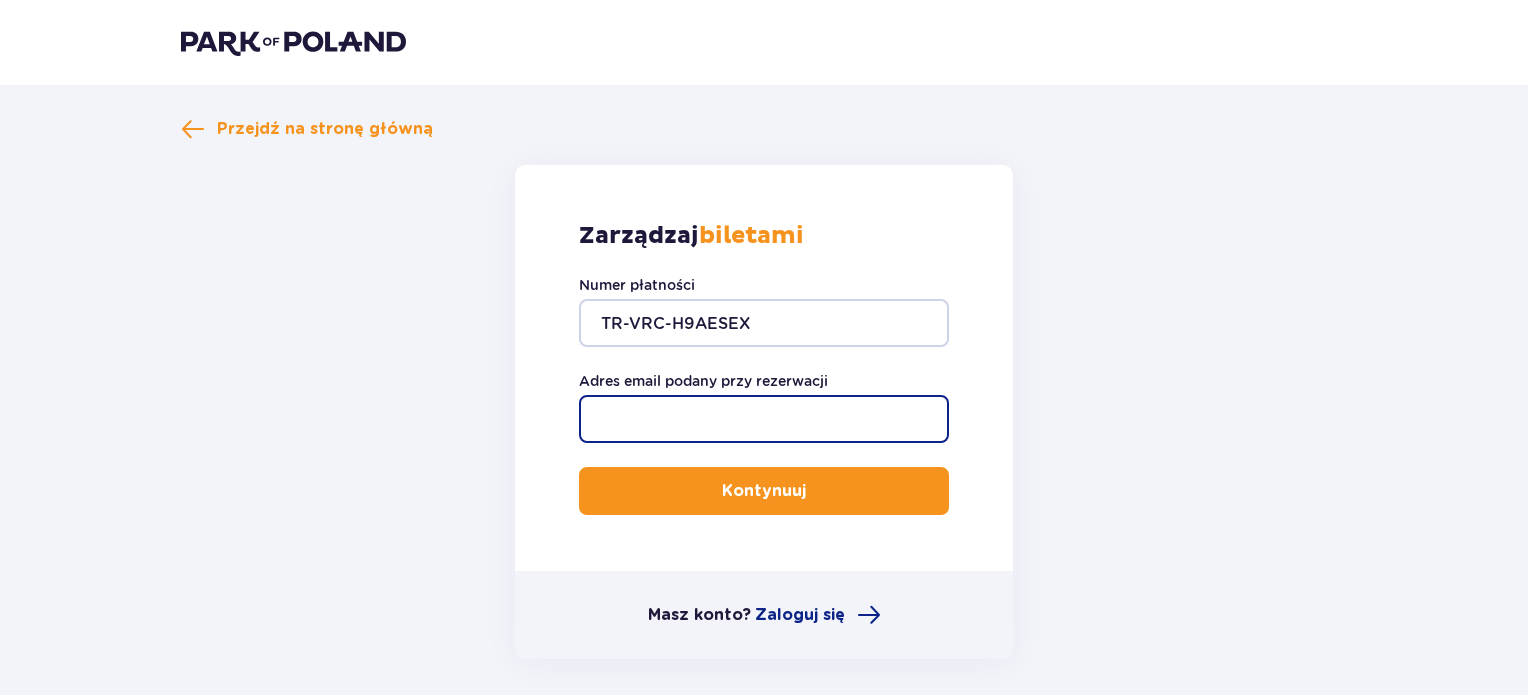 click on "Adres email podany przy rezerwacji" at bounding box center [764, 419] 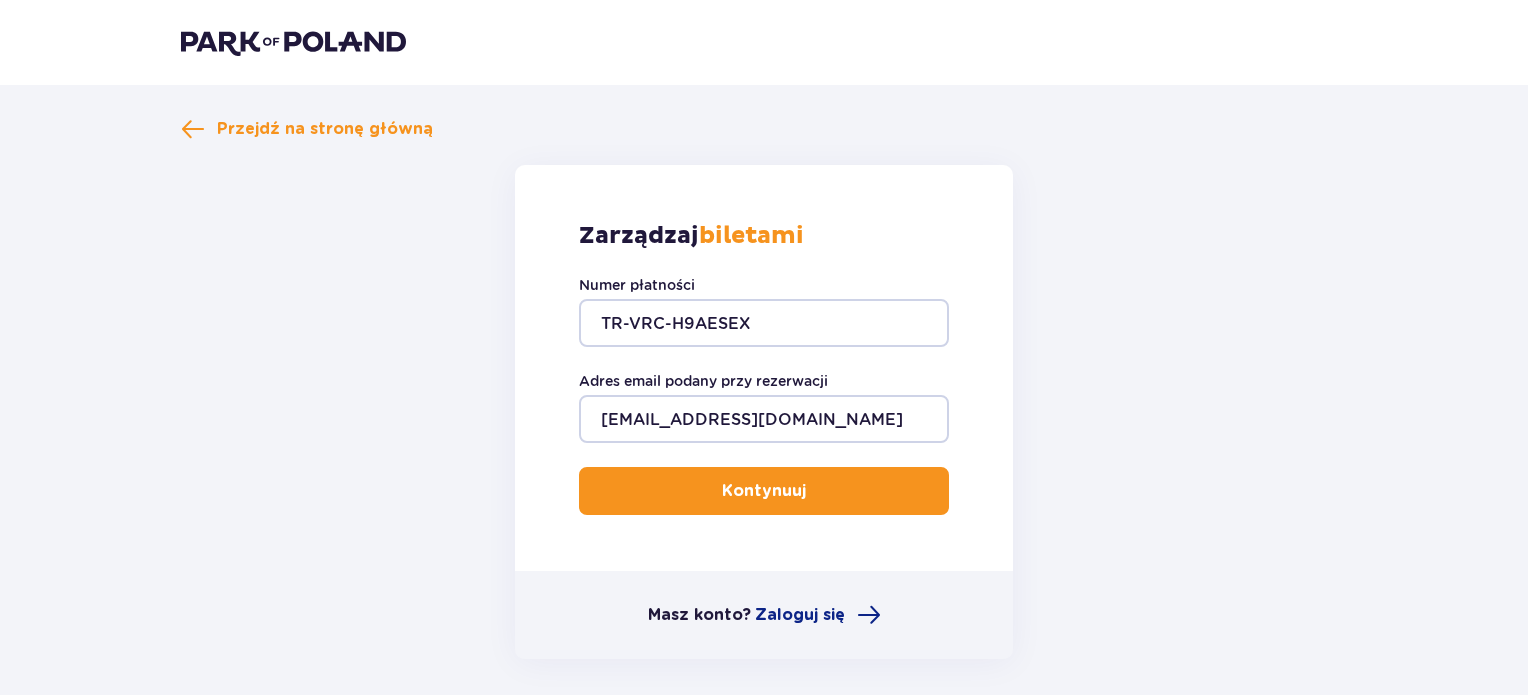 click on "Kontynuuj" at bounding box center [764, 491] 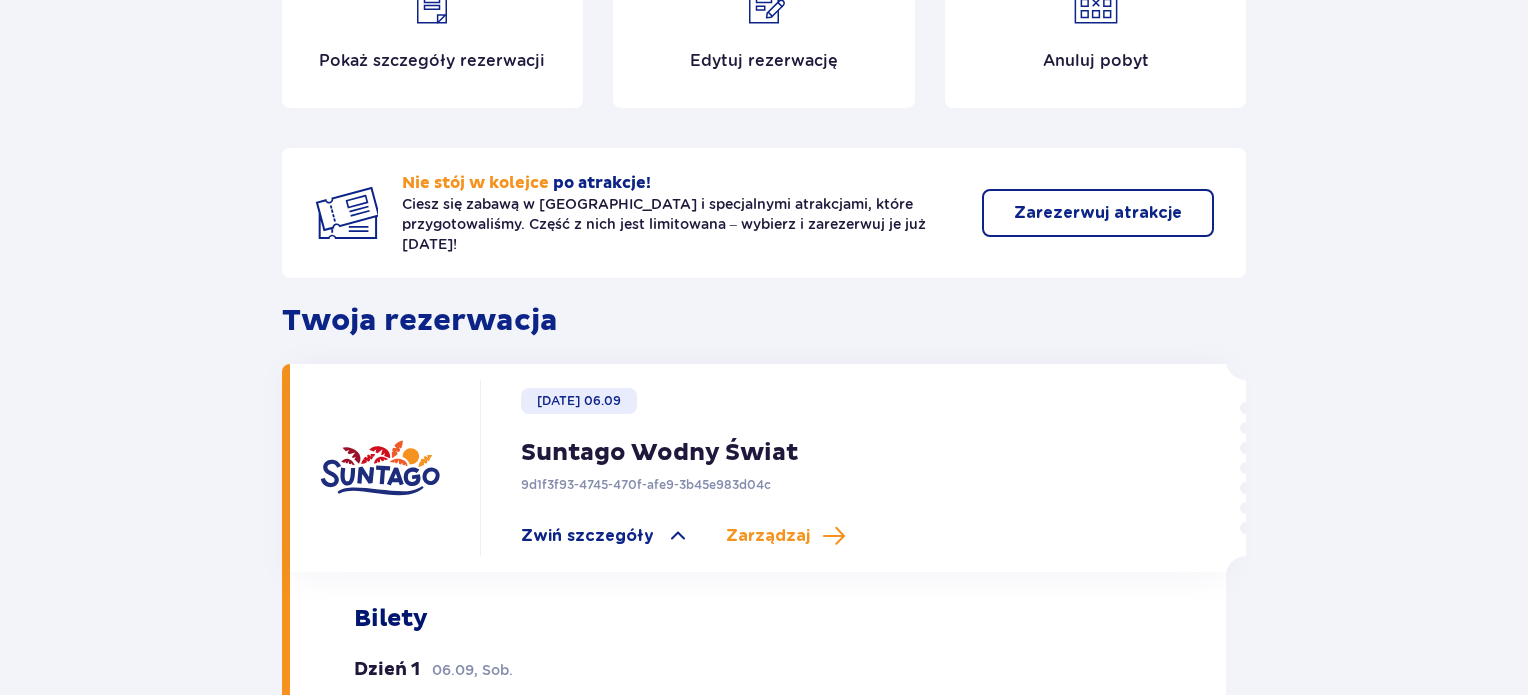 scroll, scrollTop: 600, scrollLeft: 0, axis: vertical 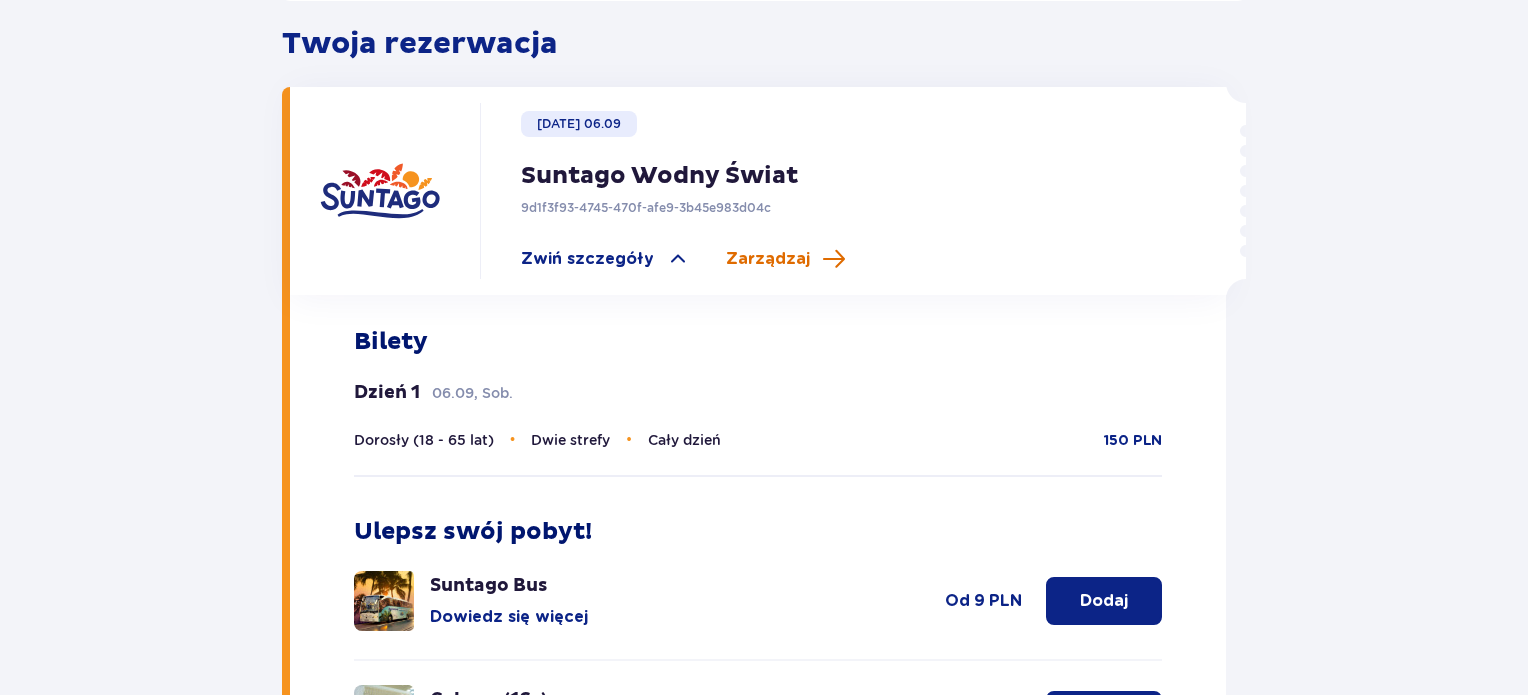 click on "Zarządzaj" at bounding box center (768, 259) 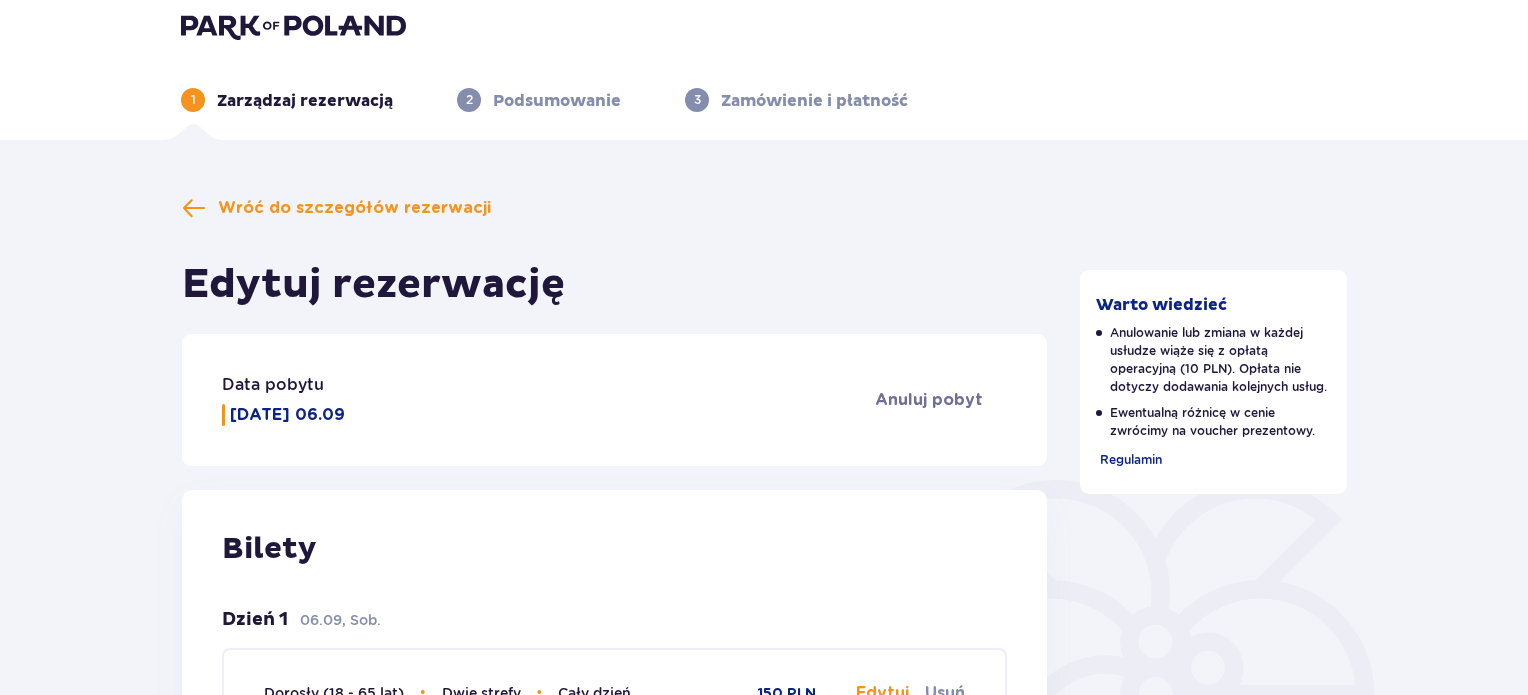 scroll, scrollTop: 0, scrollLeft: 0, axis: both 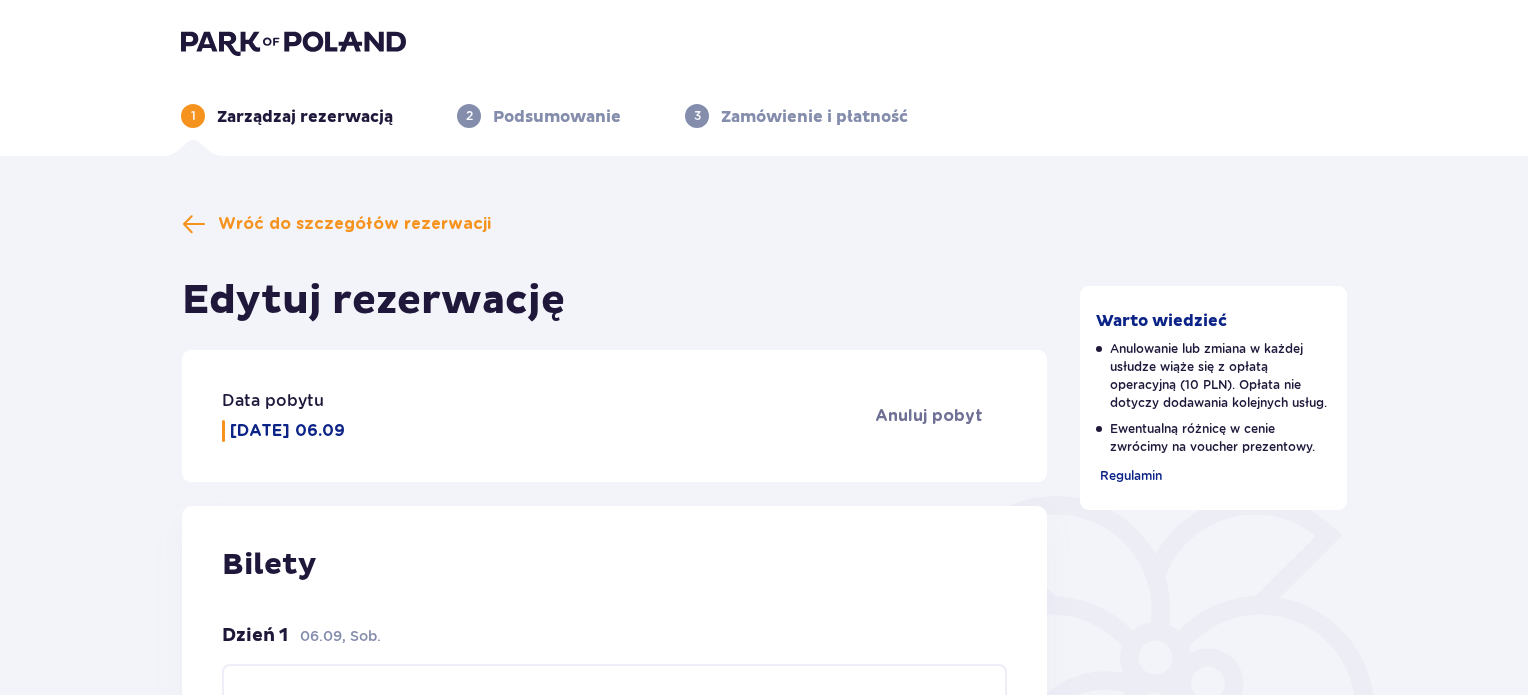 drag, startPoint x: 1524, startPoint y: 78, endPoint x: 1524, endPoint y: 119, distance: 41 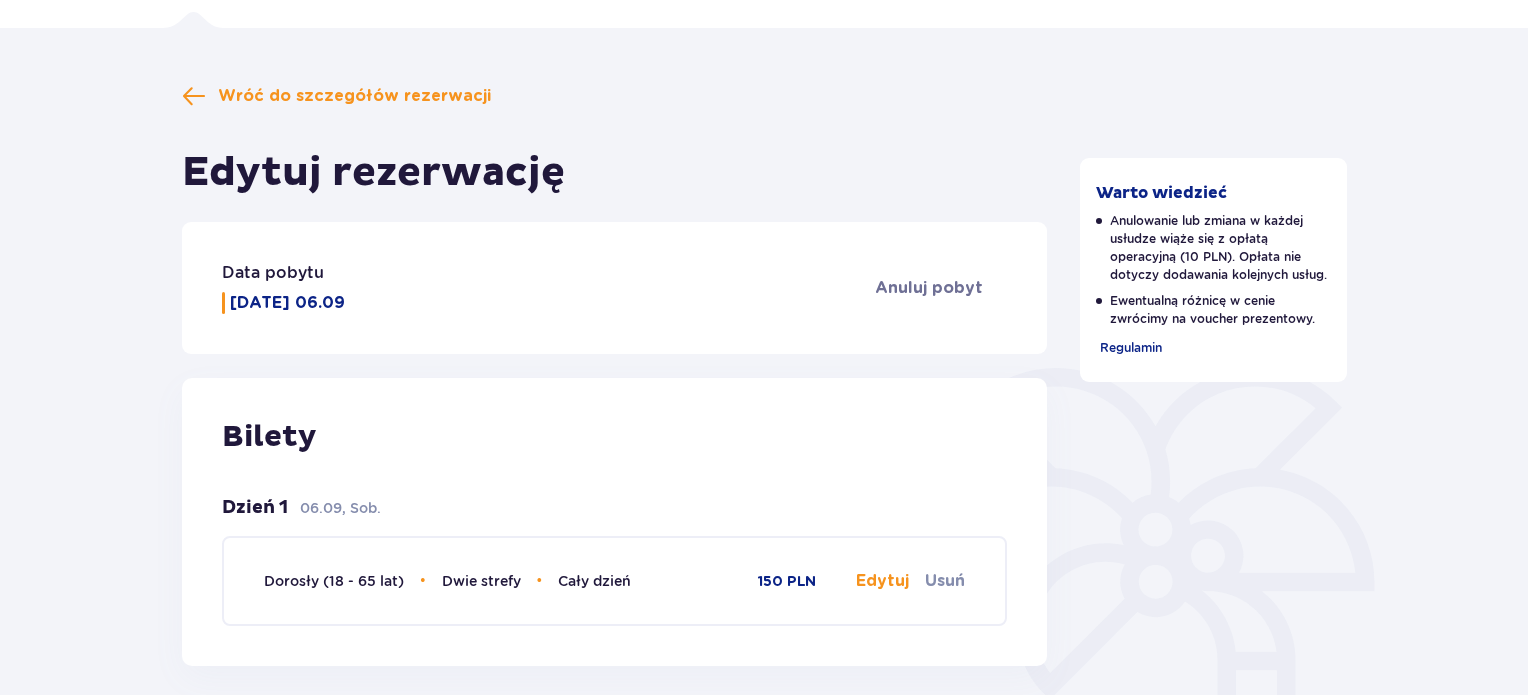 scroll, scrollTop: 225, scrollLeft: 0, axis: vertical 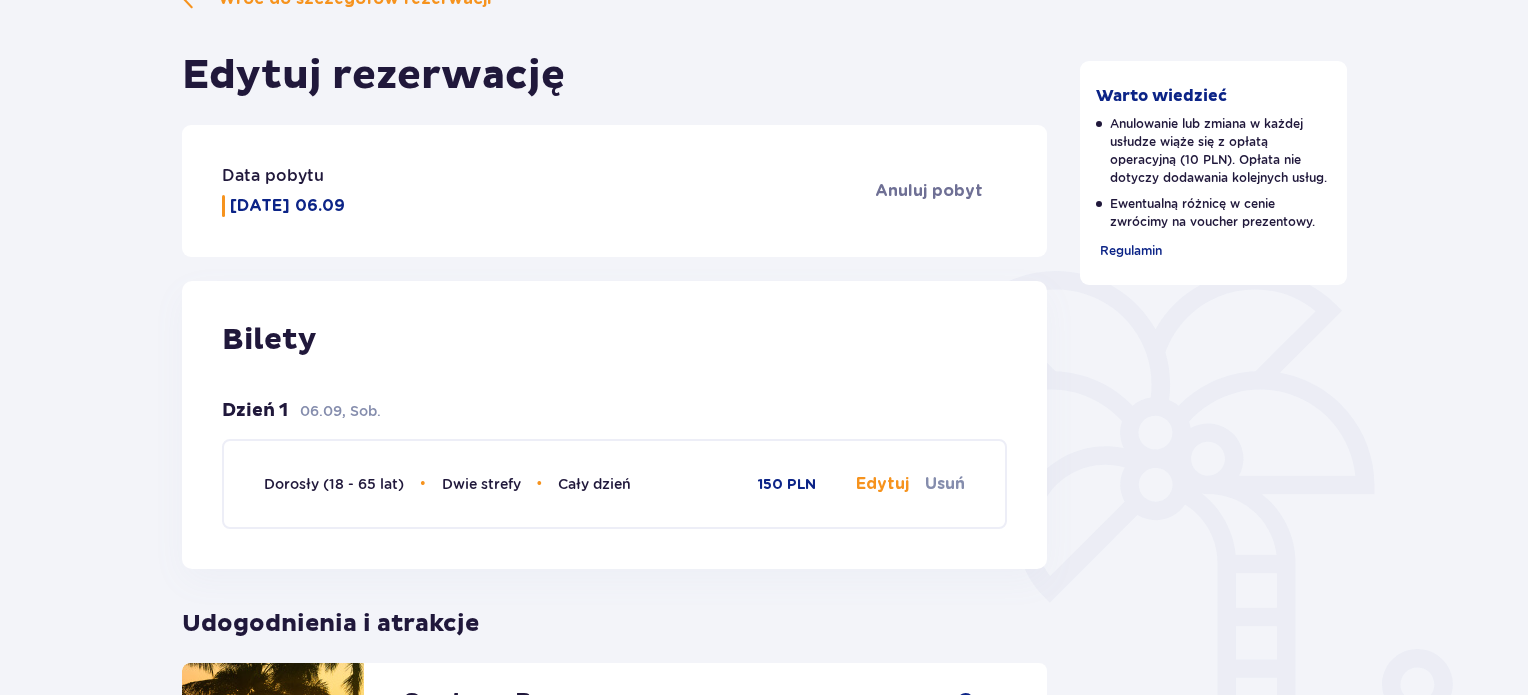 click on "Edytuj" at bounding box center [882, 484] 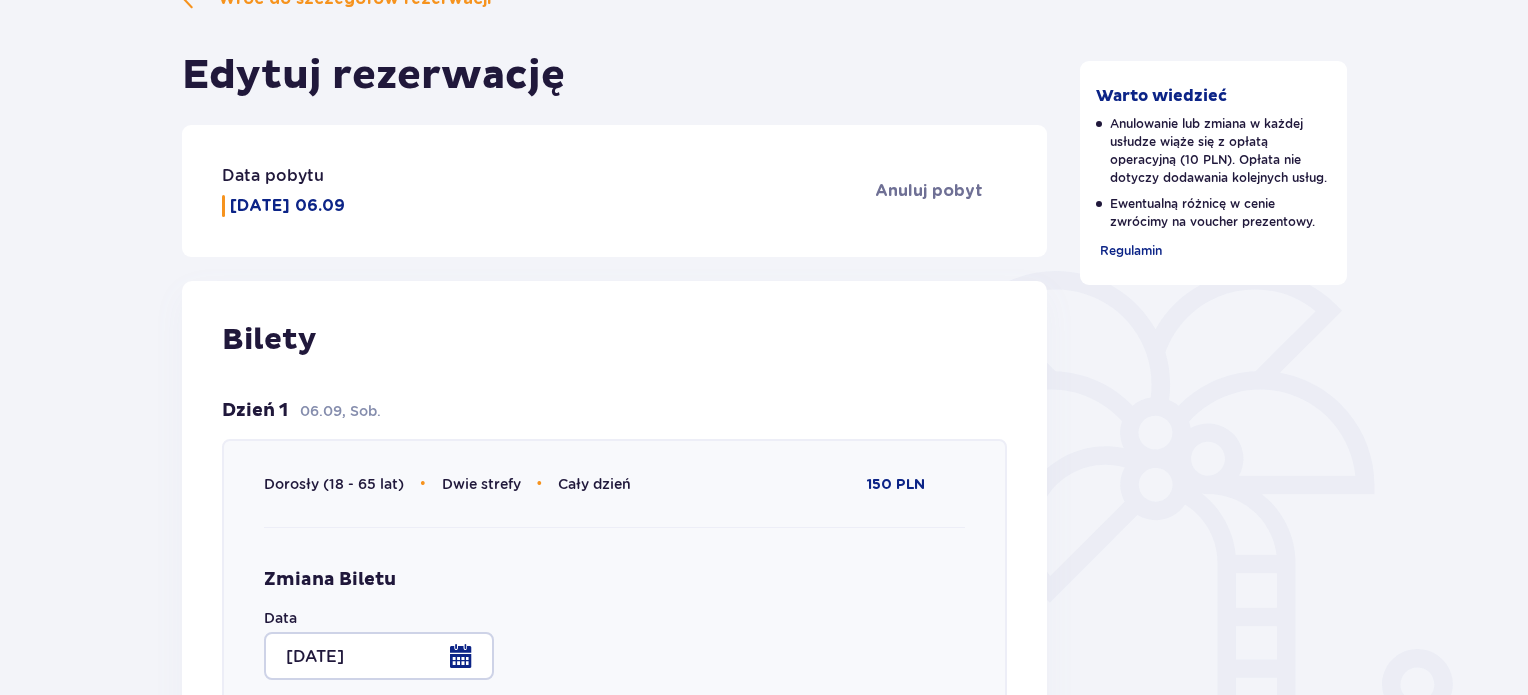 type on "Cały dzień" 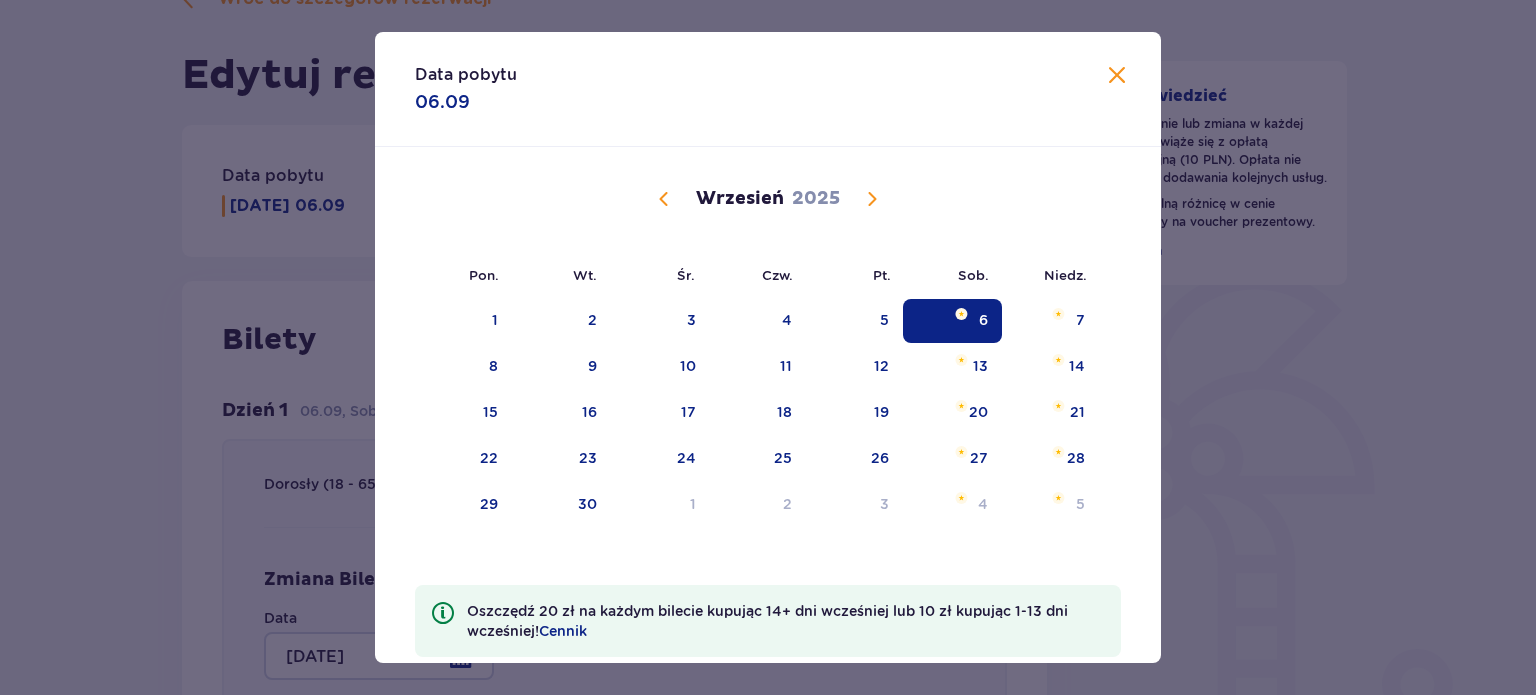 click at bounding box center (872, 199) 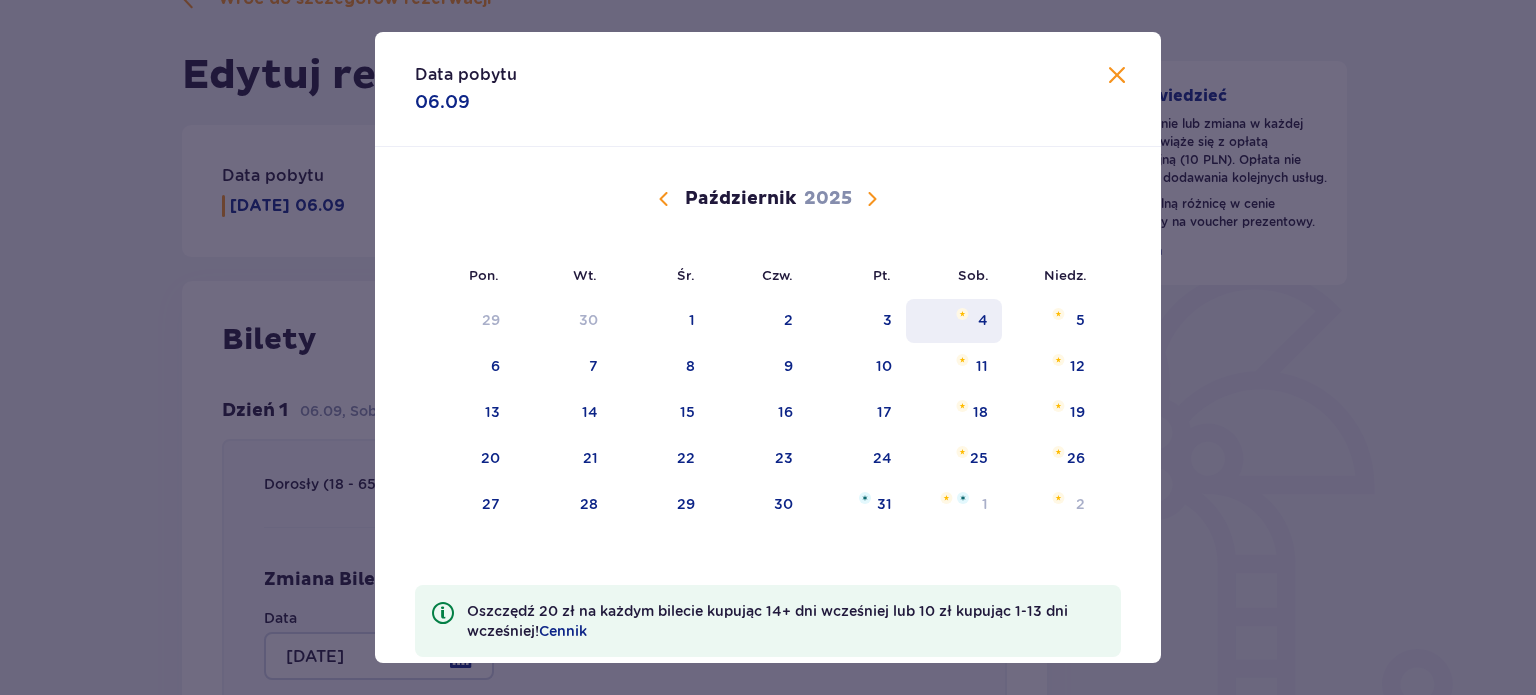 click on "4" at bounding box center [954, 321] 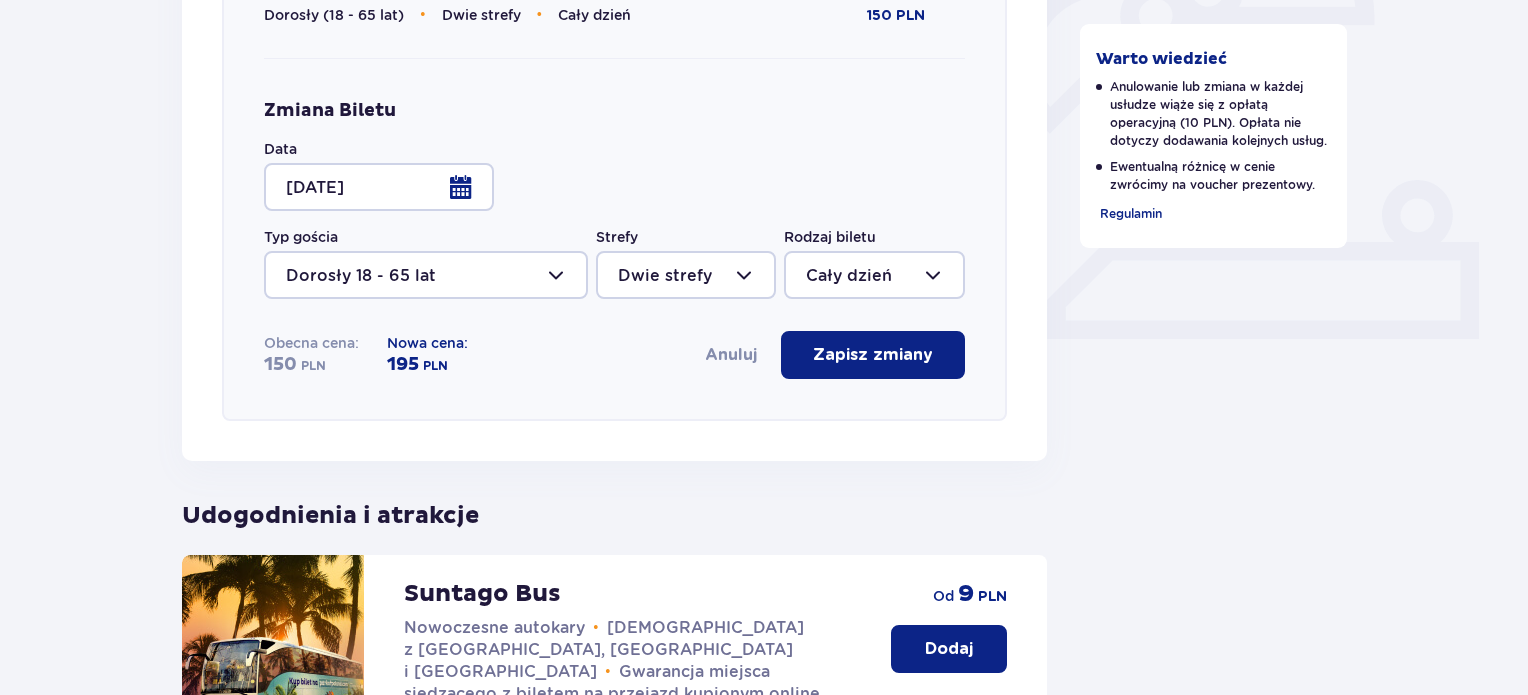 scroll, scrollTop: 728, scrollLeft: 0, axis: vertical 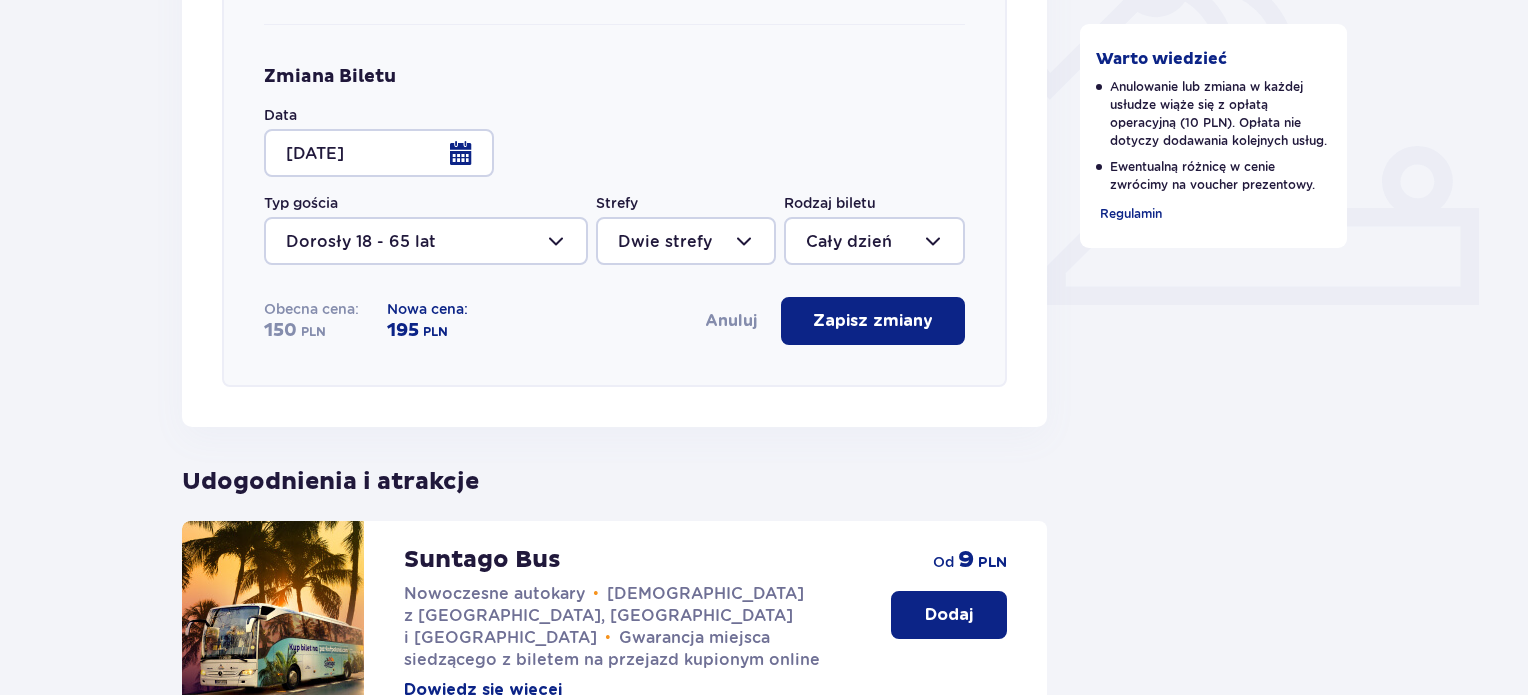 click on "Zapisz zmiany" at bounding box center [873, 321] 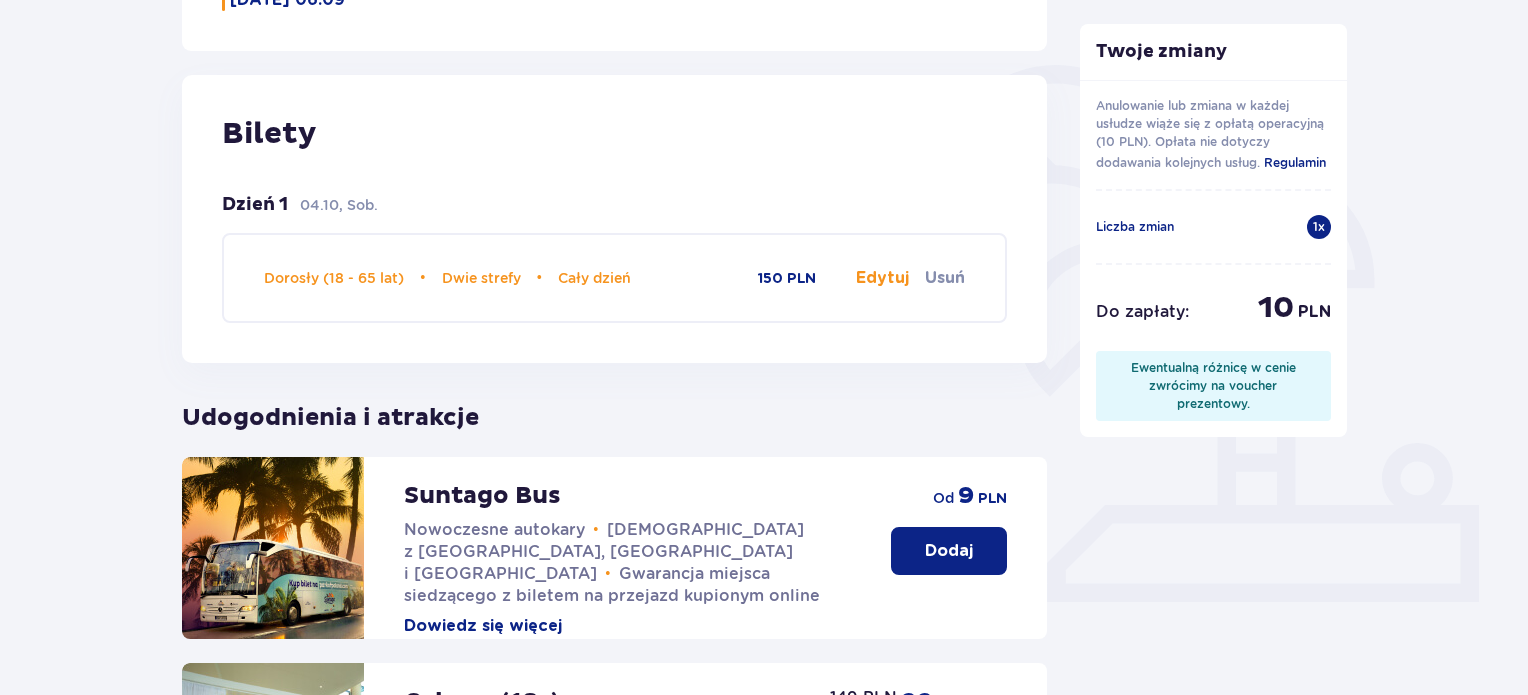 scroll, scrollTop: 772, scrollLeft: 0, axis: vertical 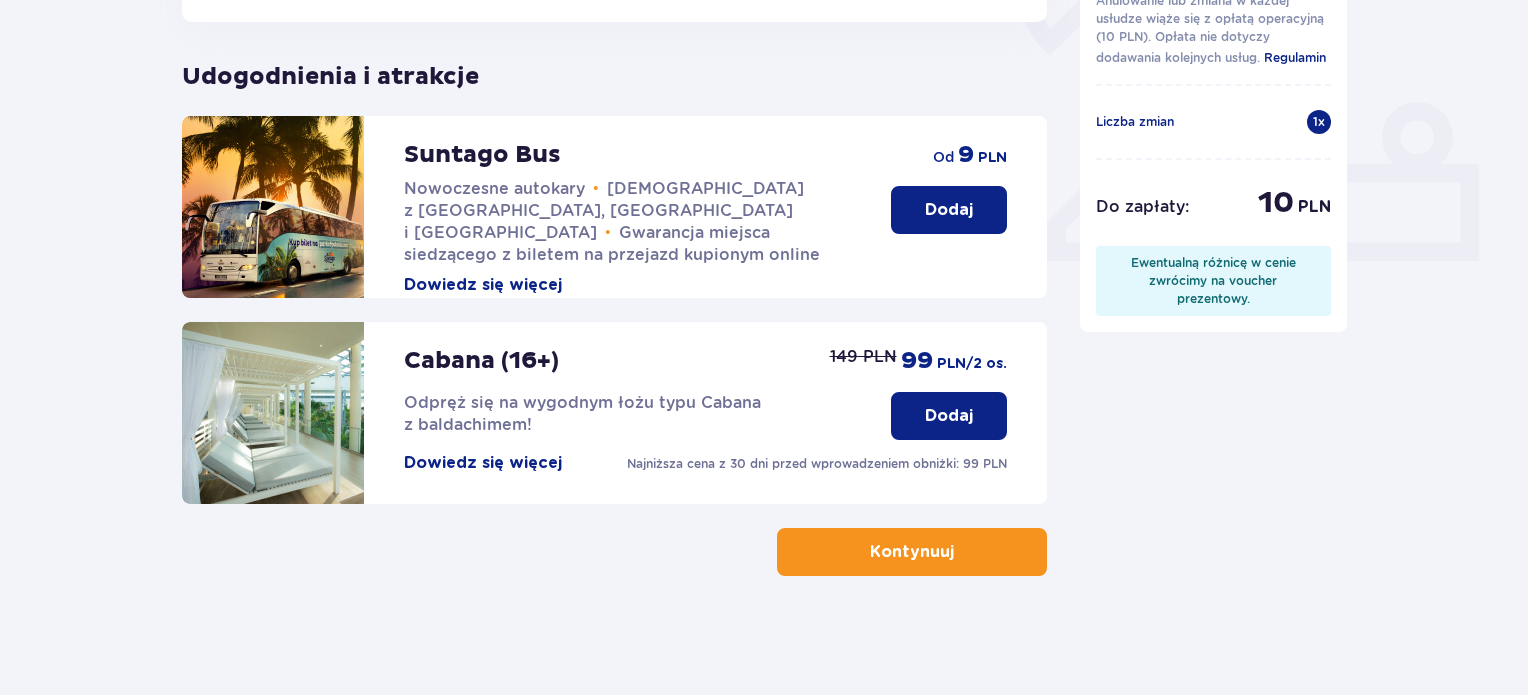 click at bounding box center [958, 552] 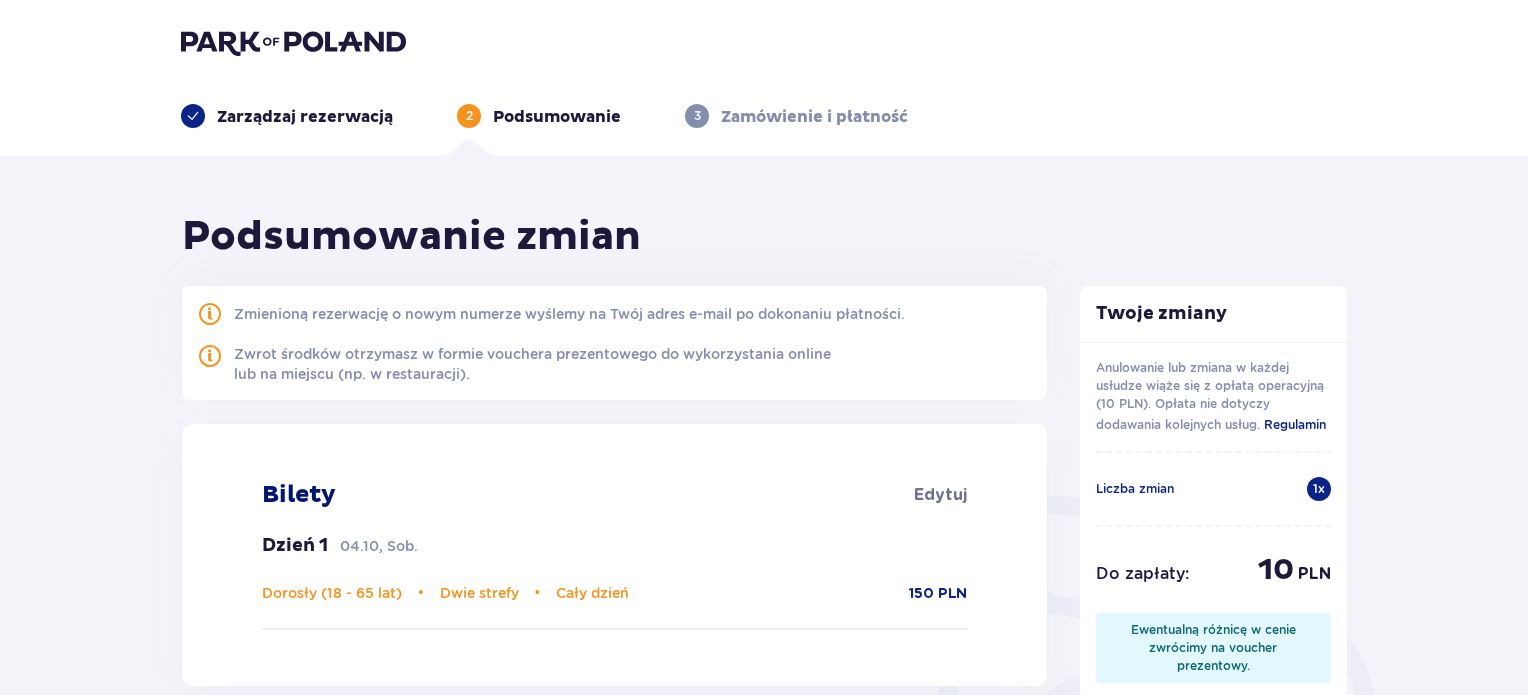 scroll, scrollTop: 184, scrollLeft: 0, axis: vertical 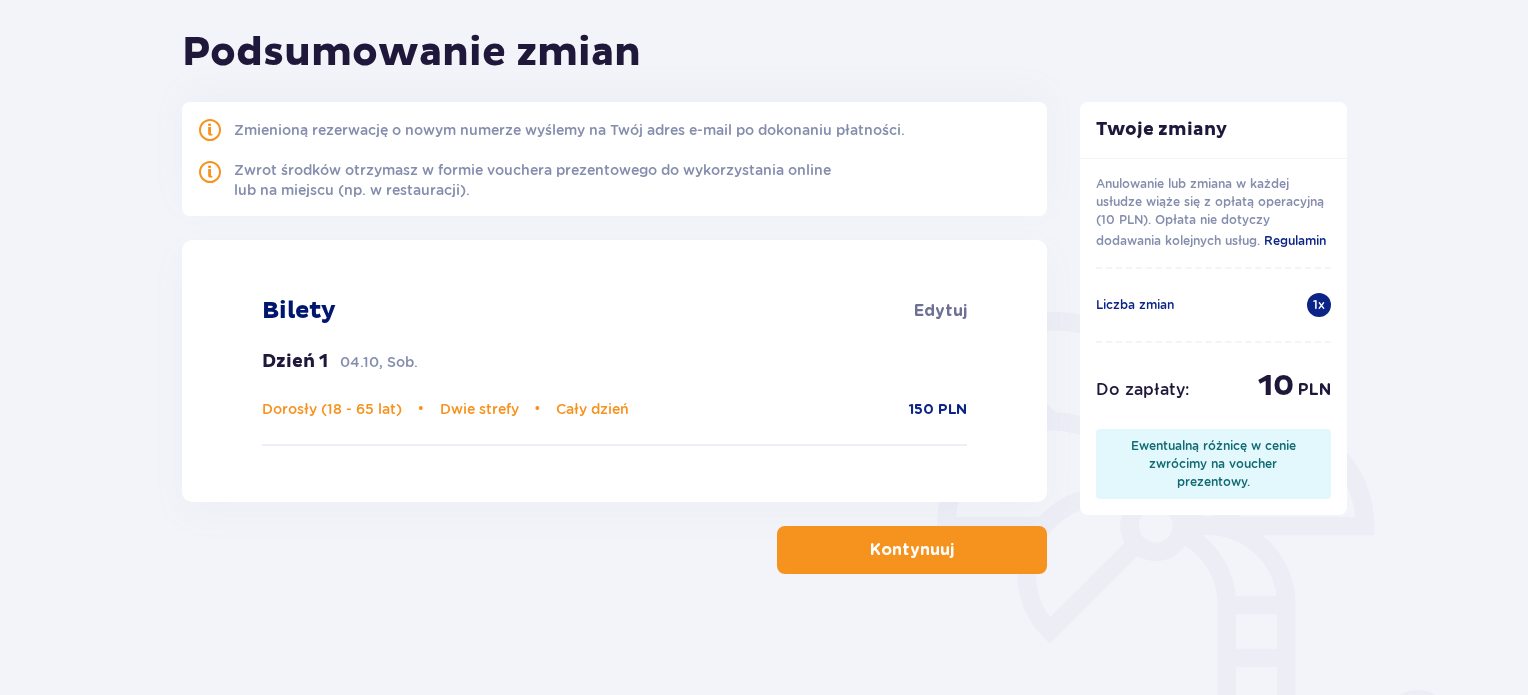 click on "Kontynuuj" at bounding box center (912, 550) 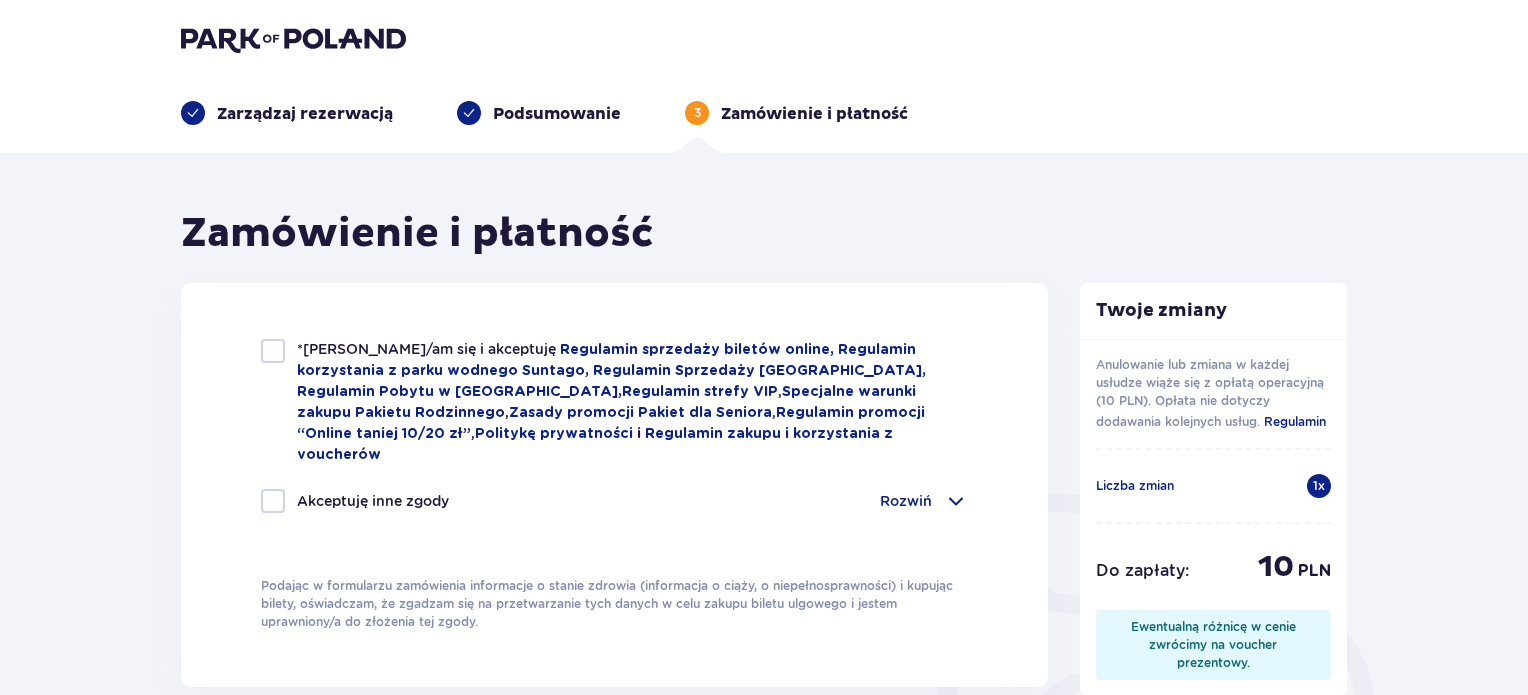scroll, scrollTop: 0, scrollLeft: 0, axis: both 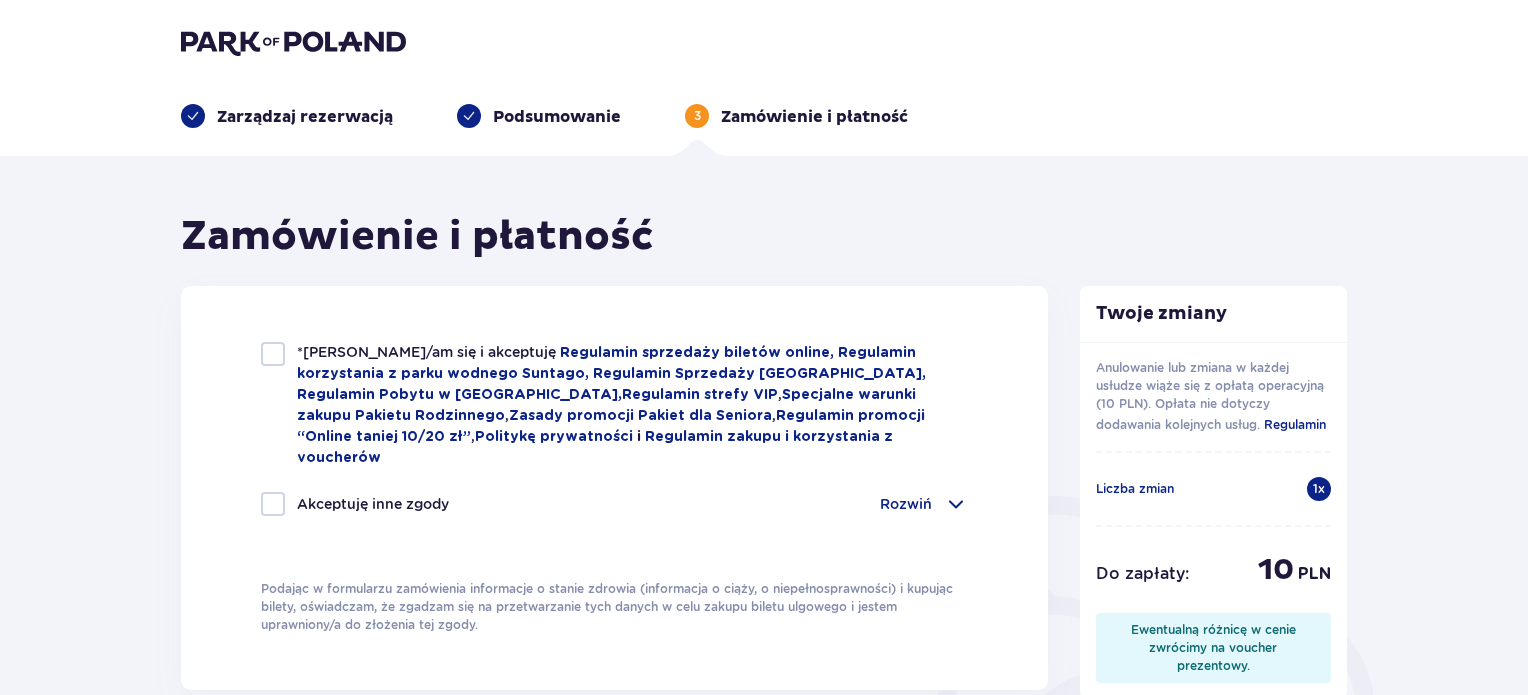 click on "*Zapoznałem/am się i akceptuję   Regulamin sprzedaży biletów online,   Regulamin korzystania z parku wodnego Suntago,   Regulamin Sprzedaży Suntago Village,   Regulamin Pobytu w Suntago Village ,  Regulamin strefy VIP ,  Specjalne warunki zakupu Pakietu Rodzinnego ,  Zasady promocji Pakiet dla Seniora ,  Regulamin promocji “Online taniej 10/20 zł” ,  Politykę prywatności   i   Regulamin zakupu i korzystania z voucherów" at bounding box center (614, 405) 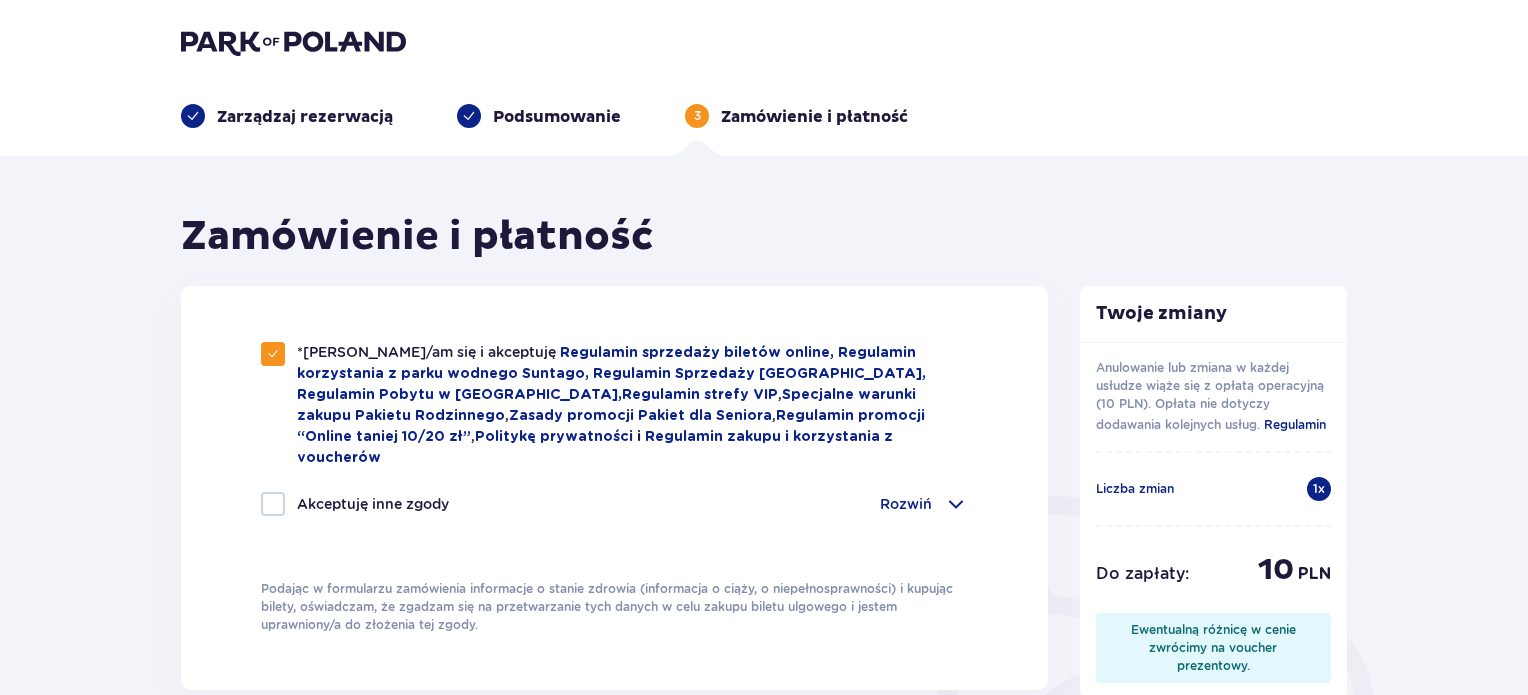 scroll, scrollTop: 367, scrollLeft: 0, axis: vertical 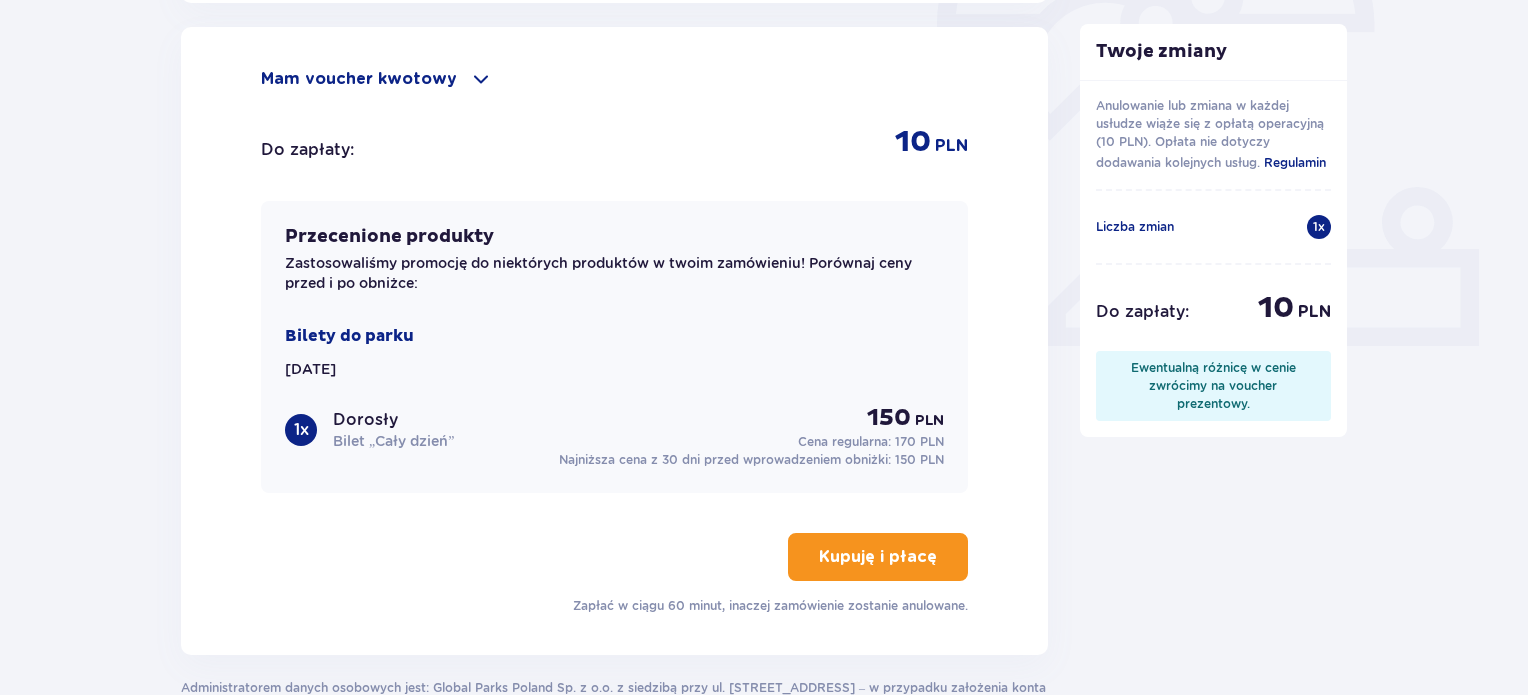click on "Kupuję i płacę" at bounding box center (878, 557) 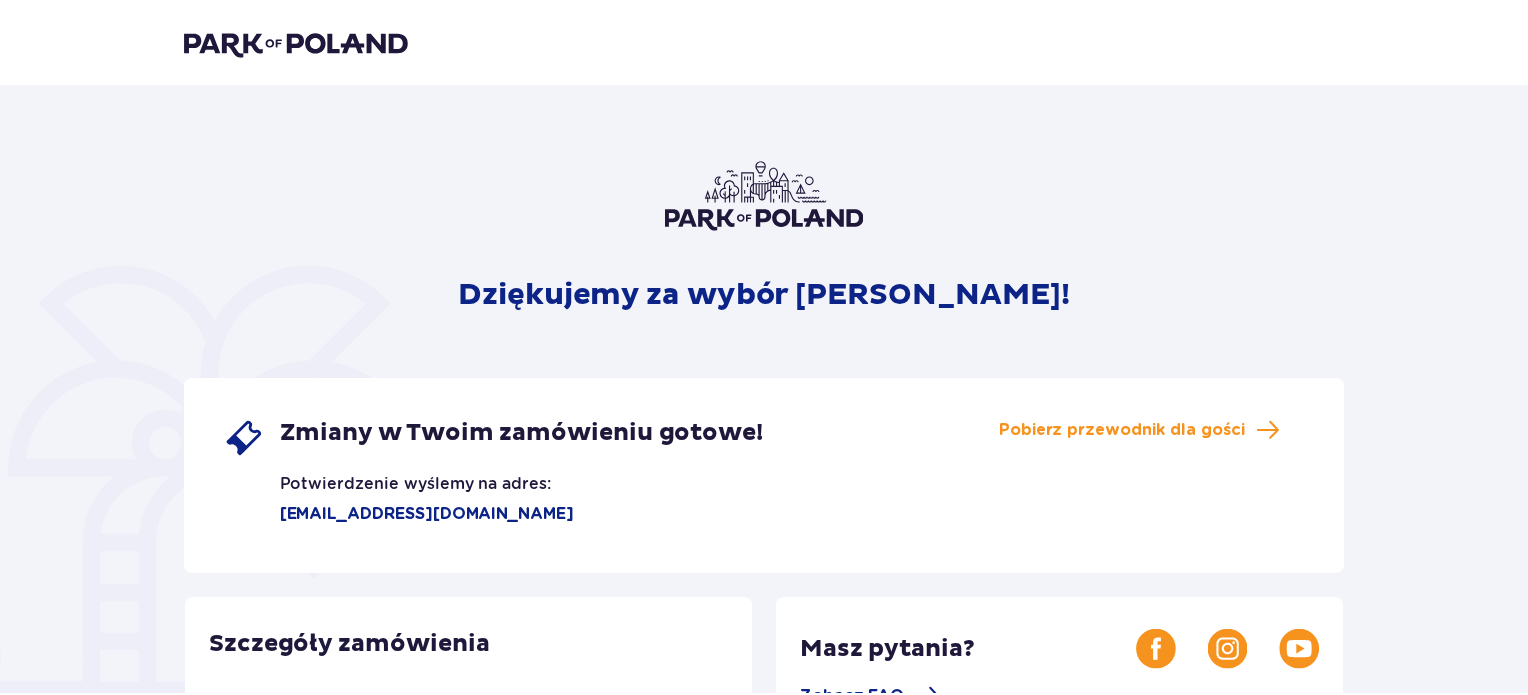 scroll, scrollTop: 0, scrollLeft: 0, axis: both 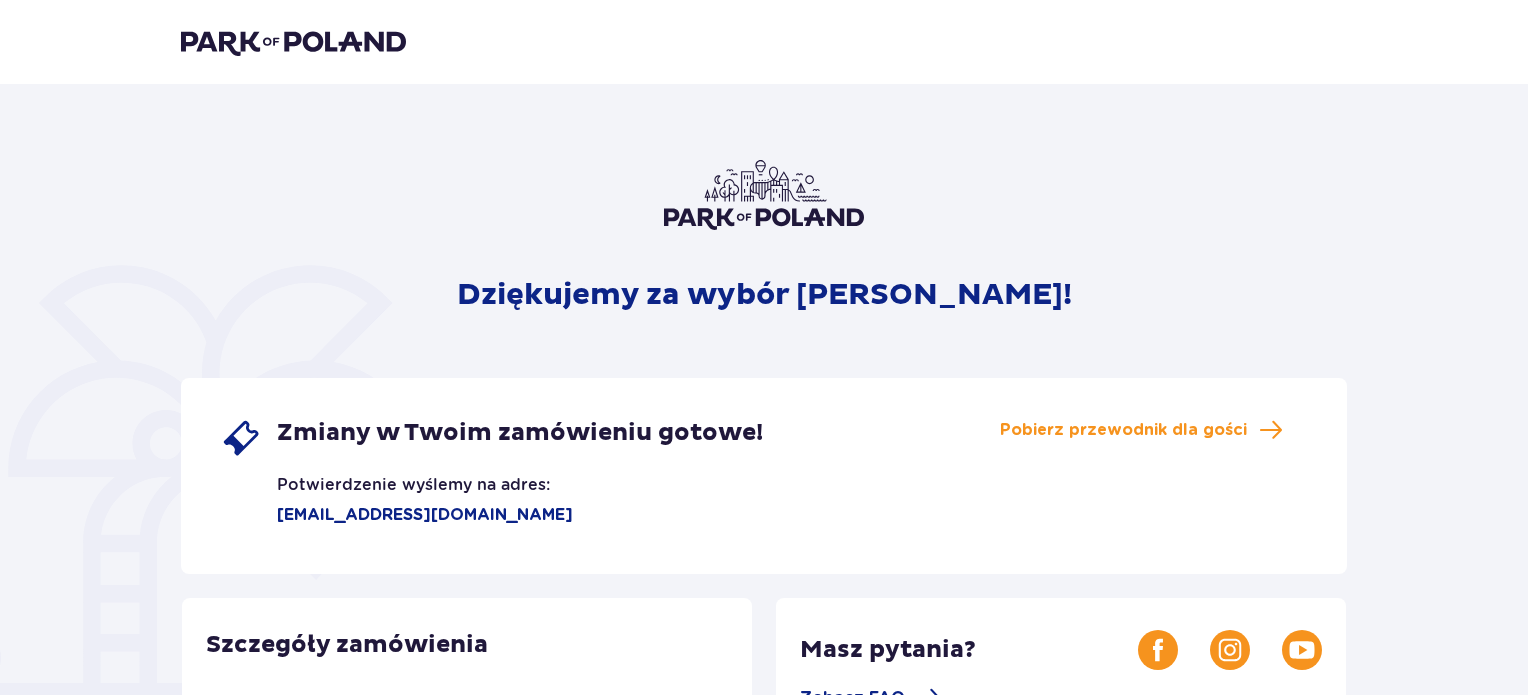 click on "Dziękujemy za wybór [PERSON_NAME]! Zmiany w Twoim zamówieniu gotowe!   Potwierdzenie wyślemy na adres: [EMAIL_ADDRESS][DOMAIN_NAME] Pobierz przewodnik dla gości Szczegóły zamówienia Numer zamówienia: 331ae346-b163-436c-98f0-13f0dd7376bf Numer płatności: TR-VRC-HA093MX Masz pytania? Zobacz FAQ Jak dojechać do parku Dla głodnych   nie tylko wrażeń! Restauracje i bary Wybierz się w kulinarną podróż dookoła świata – w [GEOGRAPHIC_DATA] aż 5 restauracji i 4 basenowe koktajl bary. Więcej A może   dłuższy pobyt? [GEOGRAPHIC_DATA] [GEOGRAPHIC_DATA] to miejsce dla wielbicieli zabawy i tropikalnego klimatu, chcących dłużej cieszyć się pobytem w Parku. Więcej" at bounding box center (764, 700) 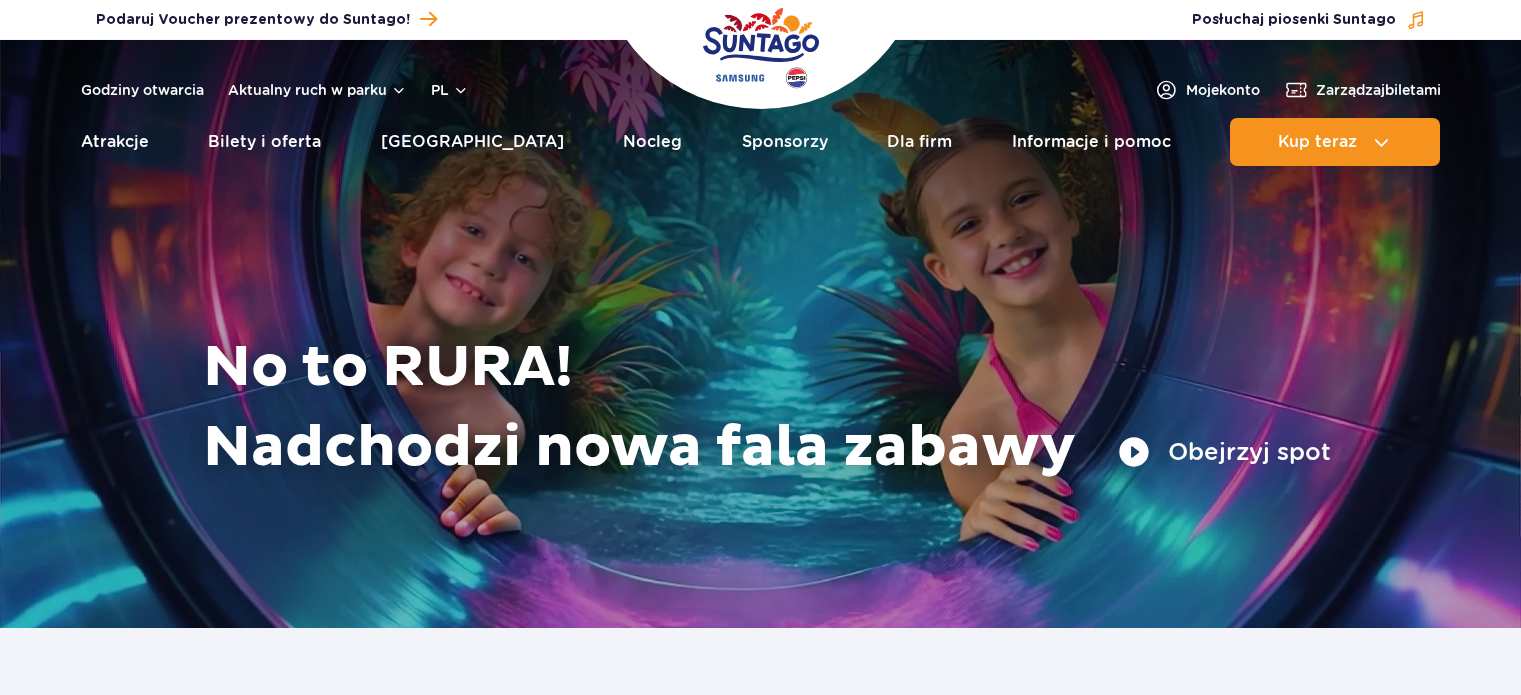 scroll, scrollTop: 0, scrollLeft: 0, axis: both 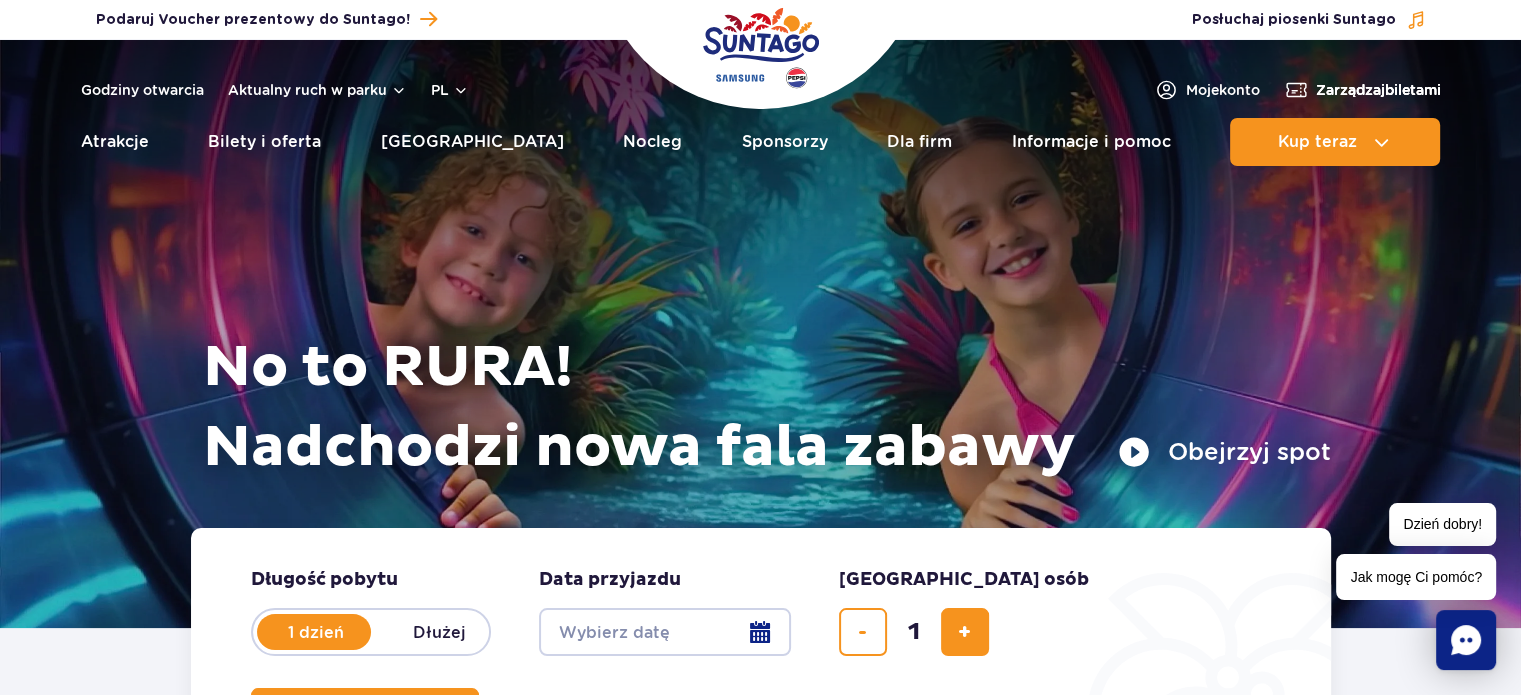 click on "Zarządzaj  biletami" at bounding box center (1378, 90) 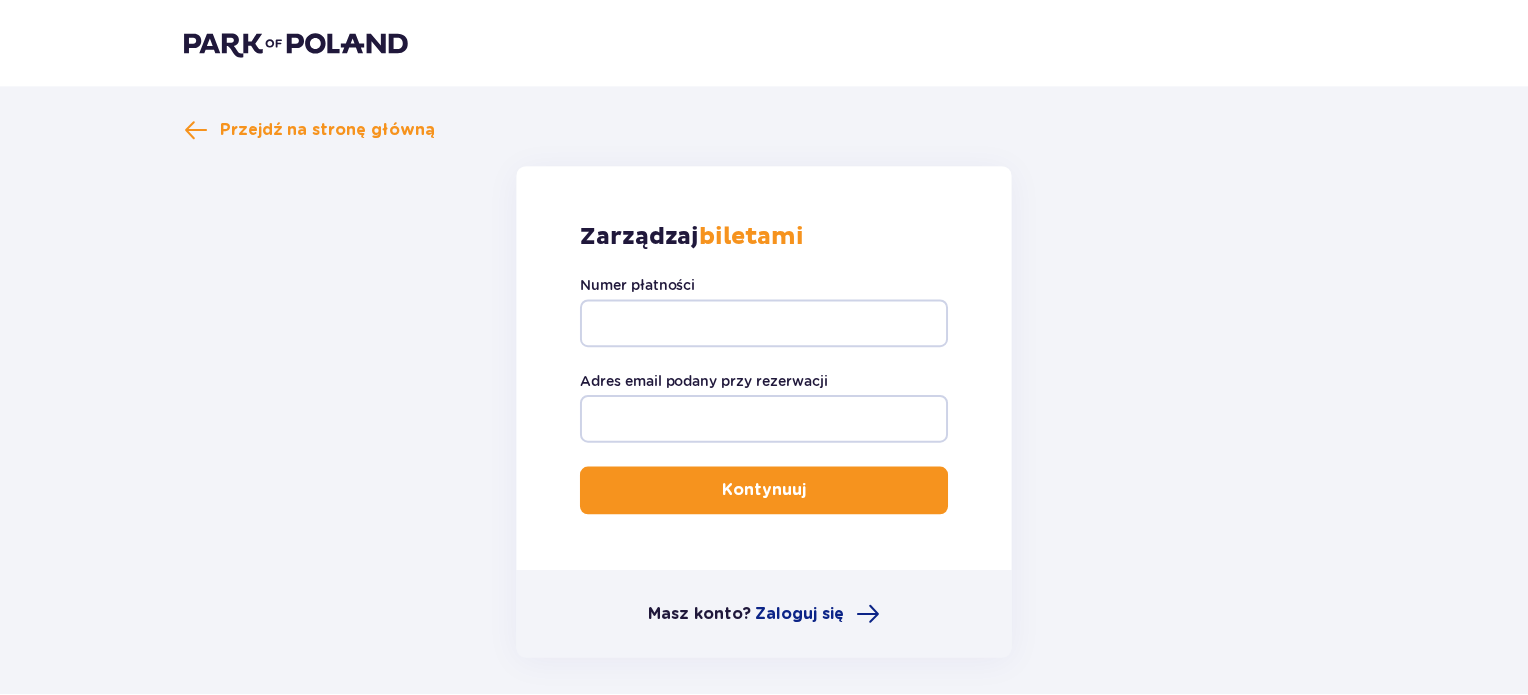 scroll, scrollTop: 0, scrollLeft: 0, axis: both 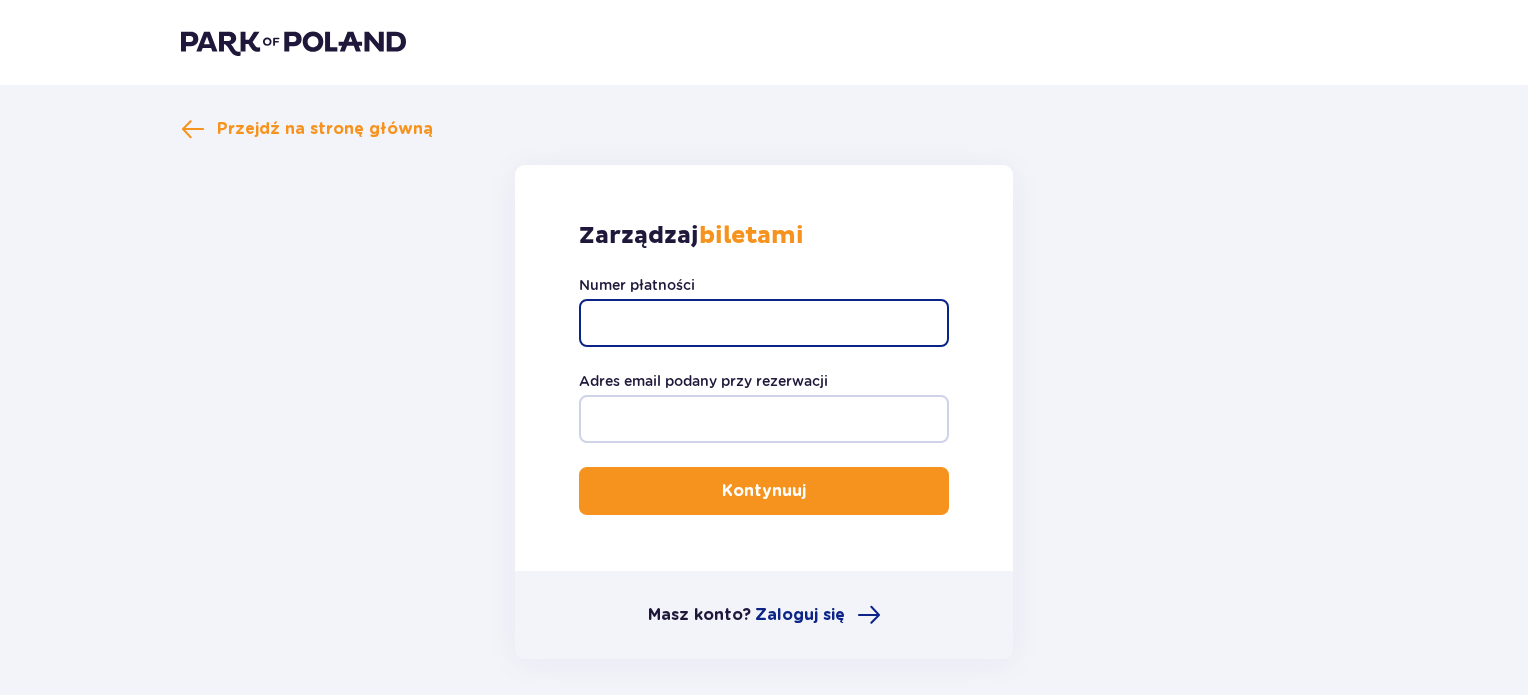 click on "Numer płatności" at bounding box center [764, 323] 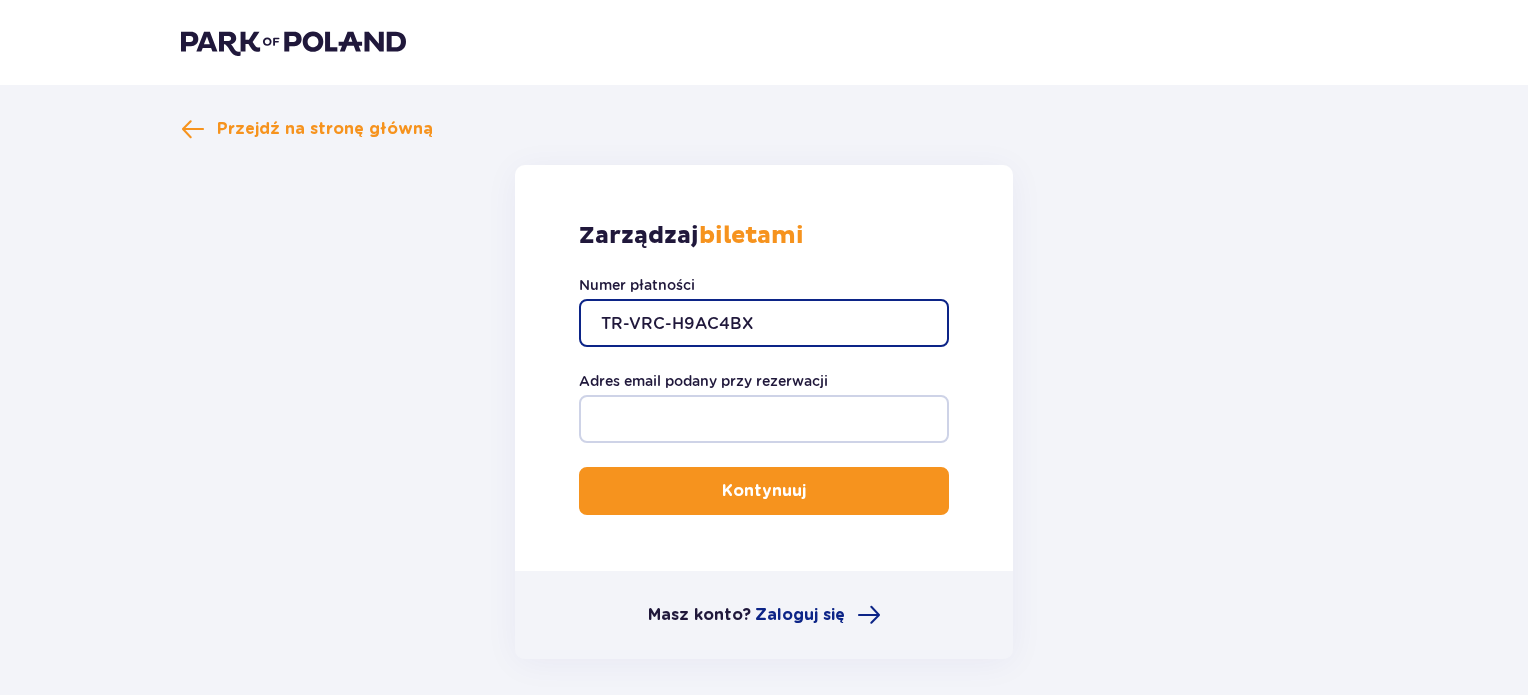 type on "TR-VRC-H9AC4BX" 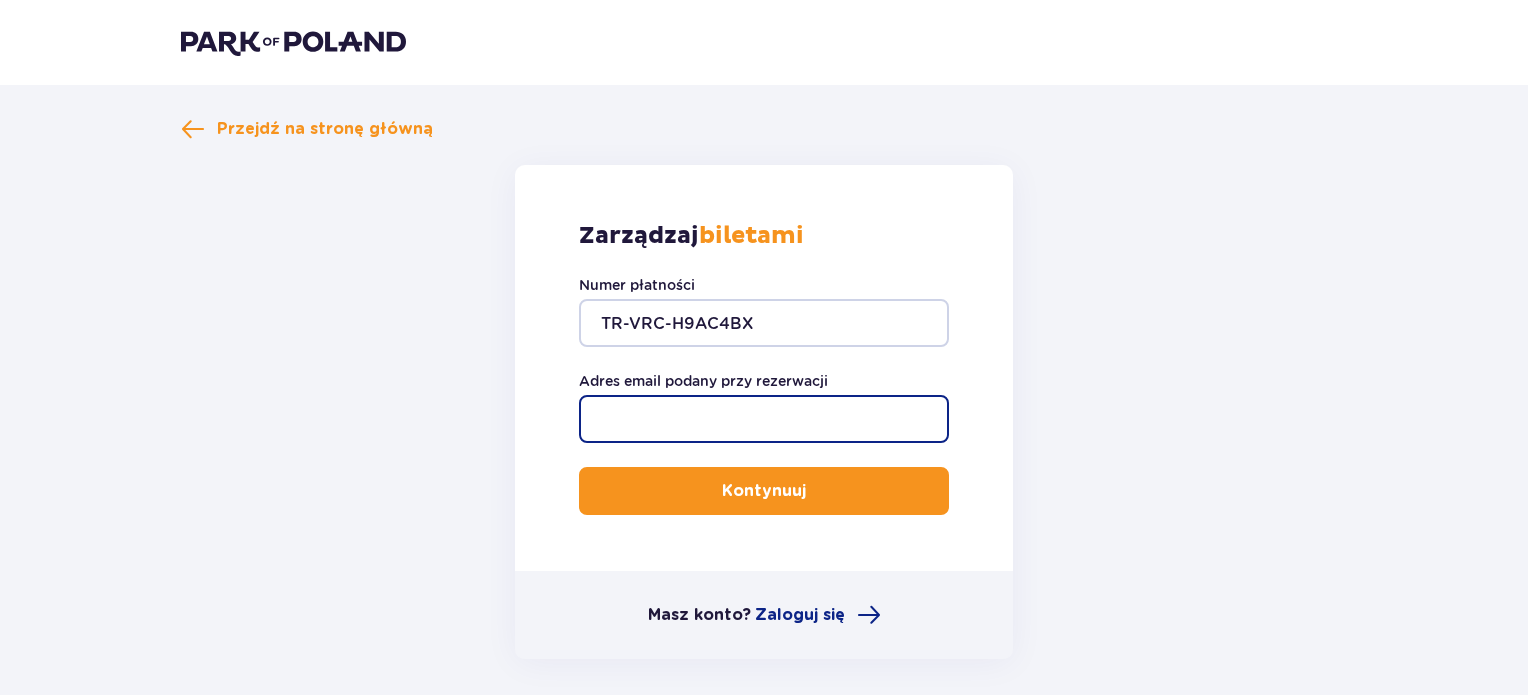 click on "Adres email podany przy rezerwacji" at bounding box center (764, 419) 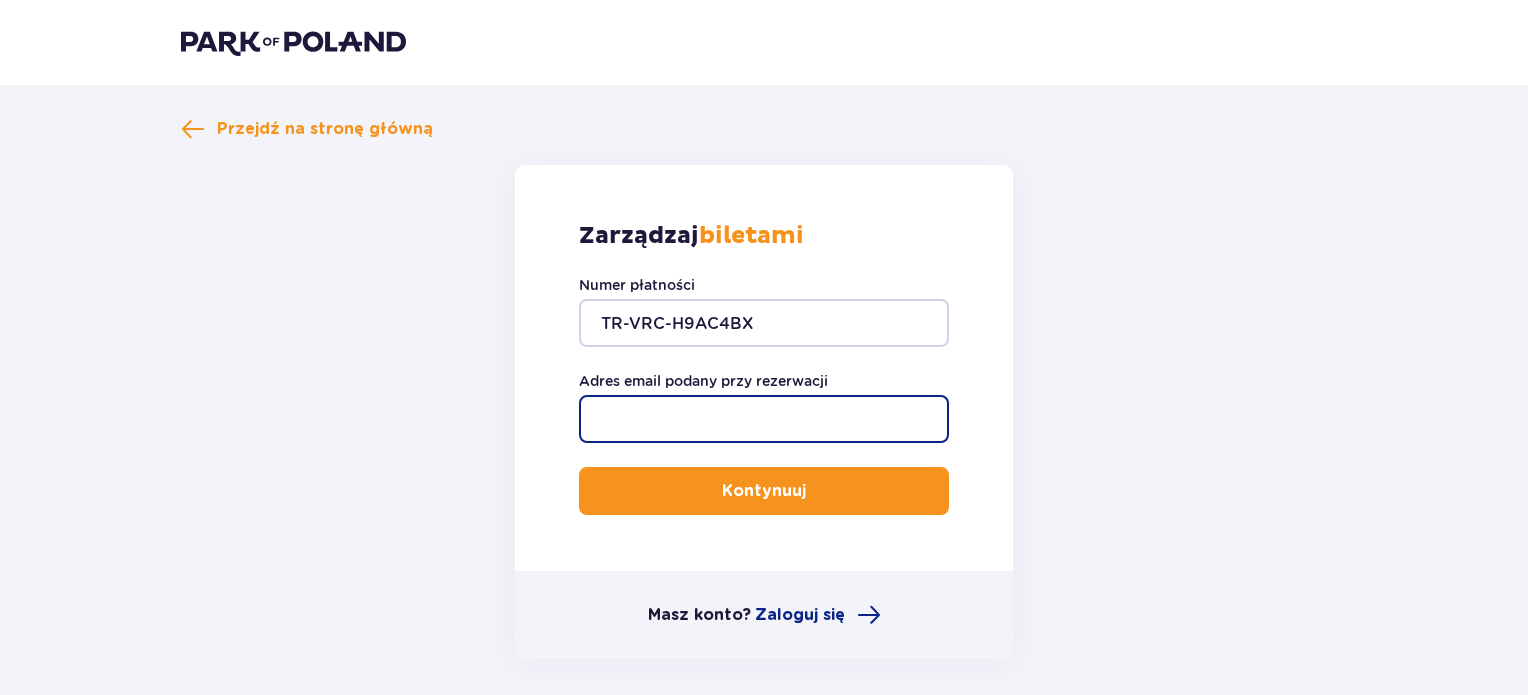 type on "[EMAIL_ADDRESS][DOMAIN_NAME]" 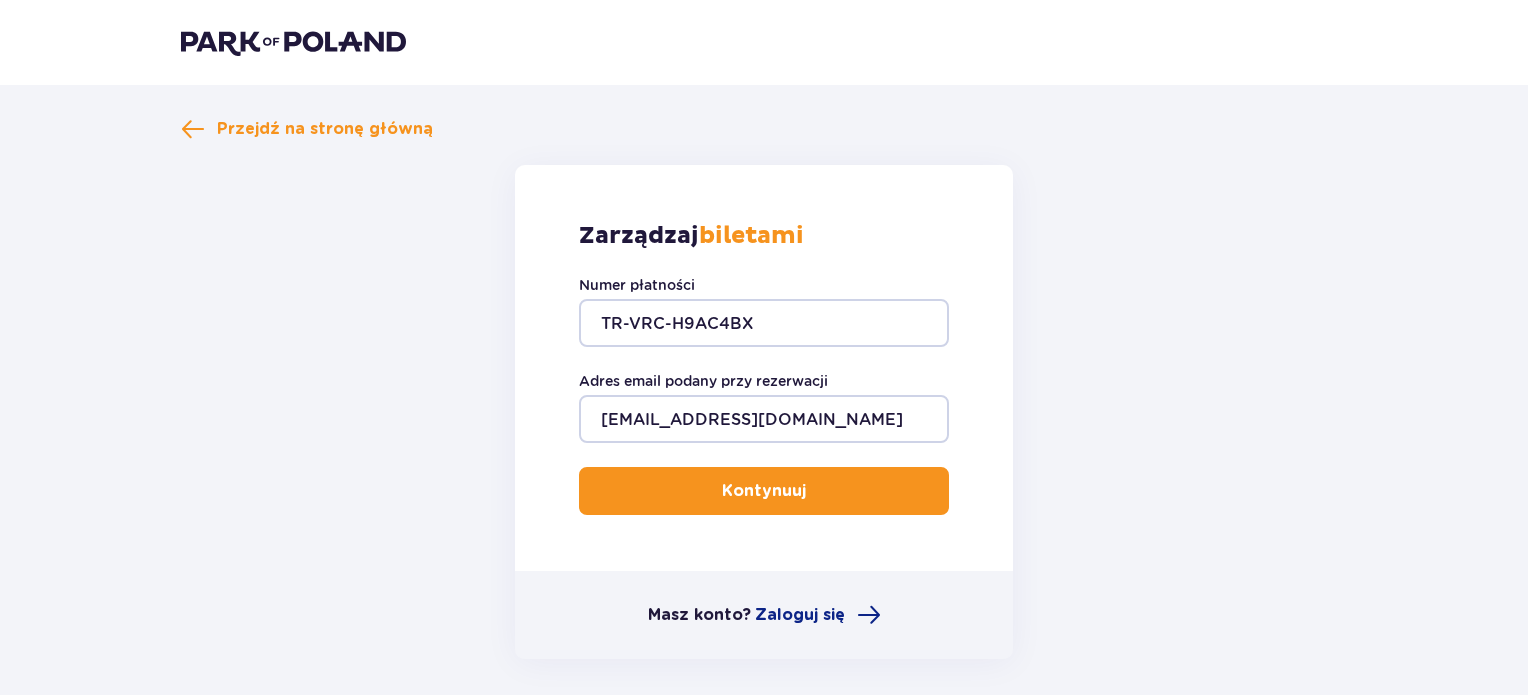 click on "Kontynuuj" at bounding box center (764, 491) 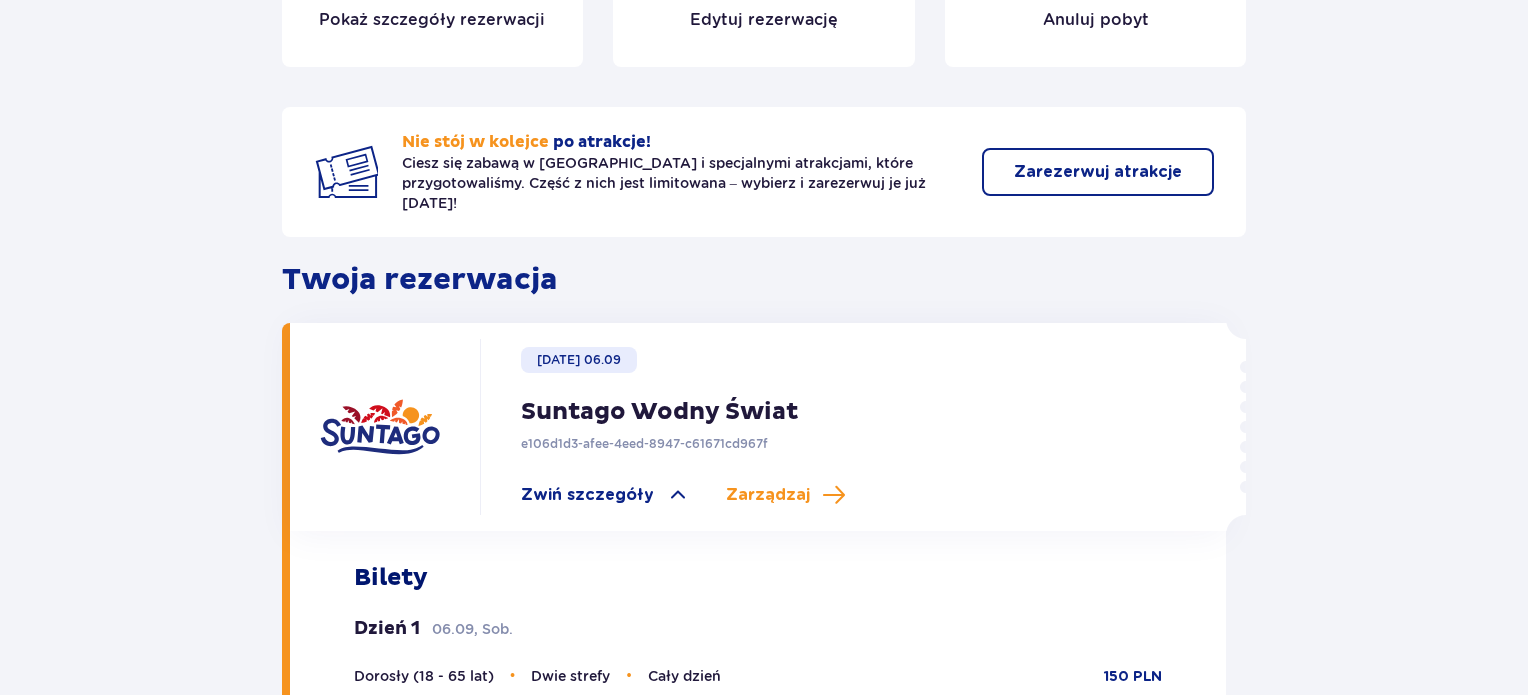 scroll, scrollTop: 448, scrollLeft: 0, axis: vertical 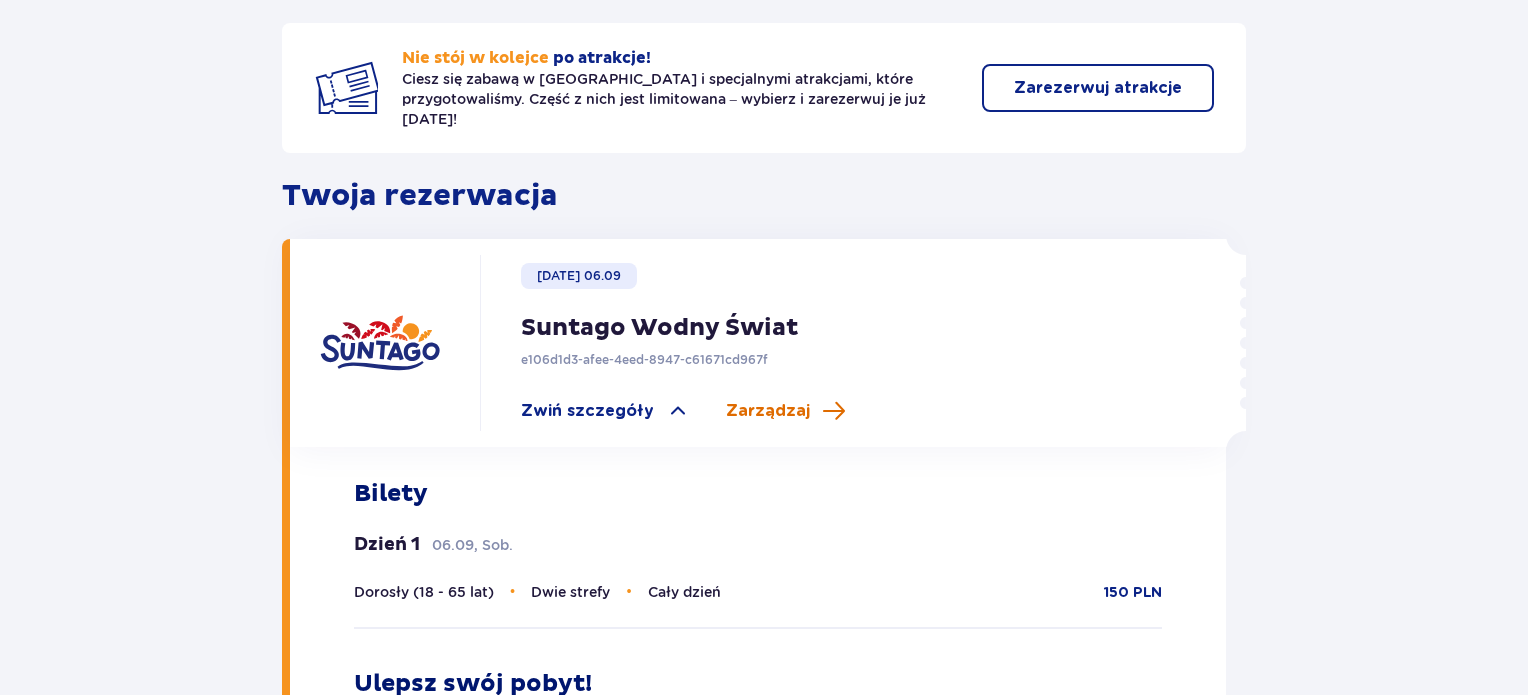click on "Zarządzaj" at bounding box center [768, 411] 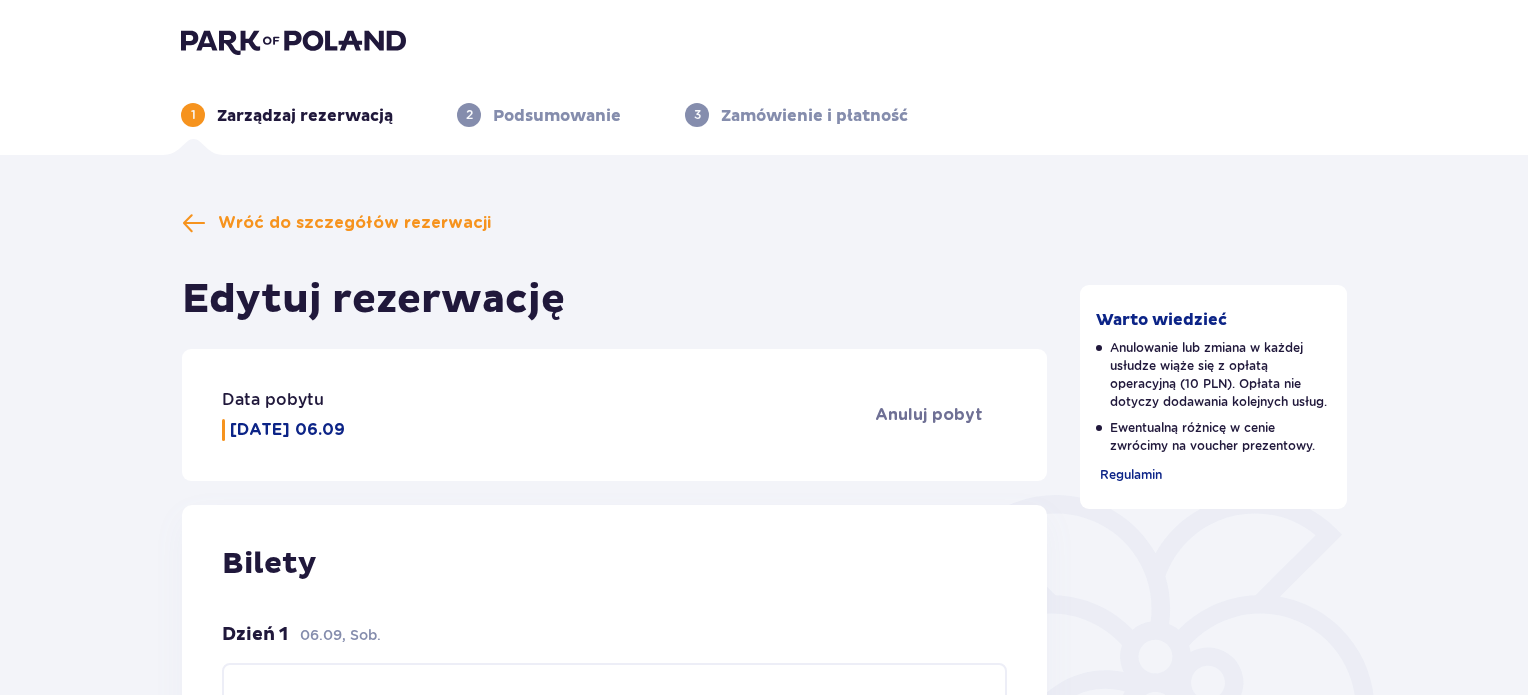 scroll, scrollTop: 0, scrollLeft: 0, axis: both 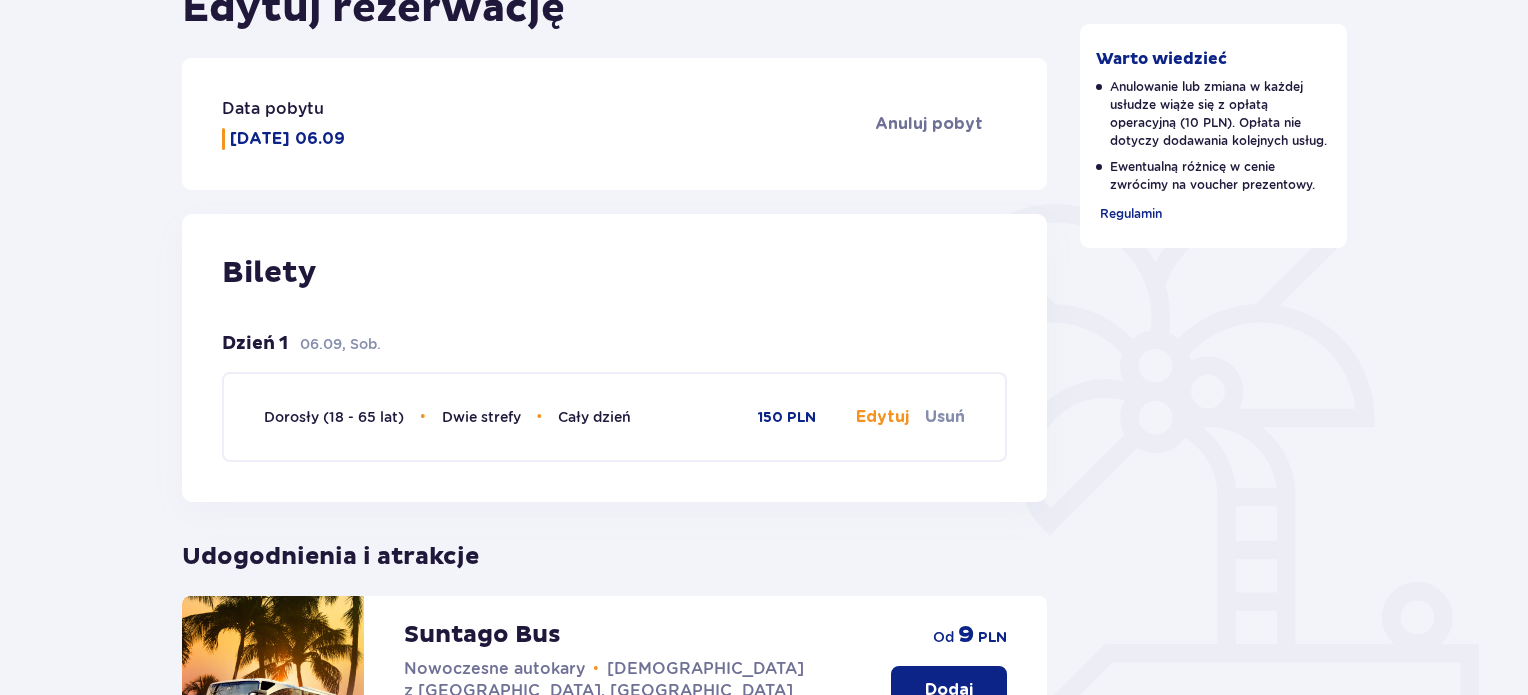 click on "Edytuj" at bounding box center [882, 417] 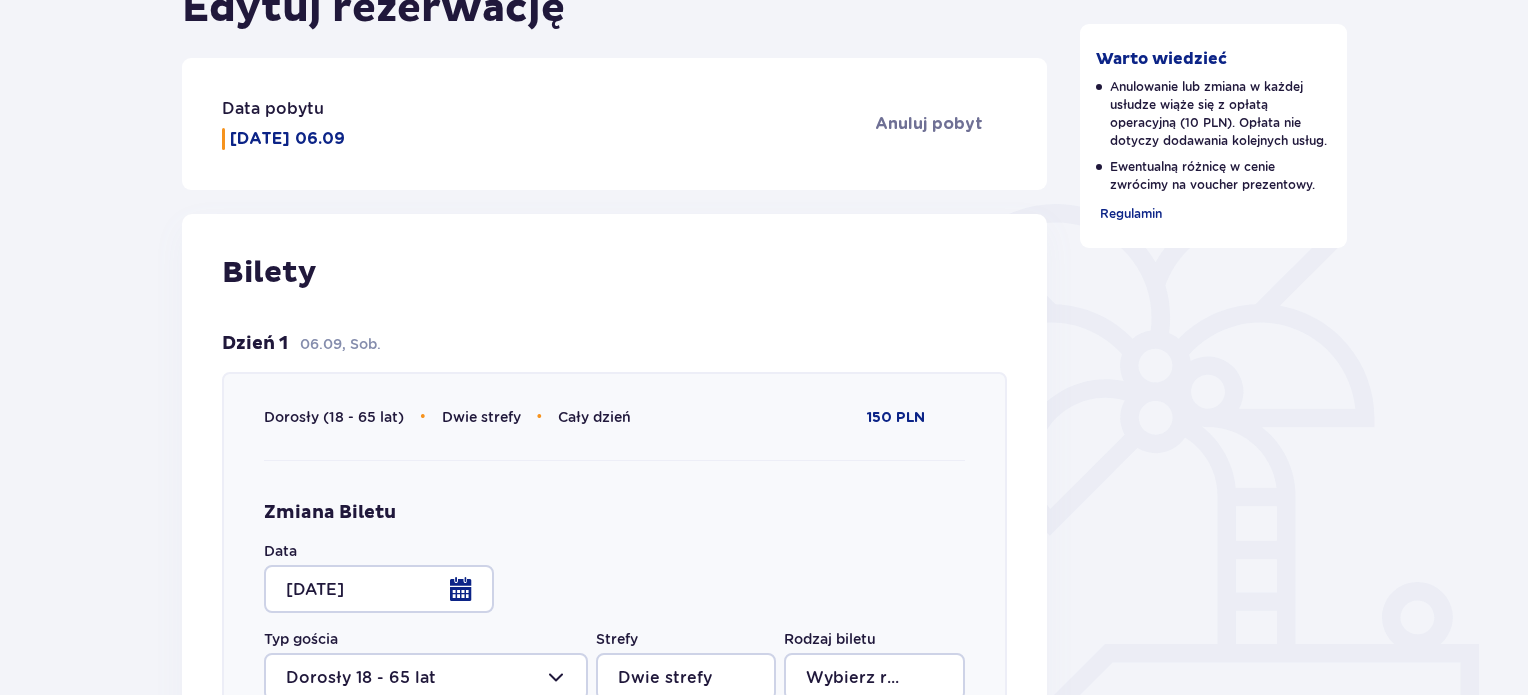type on "Cały dzień" 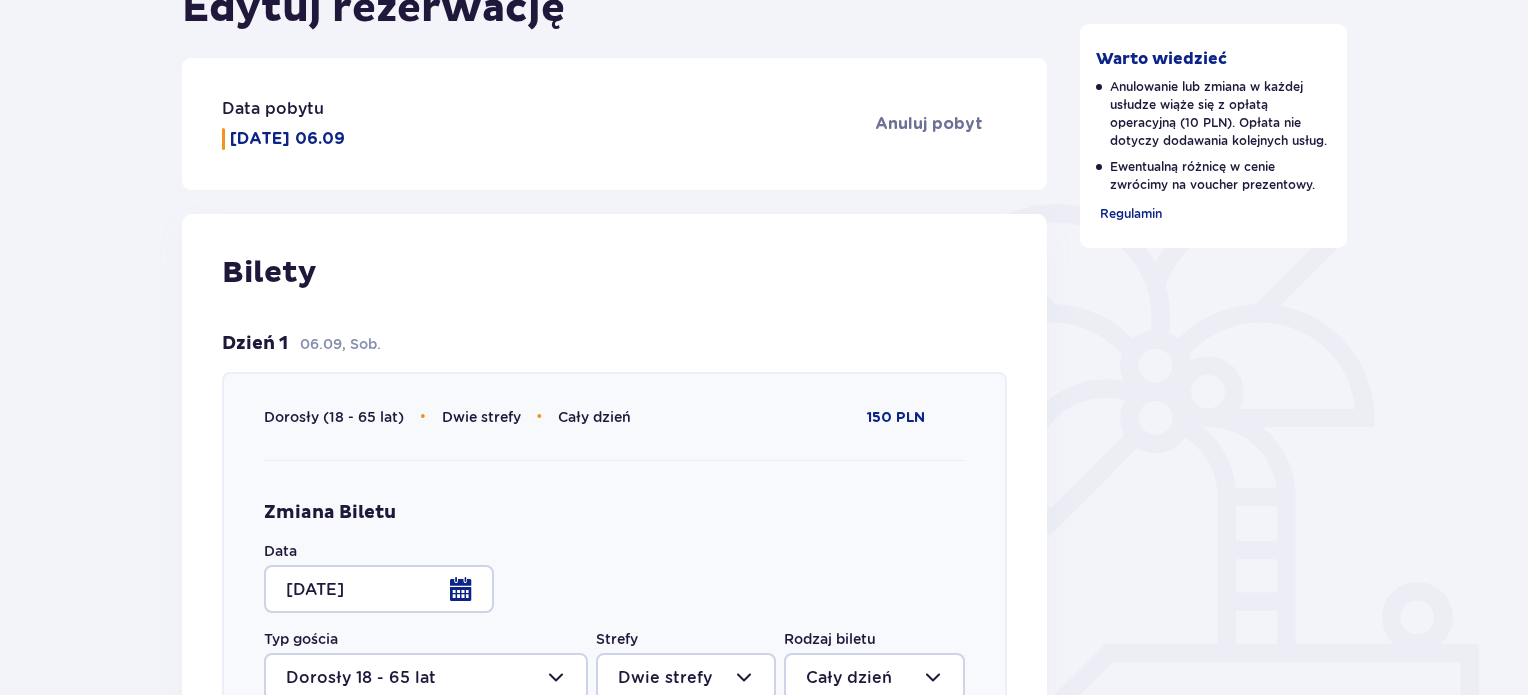 scroll, scrollTop: 498, scrollLeft: 0, axis: vertical 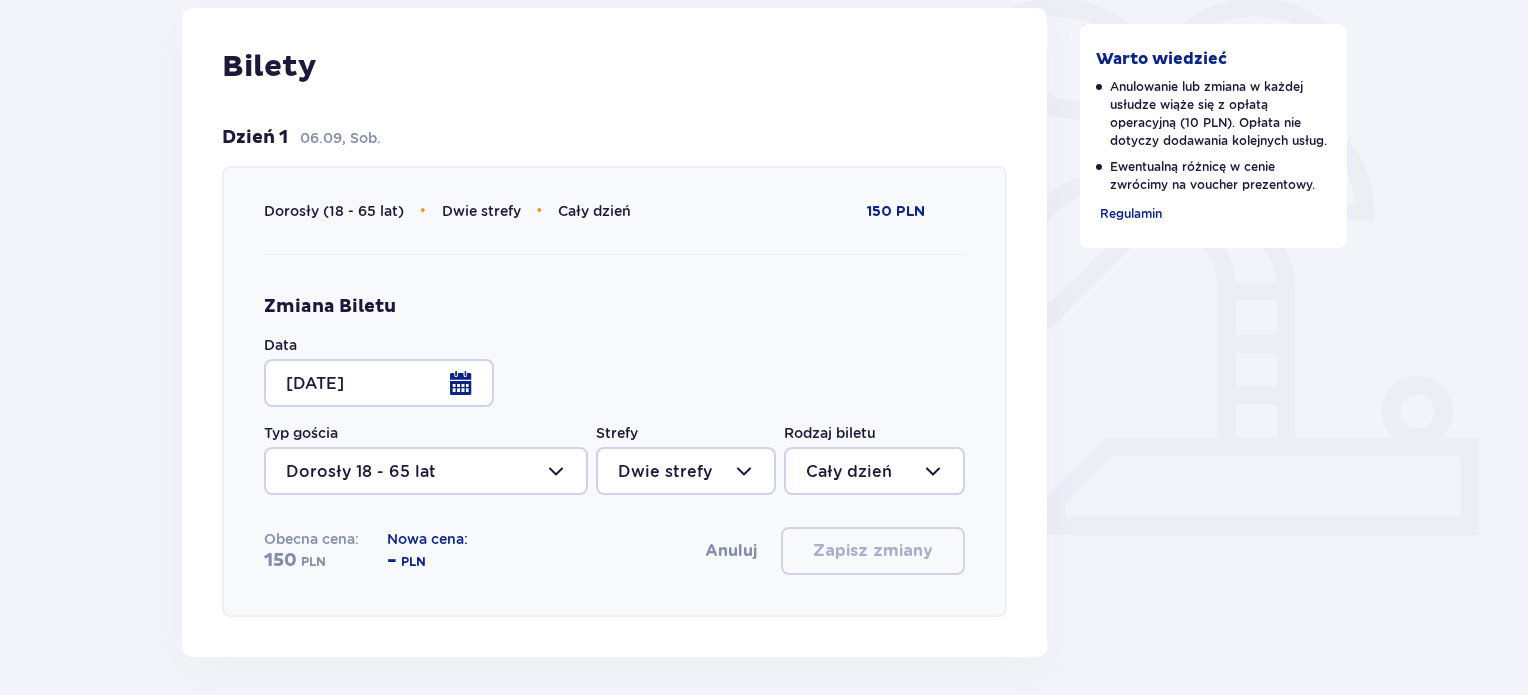 click at bounding box center [379, 383] 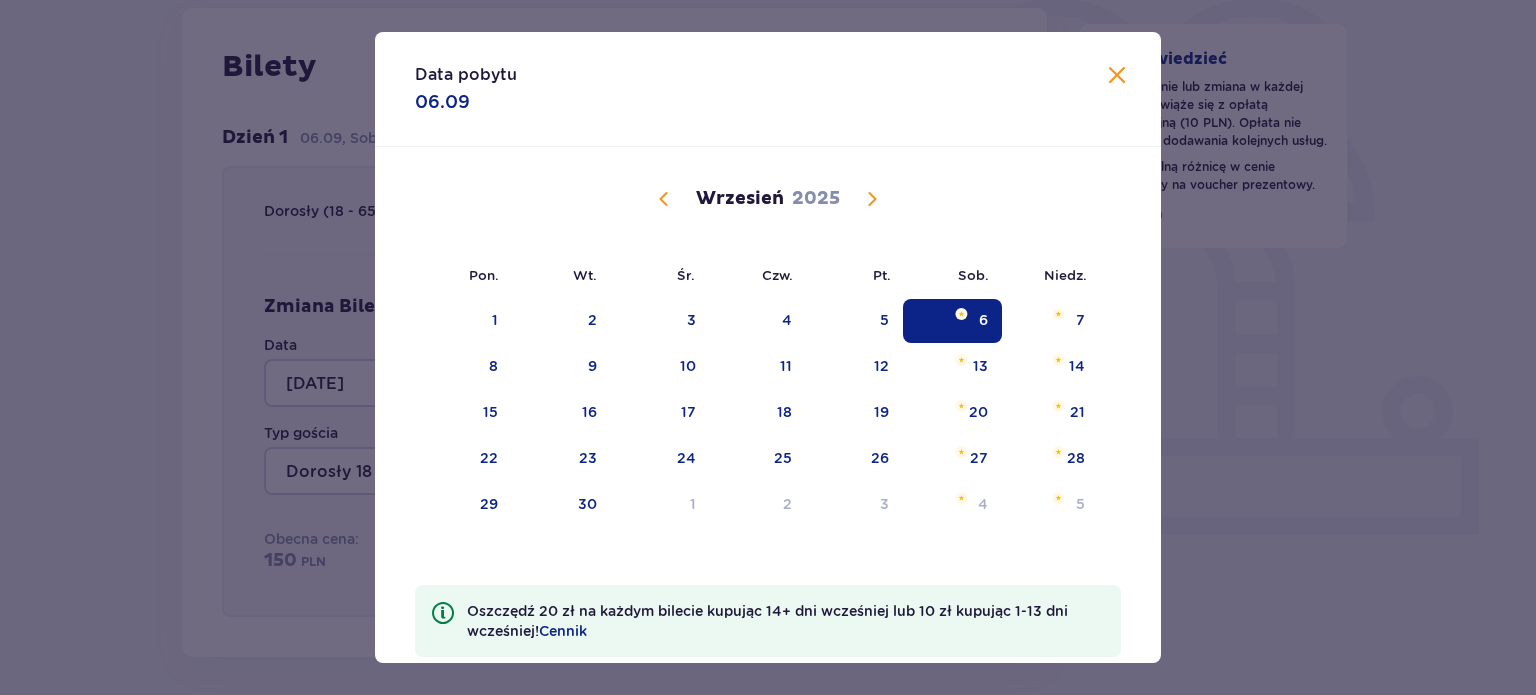 click at bounding box center (872, 199) 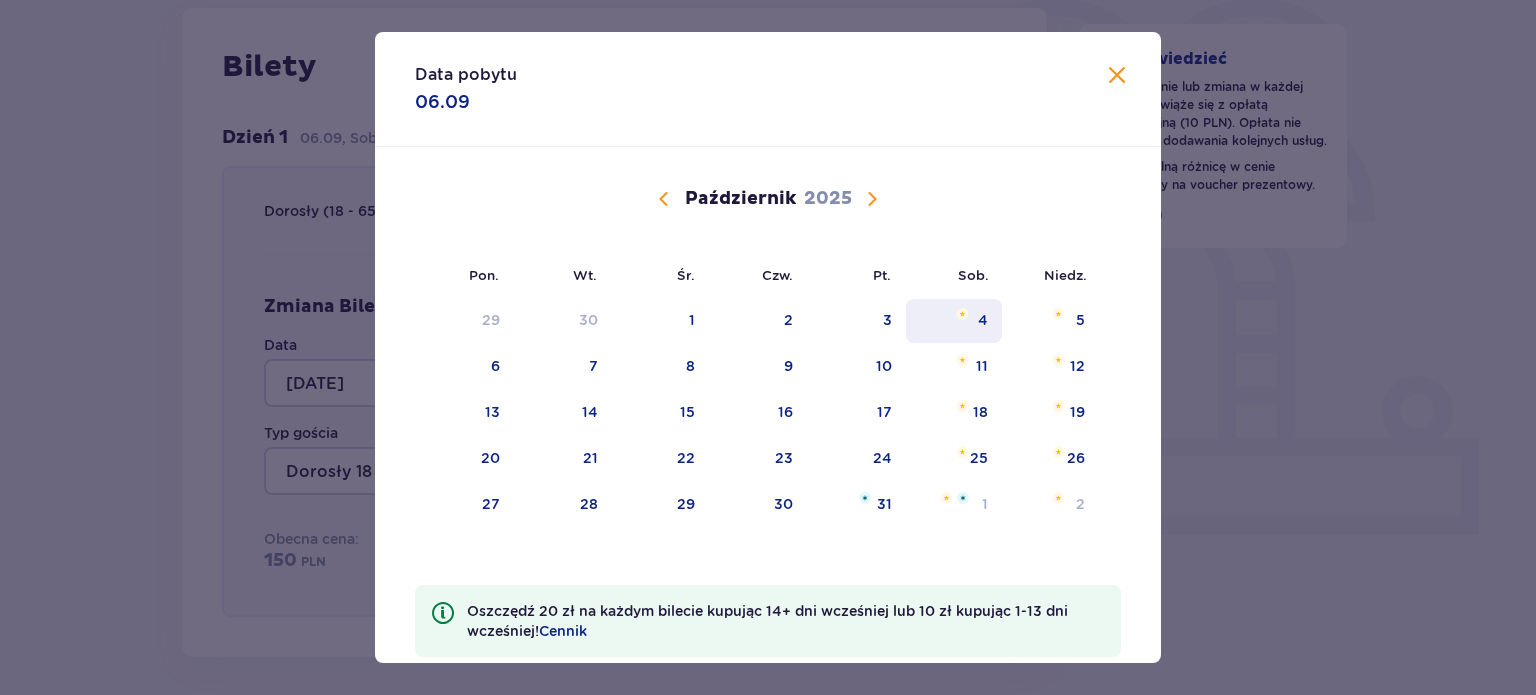 click on "4" at bounding box center (954, 321) 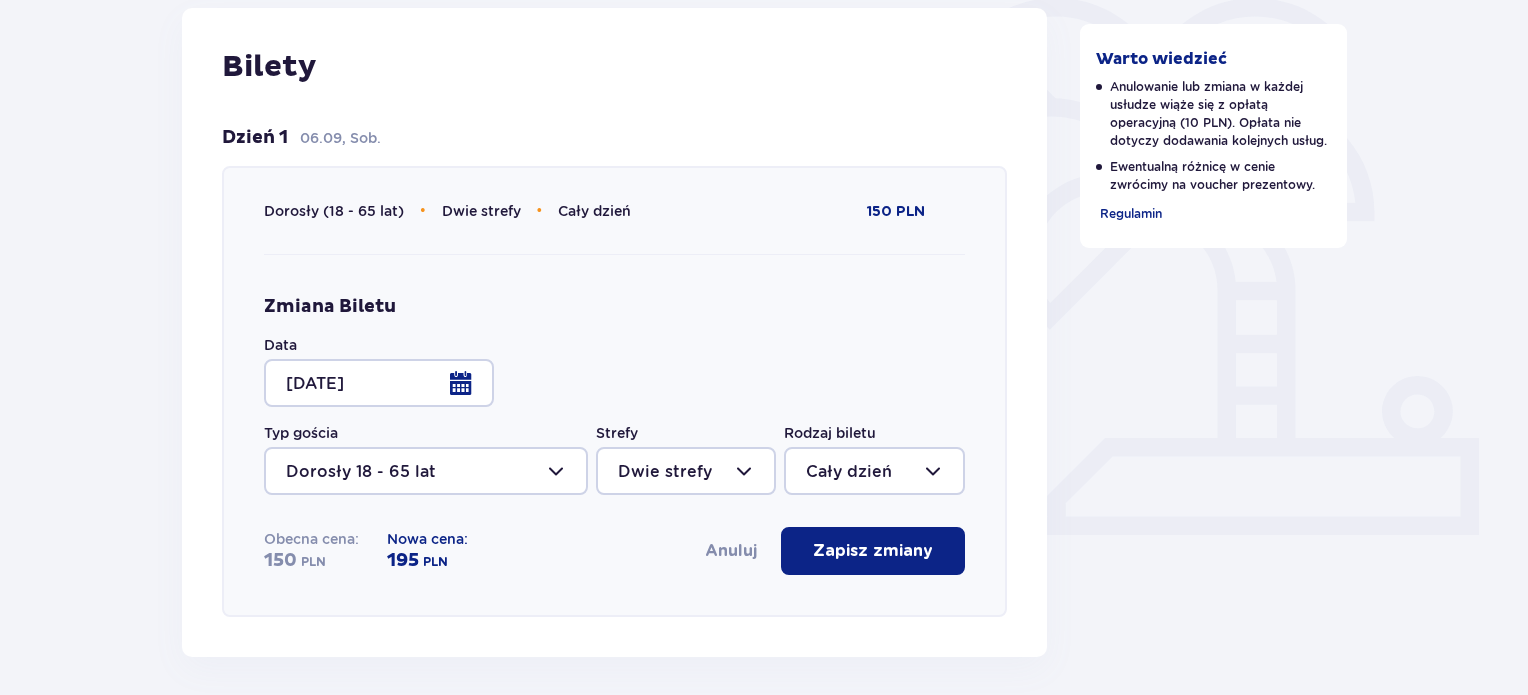 click on "Zapisz zmiany" at bounding box center [873, 551] 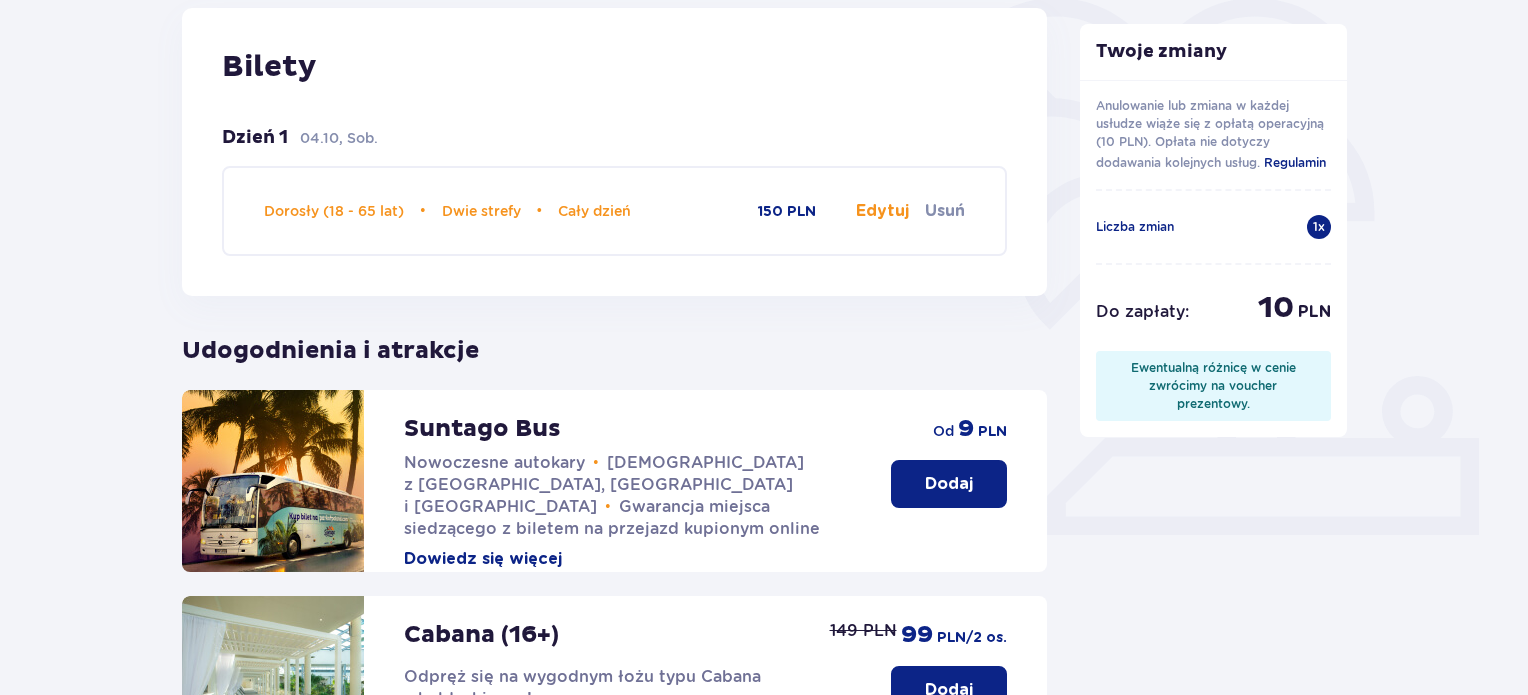 drag, startPoint x: 1524, startPoint y: 383, endPoint x: 1535, endPoint y: 499, distance: 116.520386 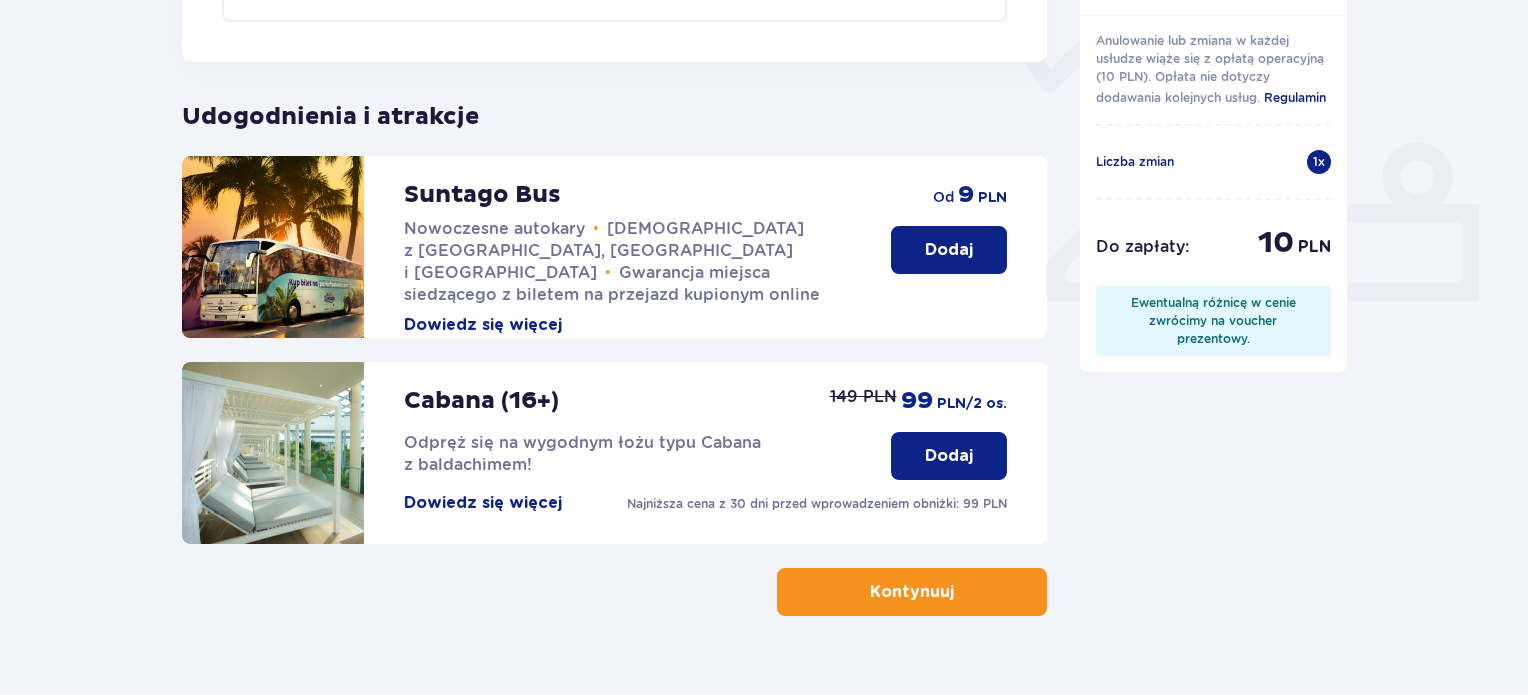 scroll, scrollTop: 772, scrollLeft: 0, axis: vertical 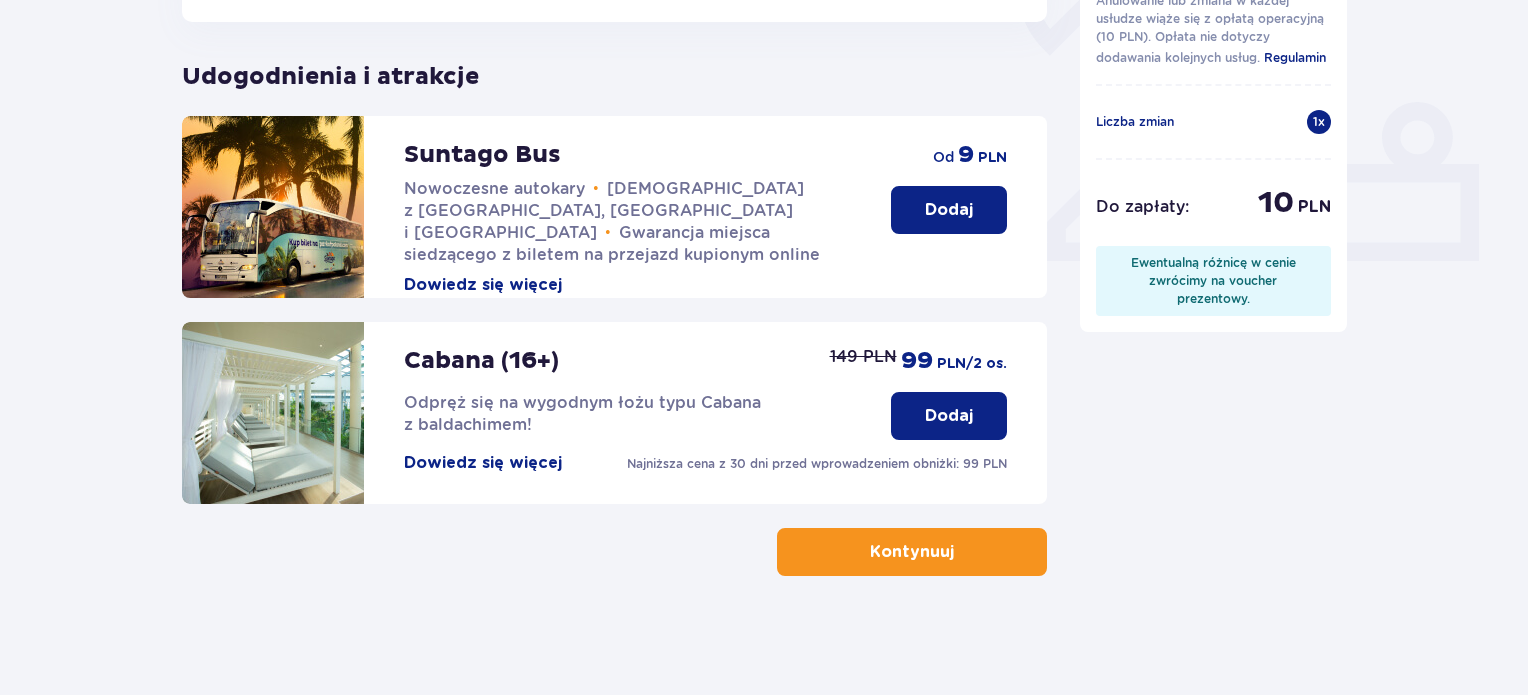 click on "Kontynuuj" at bounding box center [912, 552] 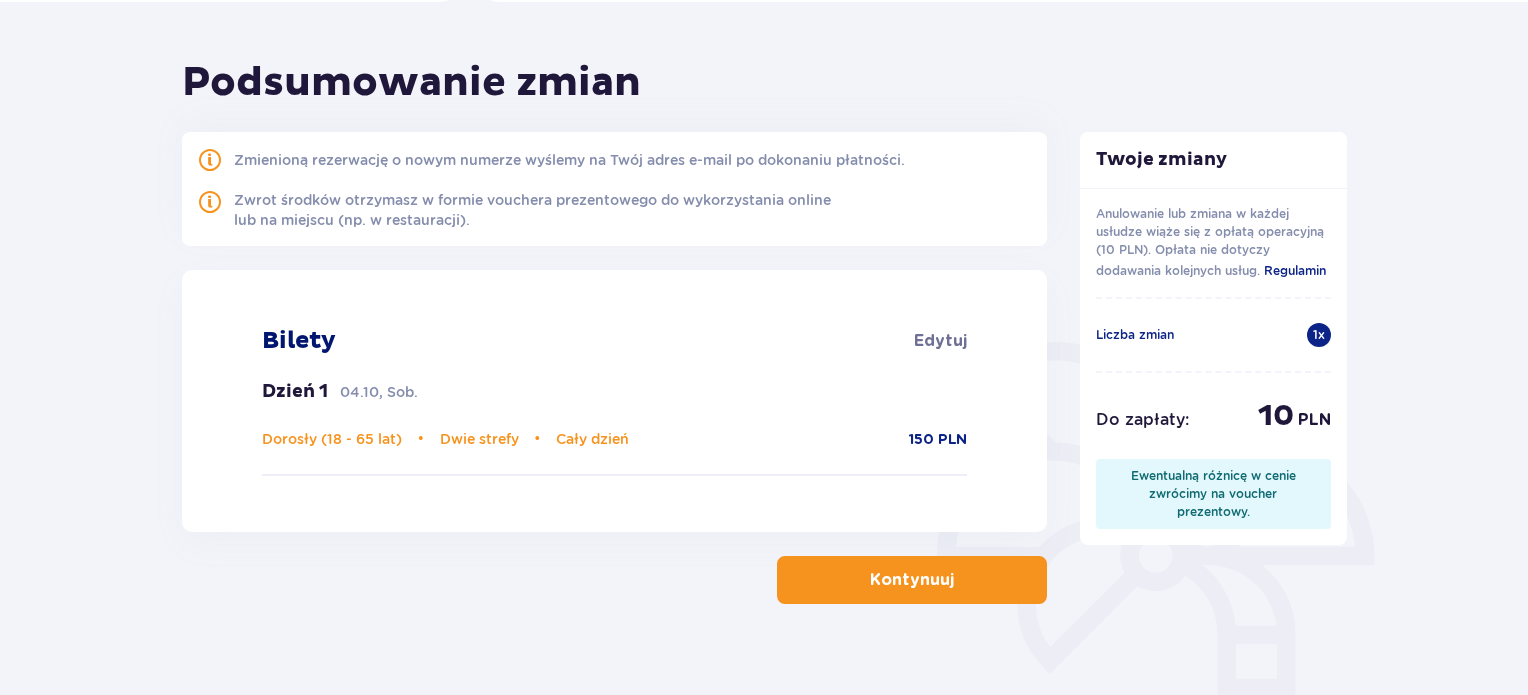 scroll, scrollTop: 162, scrollLeft: 0, axis: vertical 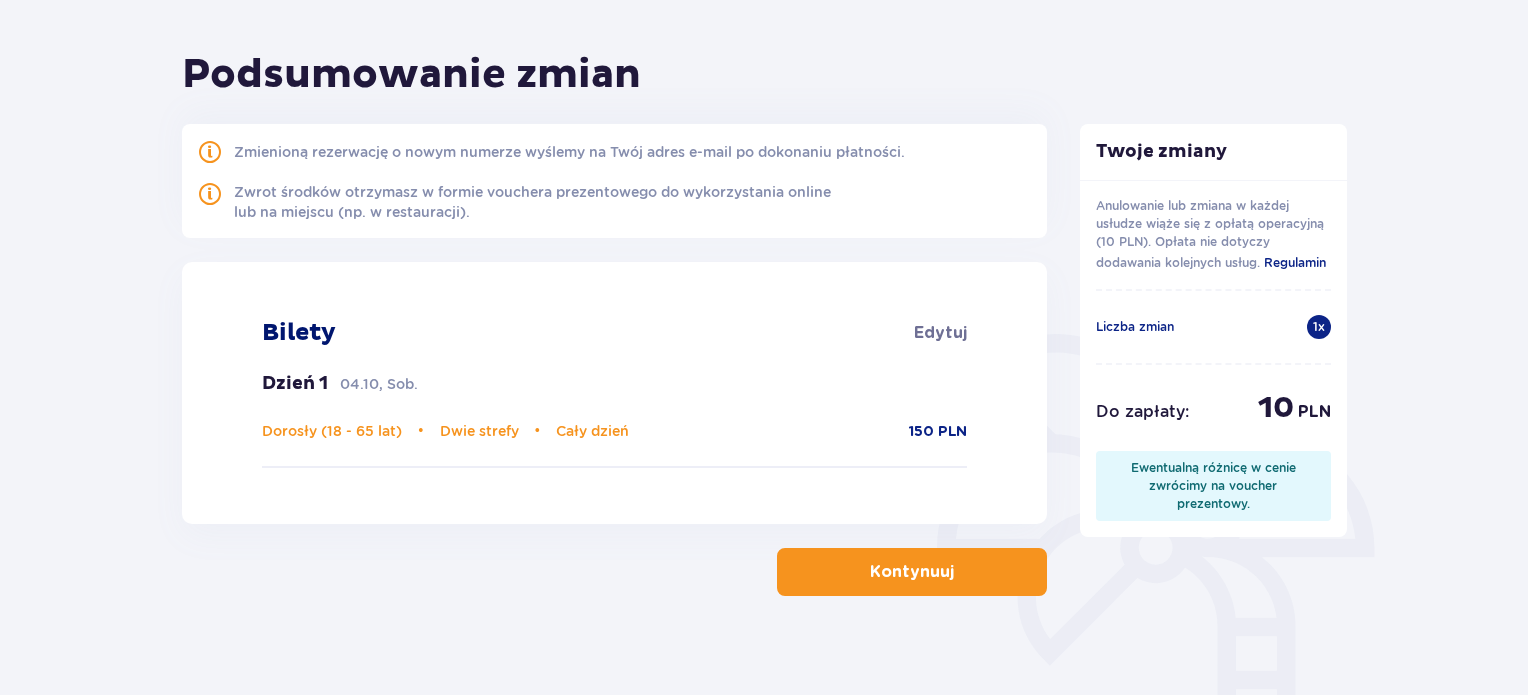 click on "Kontynuuj" at bounding box center (912, 572) 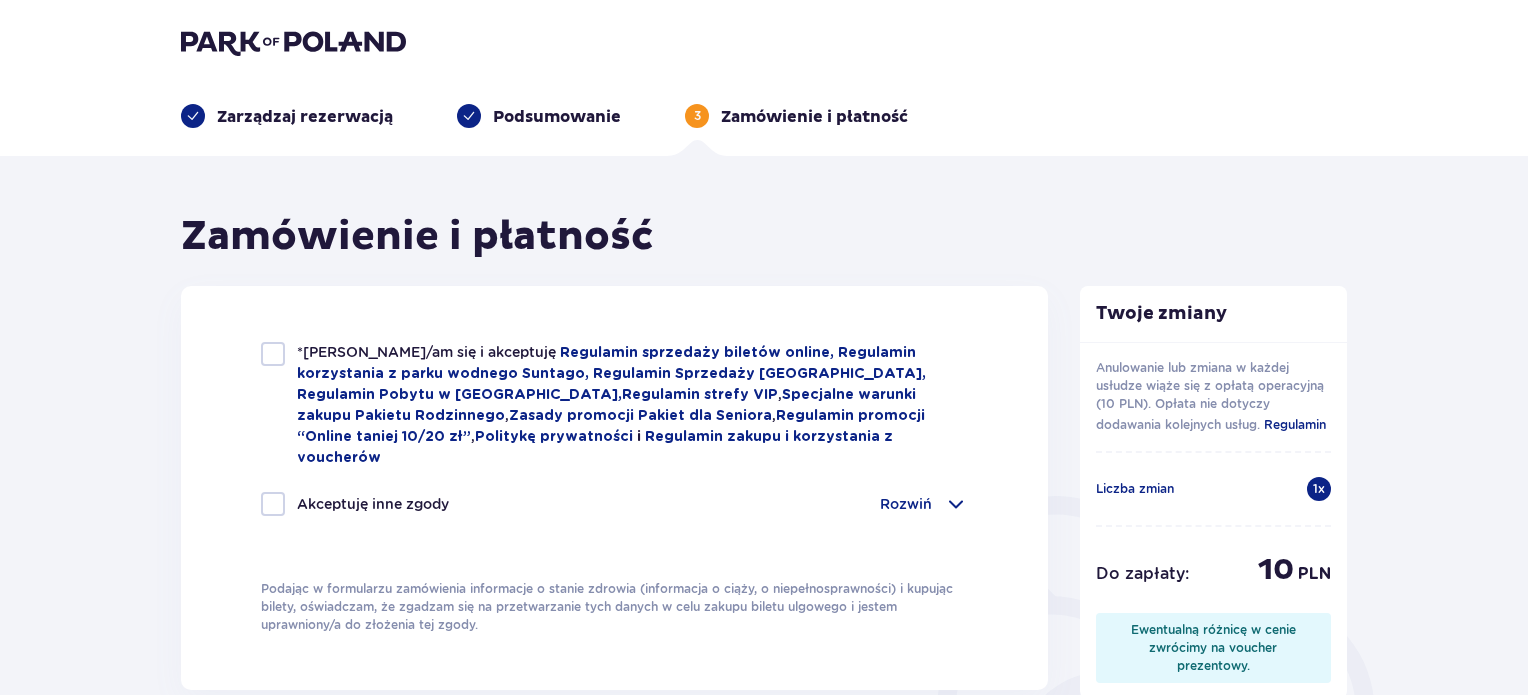scroll, scrollTop: 0, scrollLeft: 0, axis: both 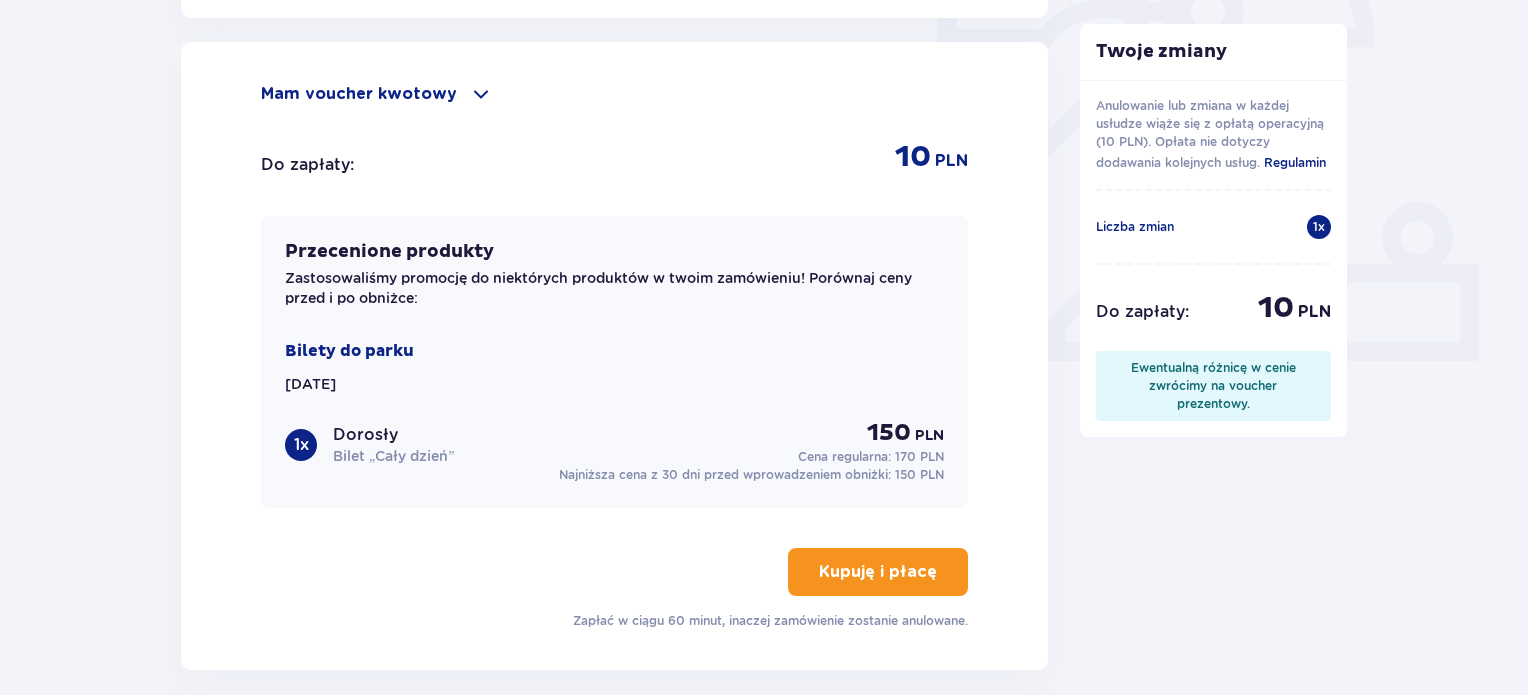 click on "Kupuję i płacę" at bounding box center [878, 572] 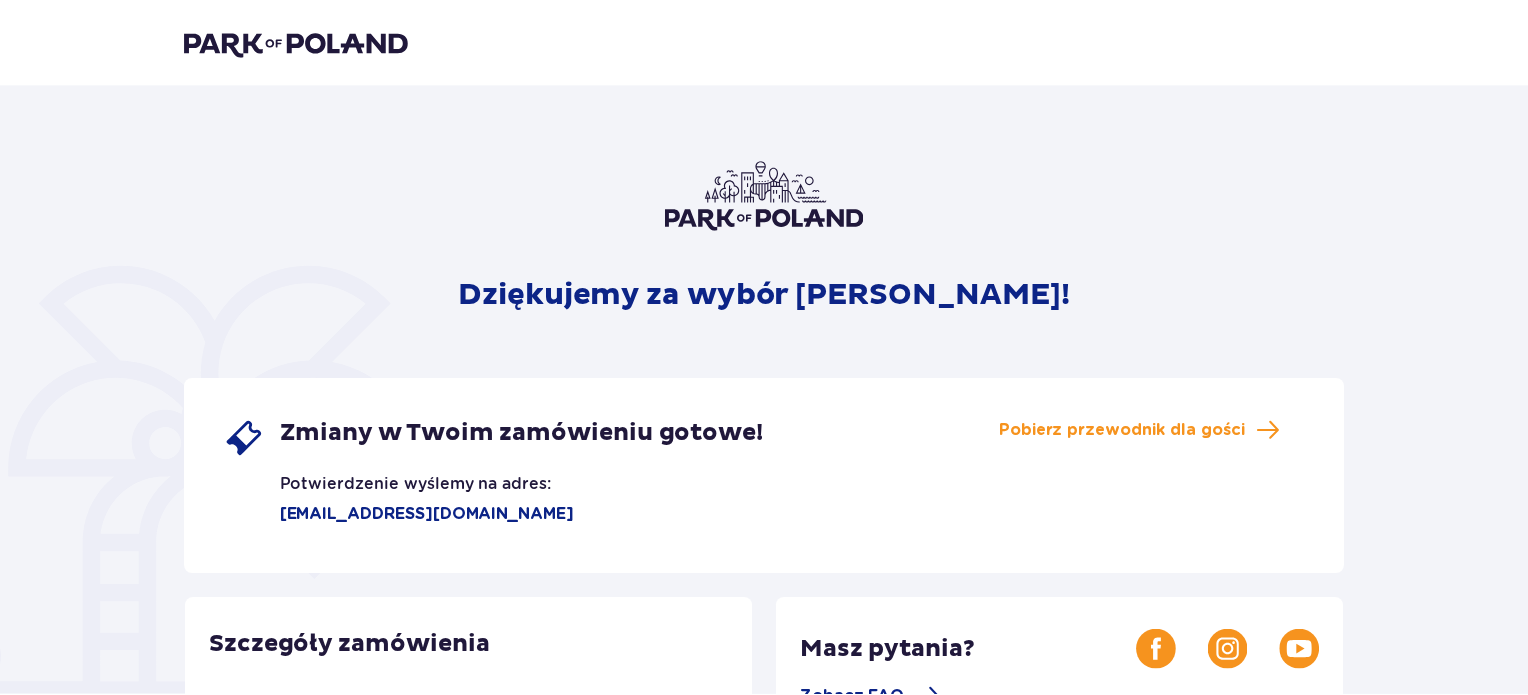 scroll, scrollTop: 0, scrollLeft: 0, axis: both 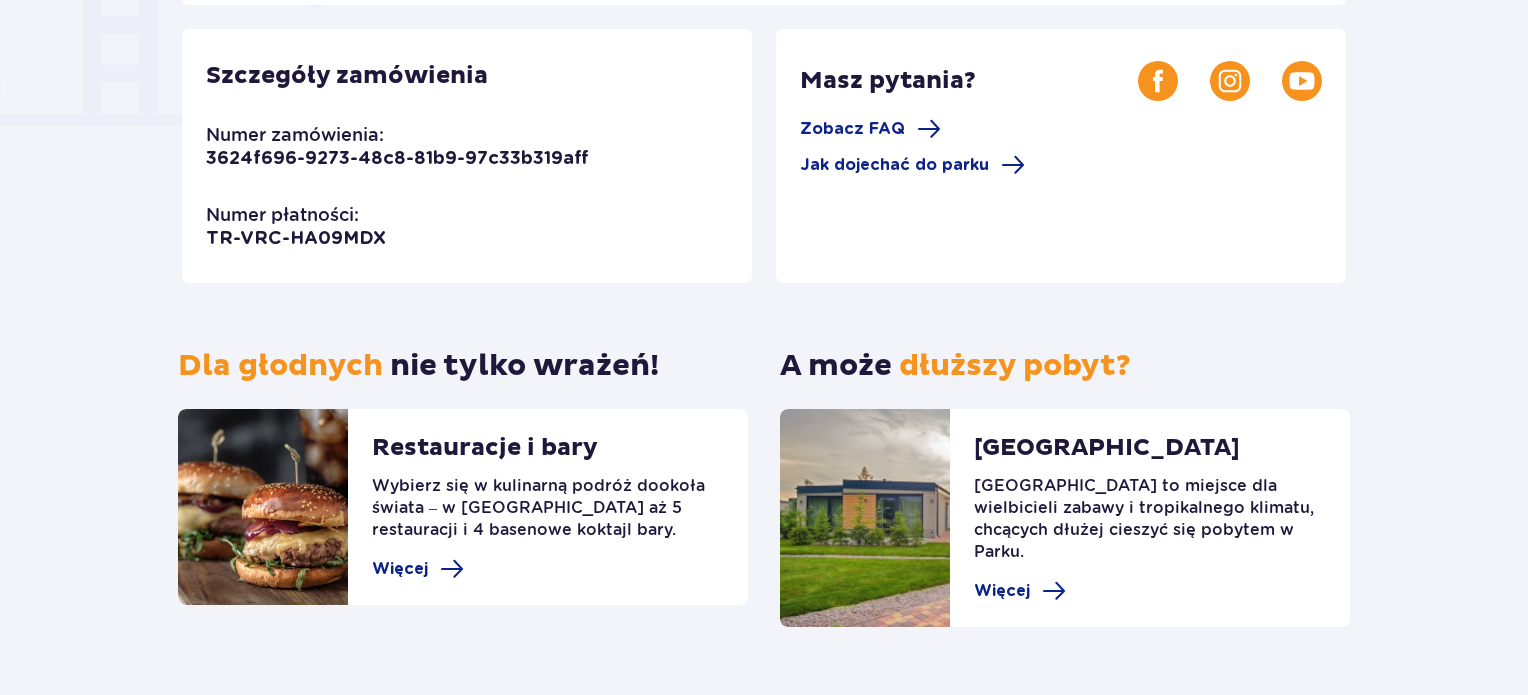 click on "Wybierz się w kulinarną podróż dookoła świata – w [GEOGRAPHIC_DATA] aż 5 restauracji i 4 basenowe koktajl bary." at bounding box center (548, 516) 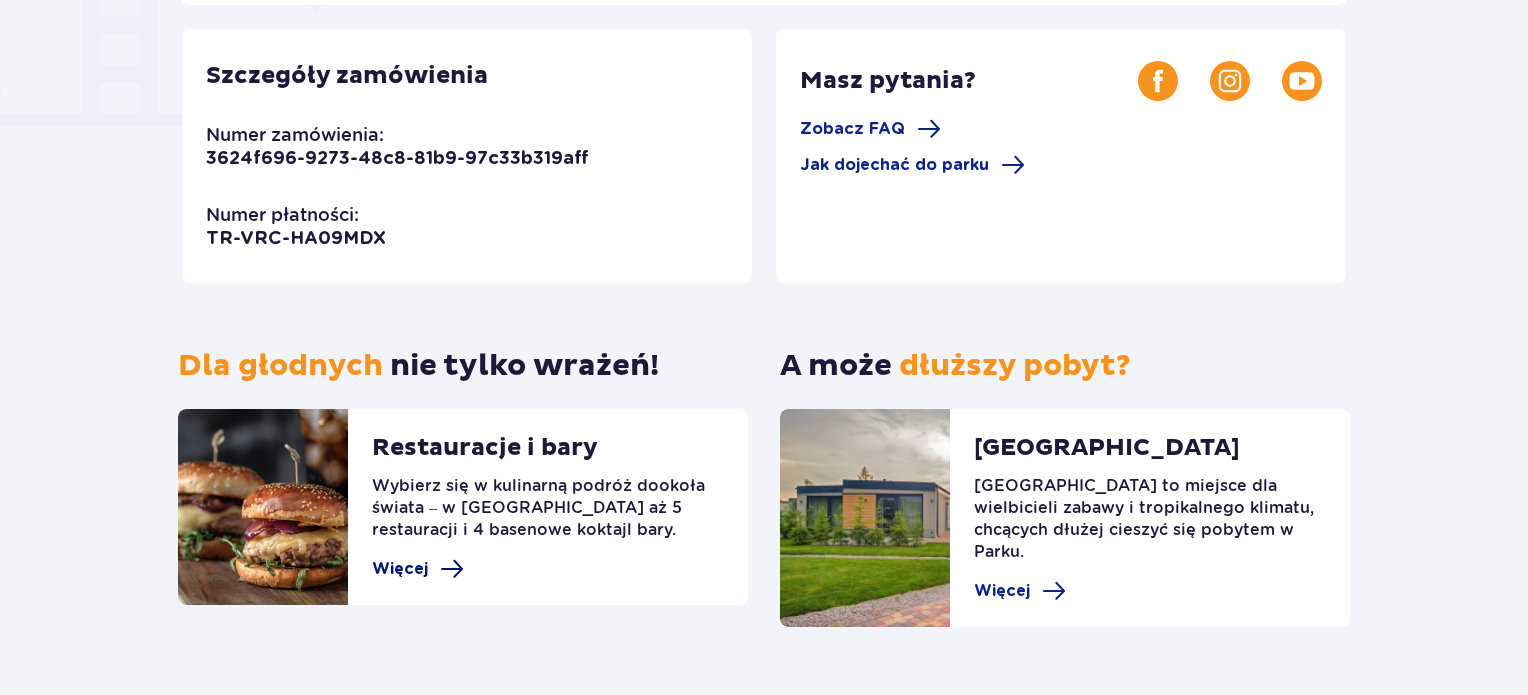 click on "Więcej" at bounding box center [400, 569] 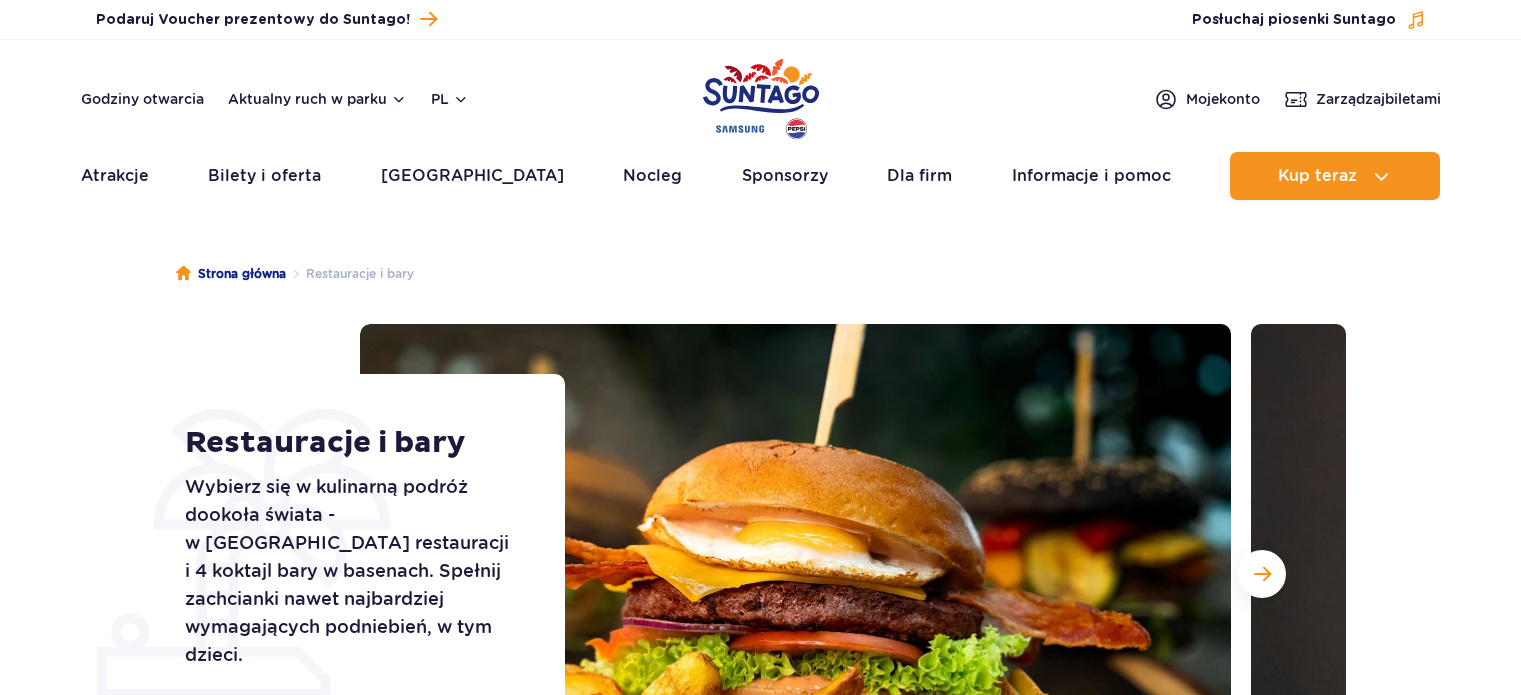 scroll, scrollTop: 0, scrollLeft: 0, axis: both 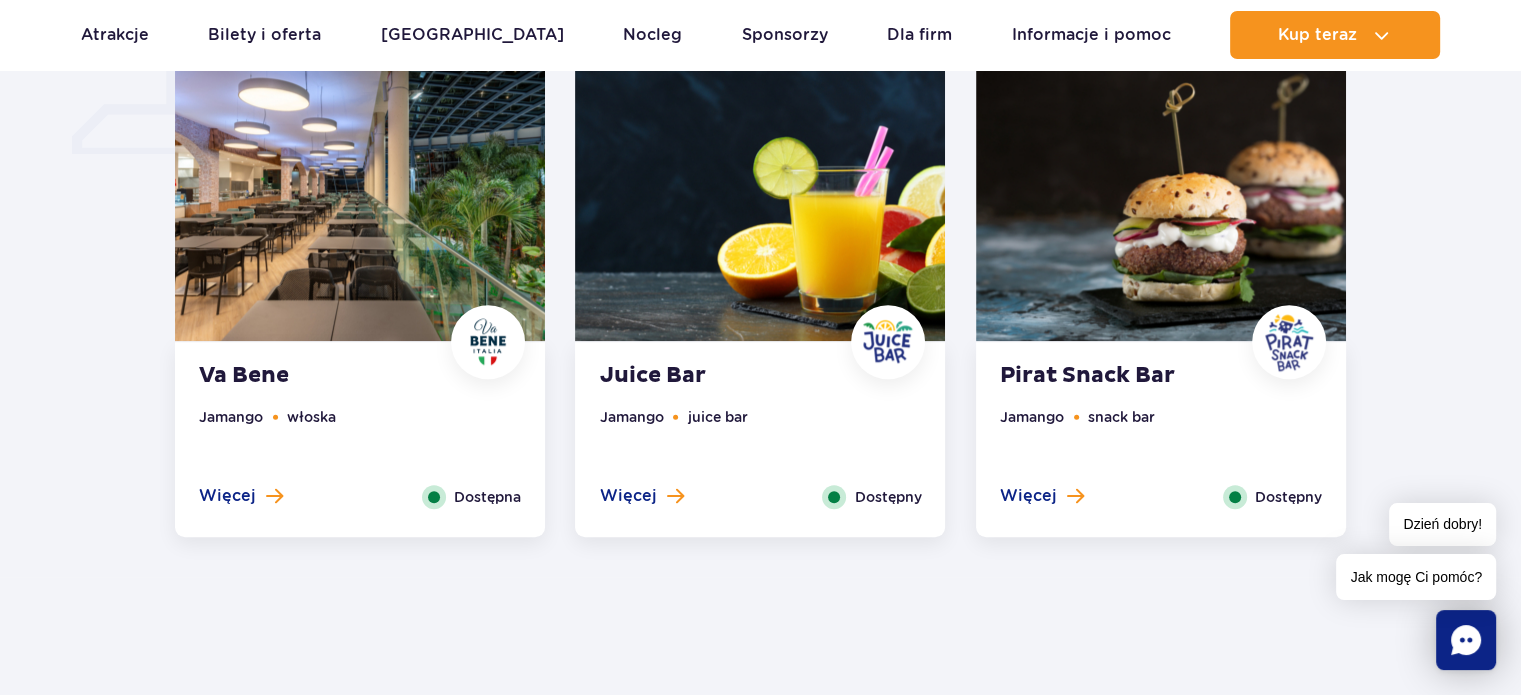 click on "Jamango
juice bar" at bounding box center [760, 445] 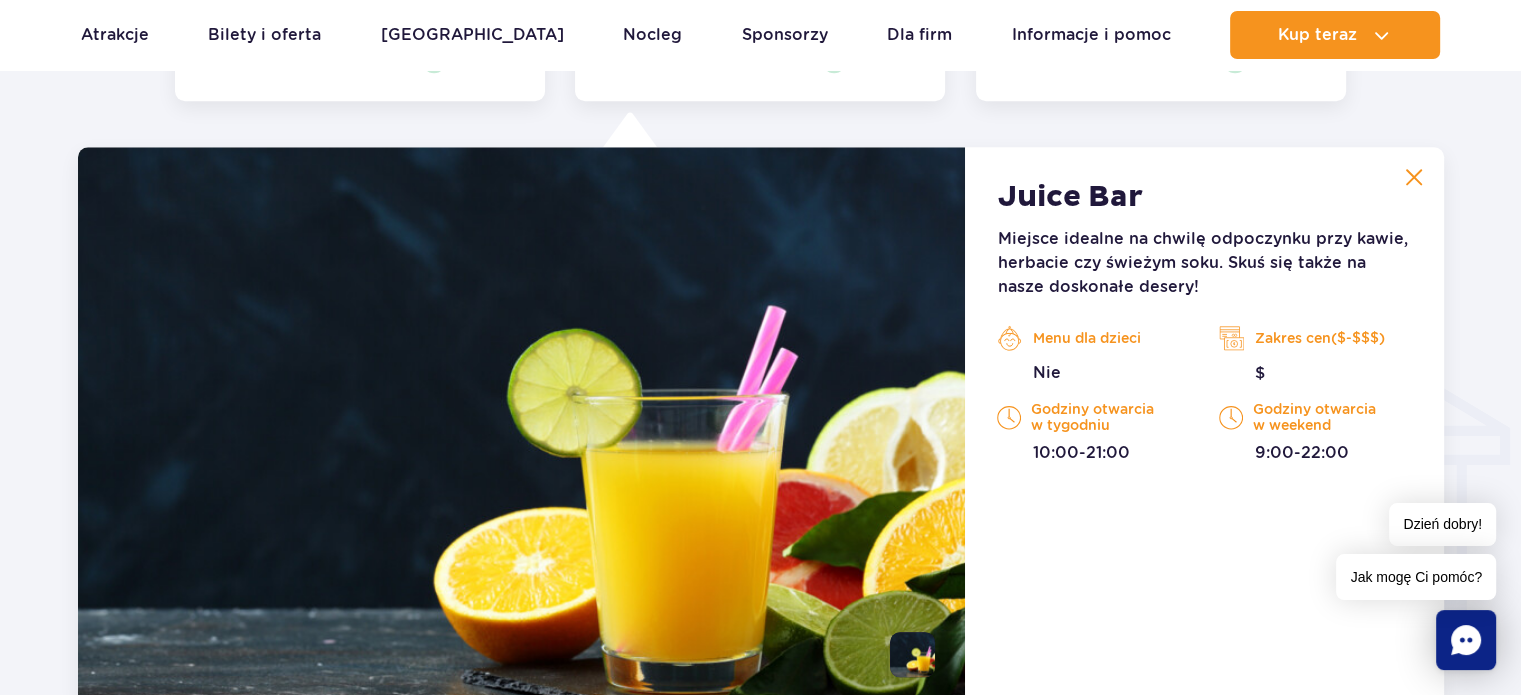 scroll, scrollTop: 2104, scrollLeft: 0, axis: vertical 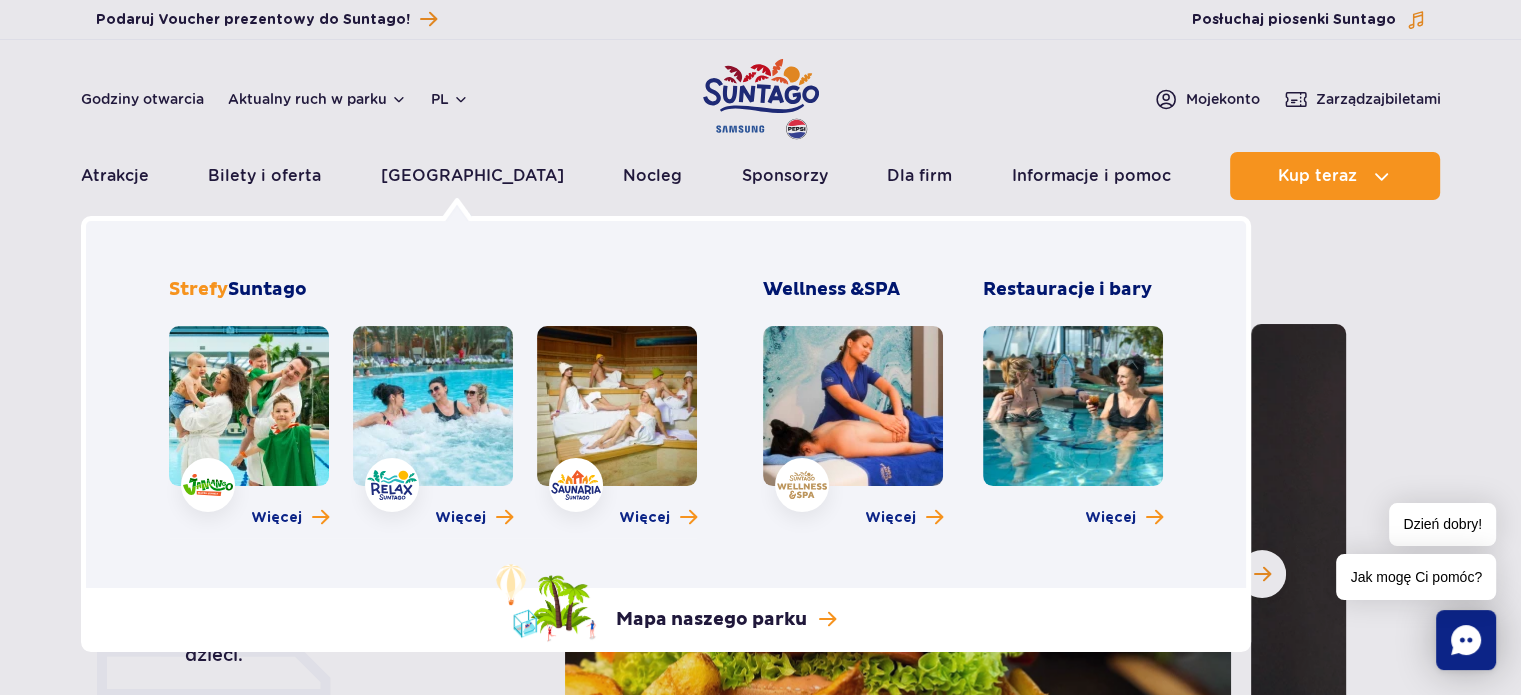 click at bounding box center (1073, 406) 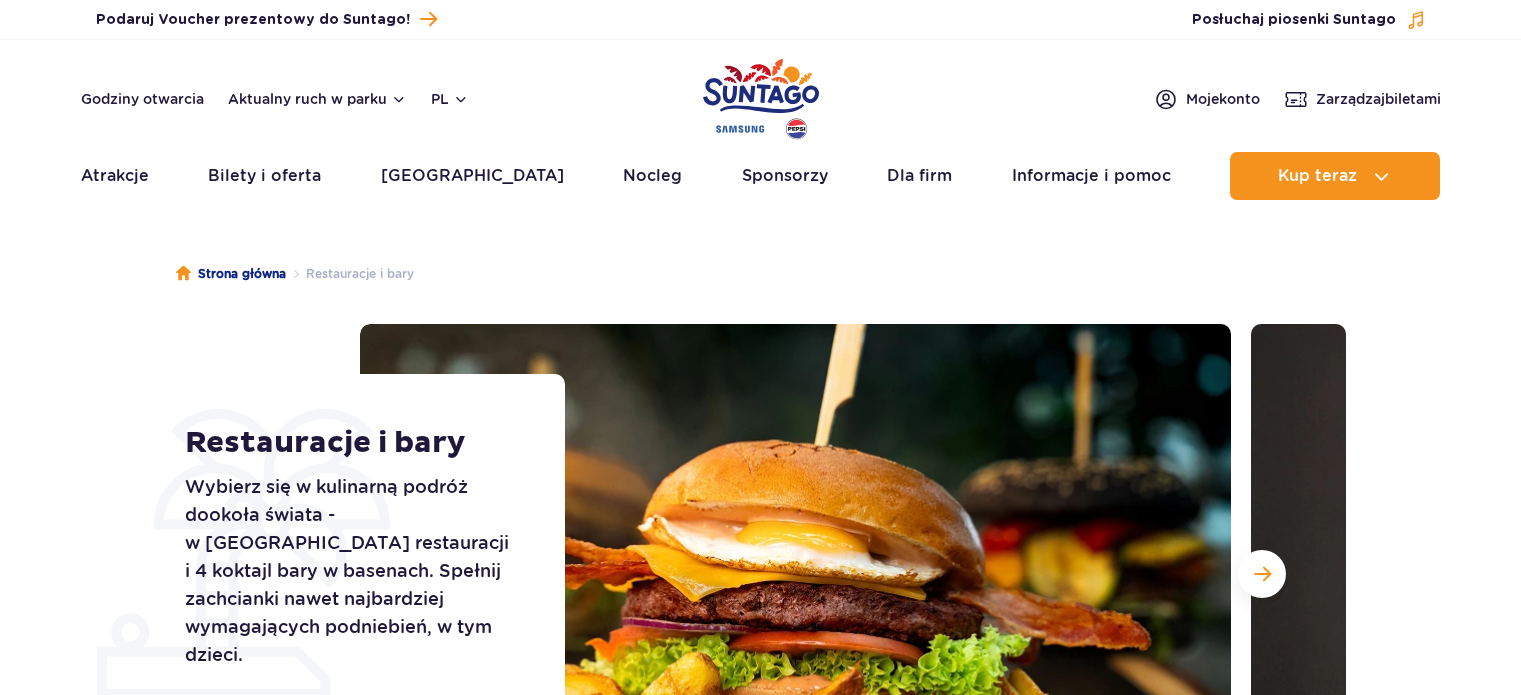 scroll, scrollTop: 0, scrollLeft: 0, axis: both 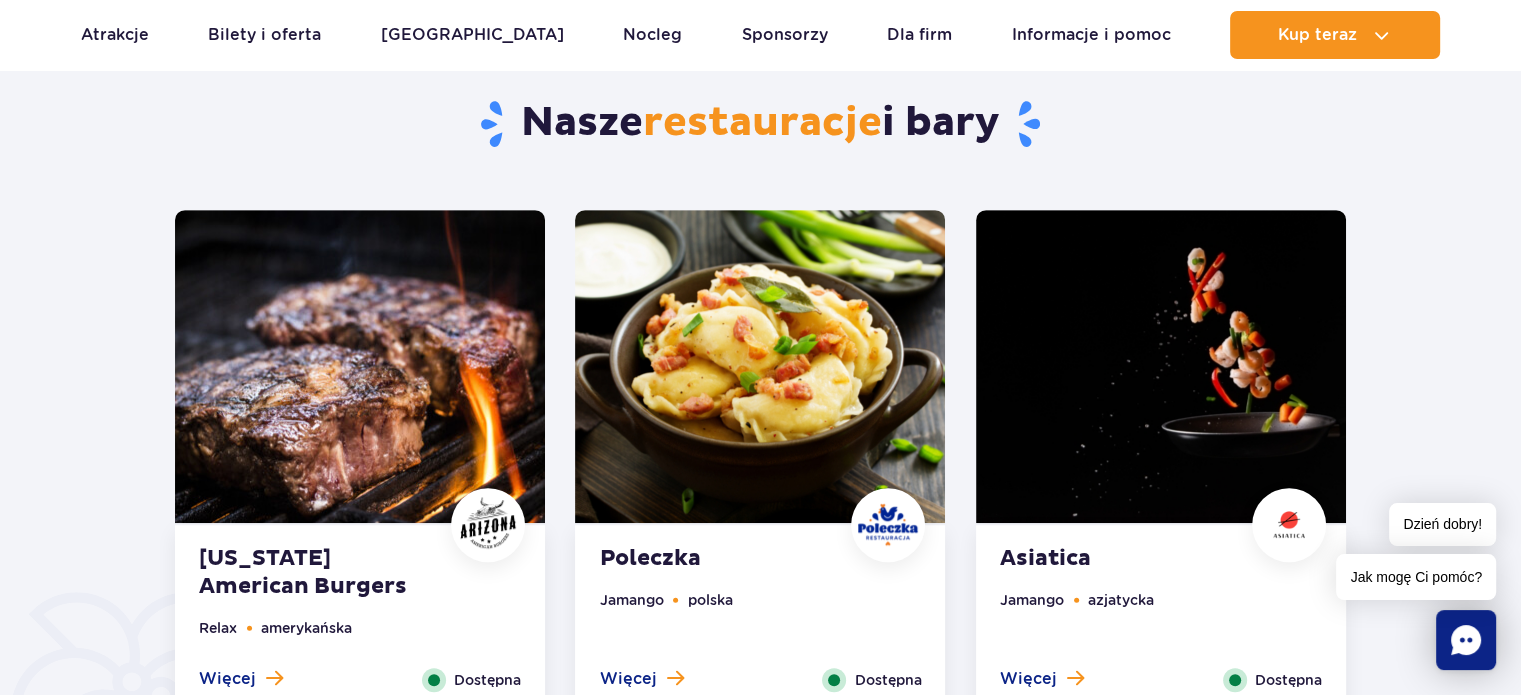 click at bounding box center [360, 366] 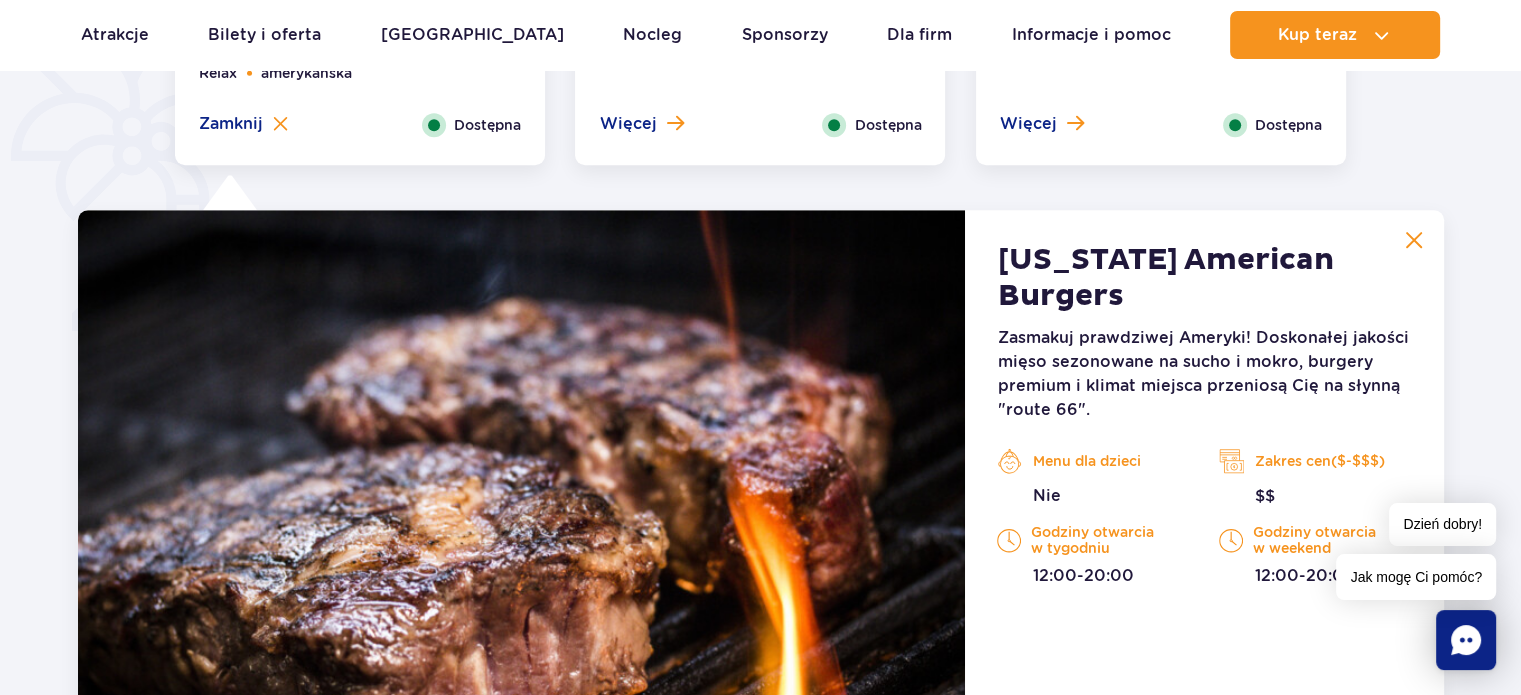 scroll, scrollTop: 1555, scrollLeft: 0, axis: vertical 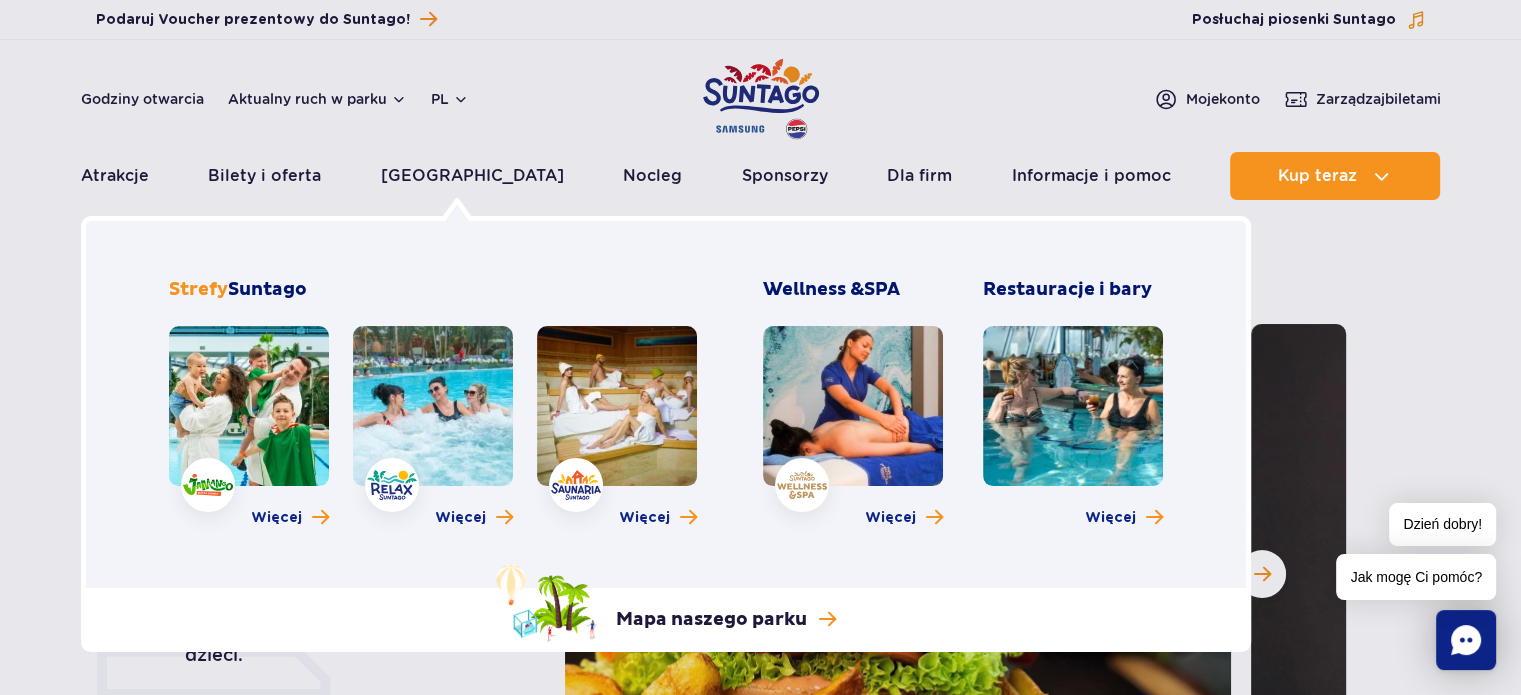 click at bounding box center [433, 406] 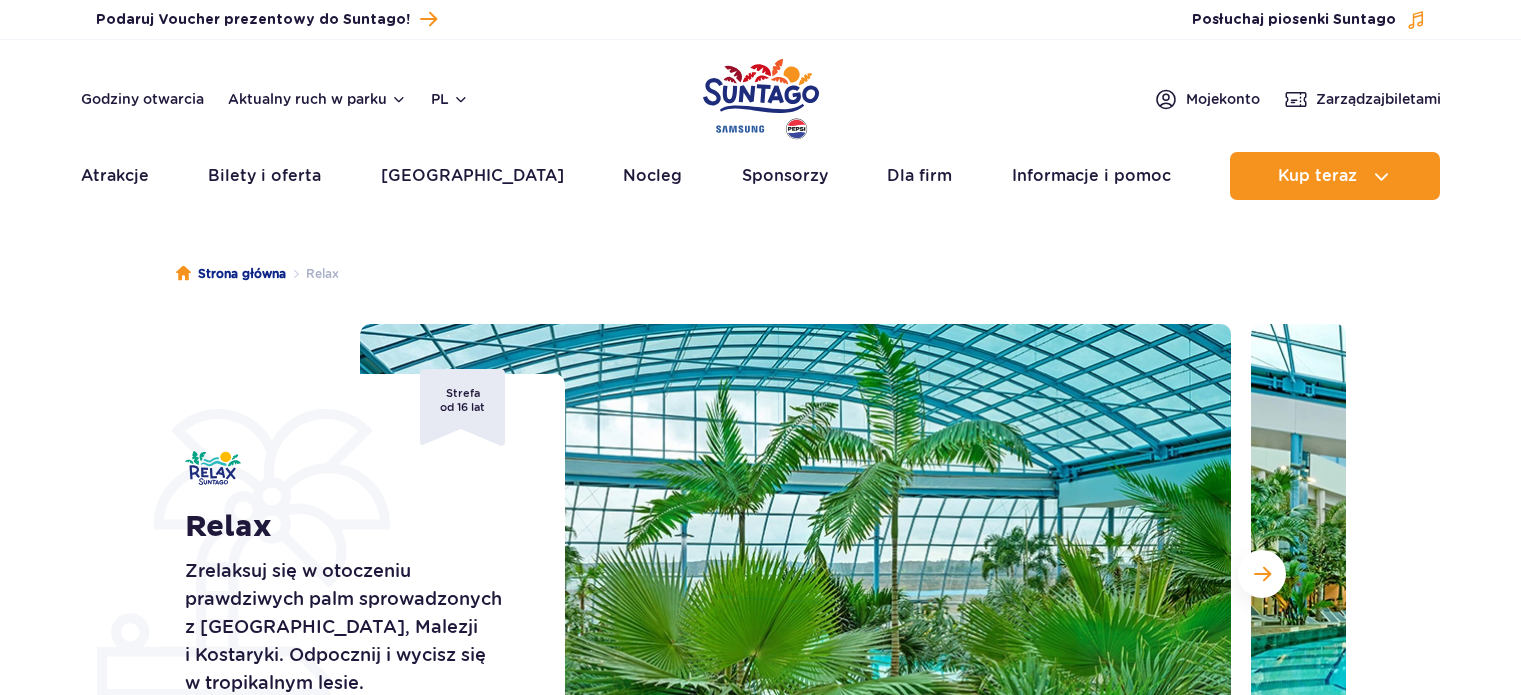 scroll, scrollTop: 0, scrollLeft: 0, axis: both 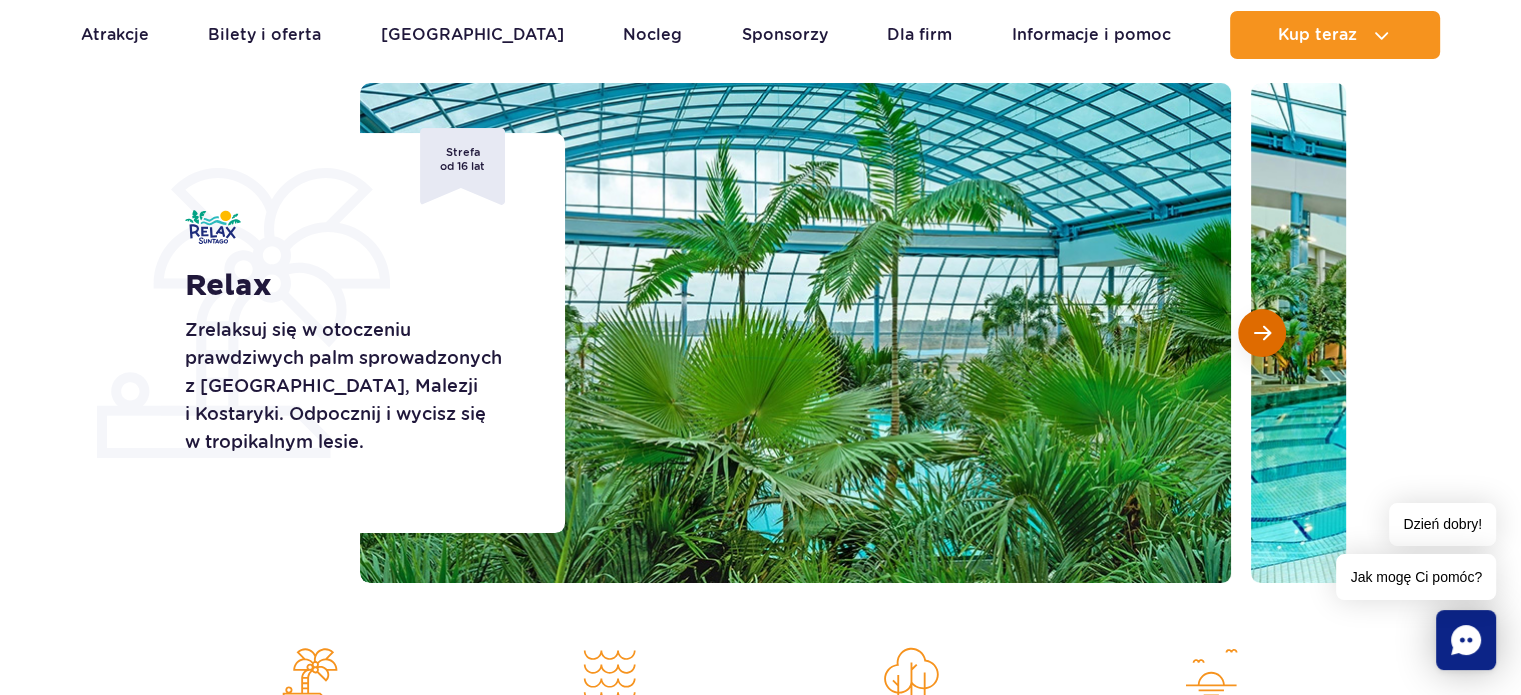click at bounding box center [1262, 333] 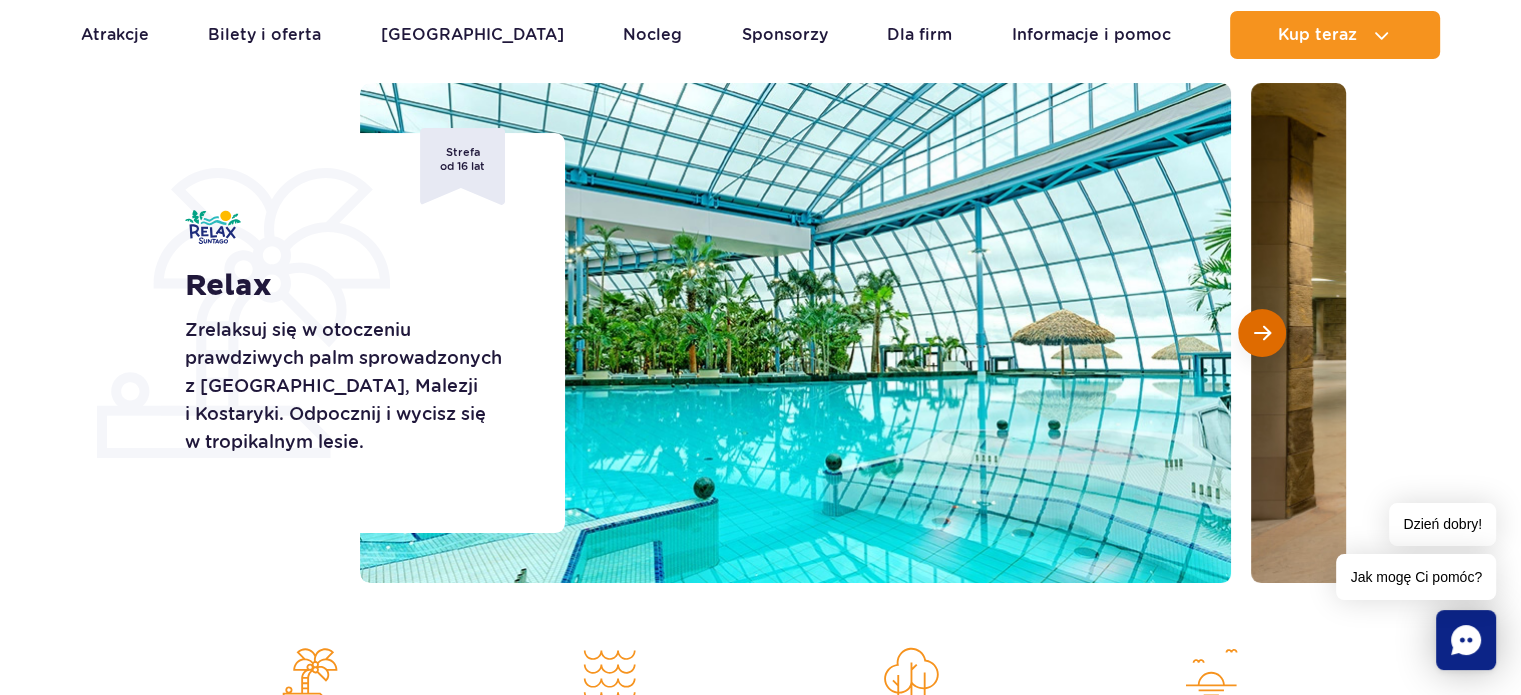click at bounding box center [1262, 333] 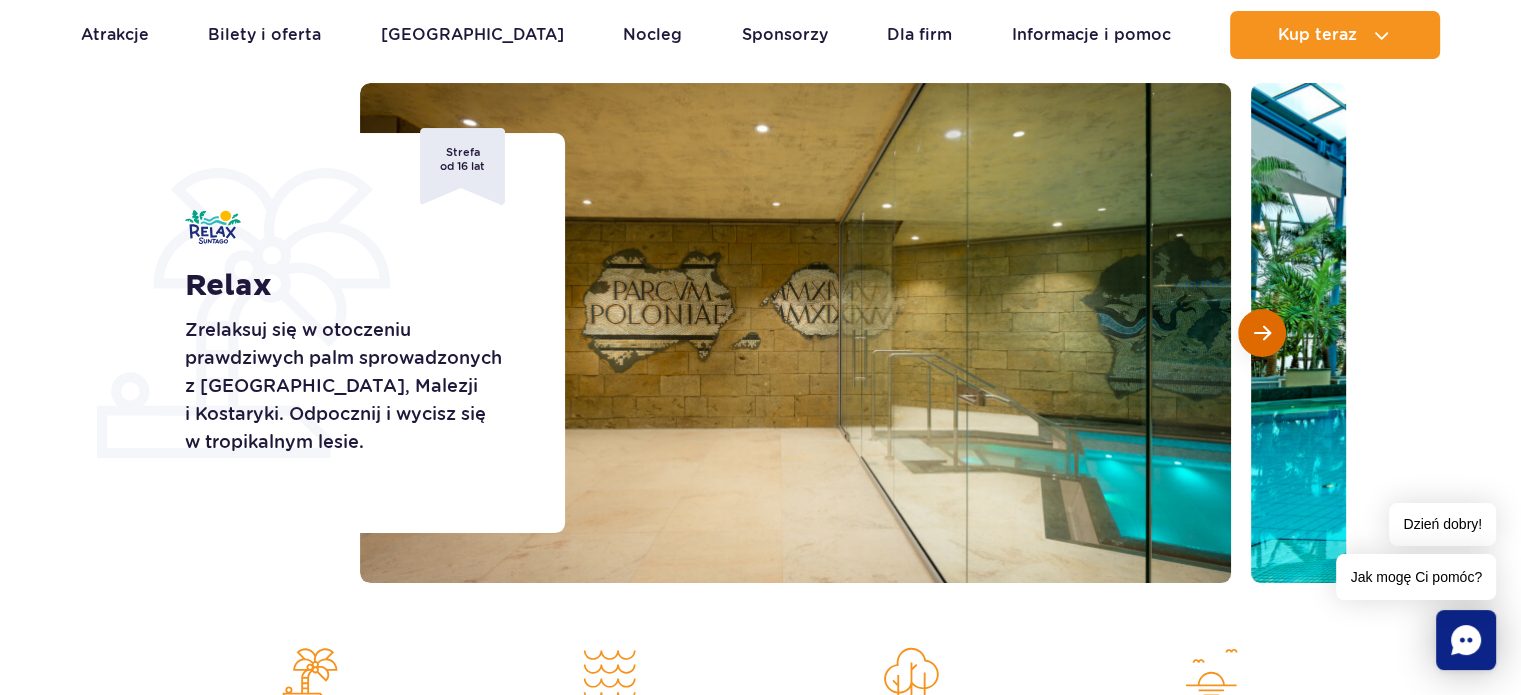 click at bounding box center [1262, 333] 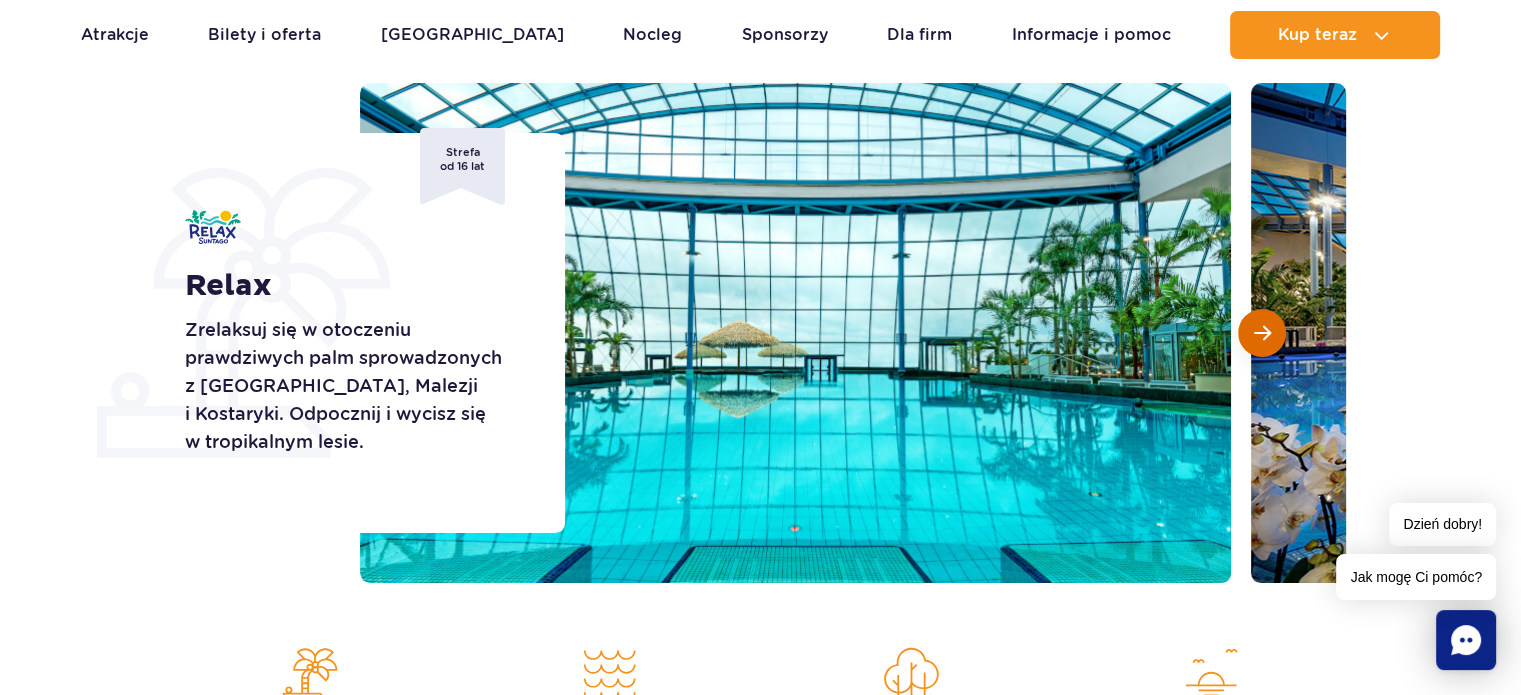 click at bounding box center (1262, 333) 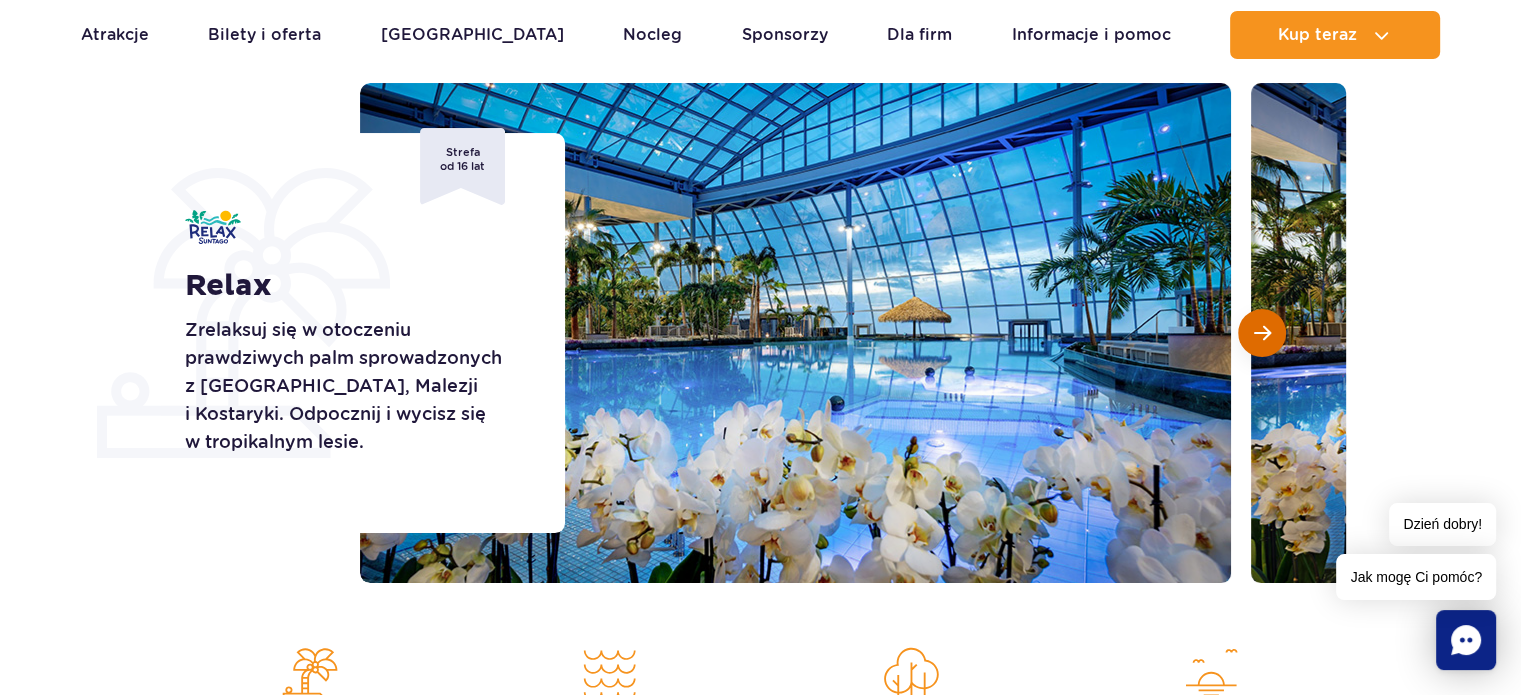 click at bounding box center (1262, 333) 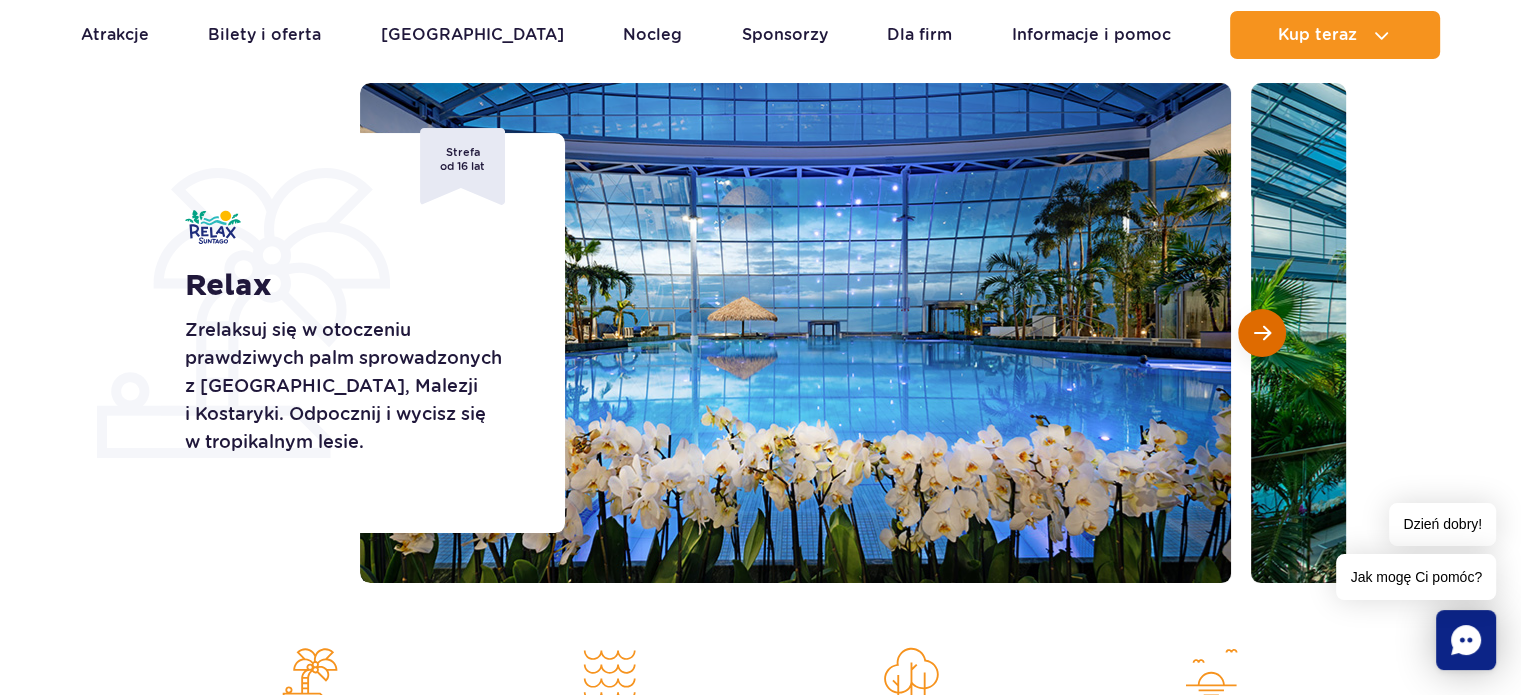 click at bounding box center (1262, 333) 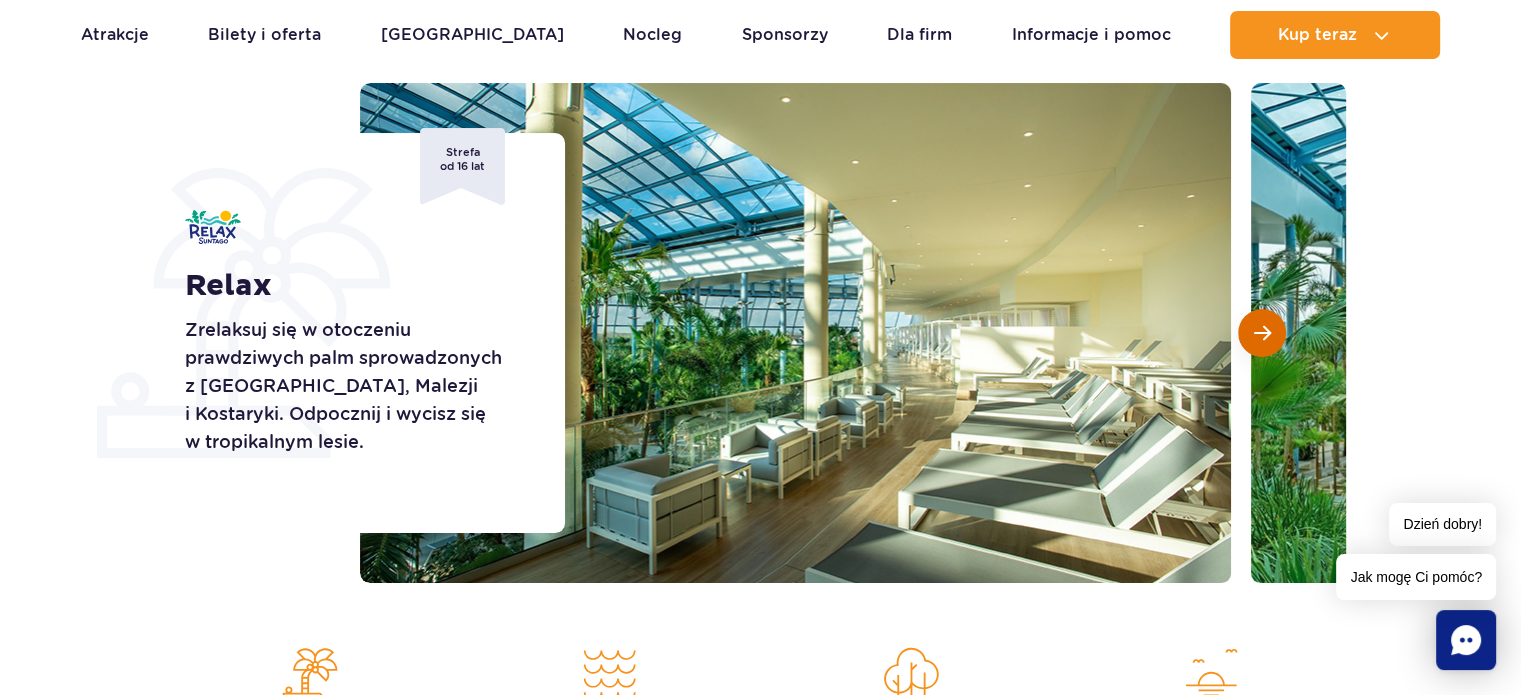 click at bounding box center (1262, 333) 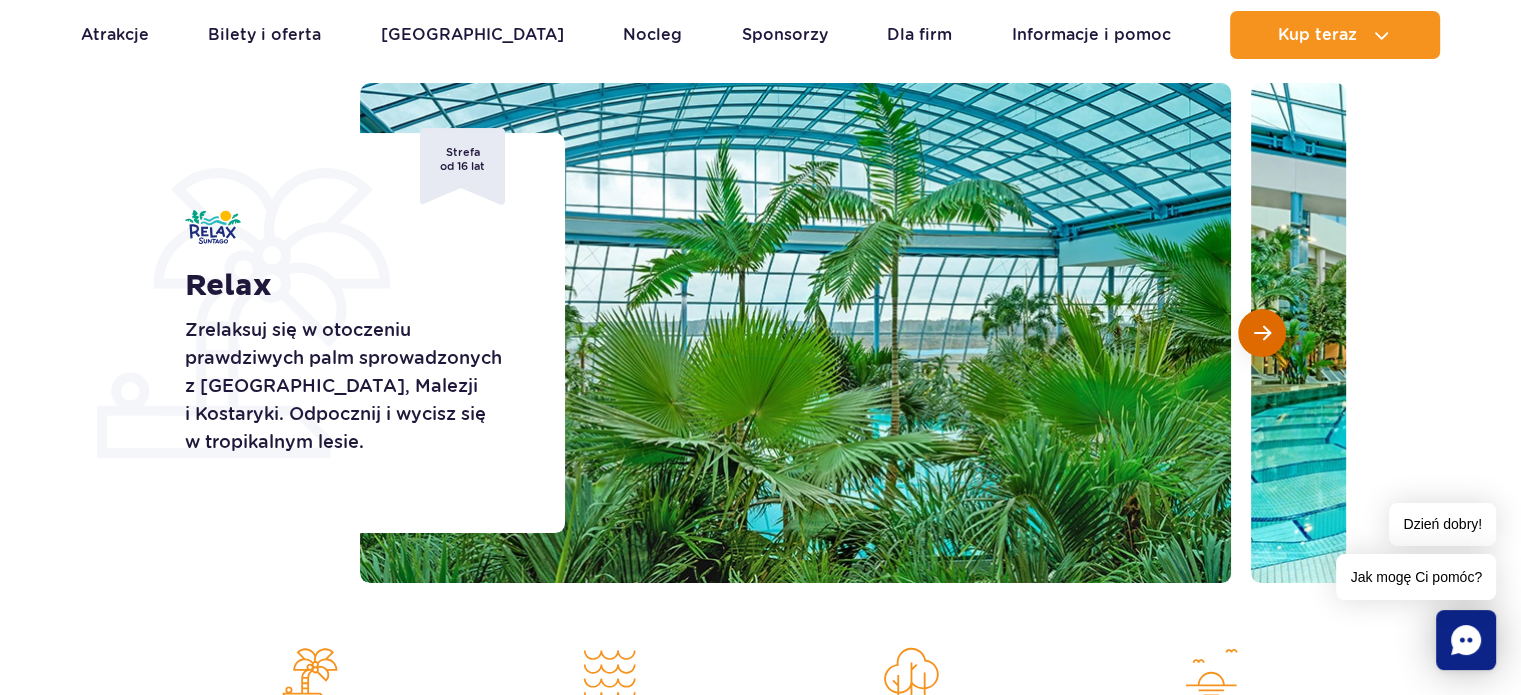 click at bounding box center (1262, 333) 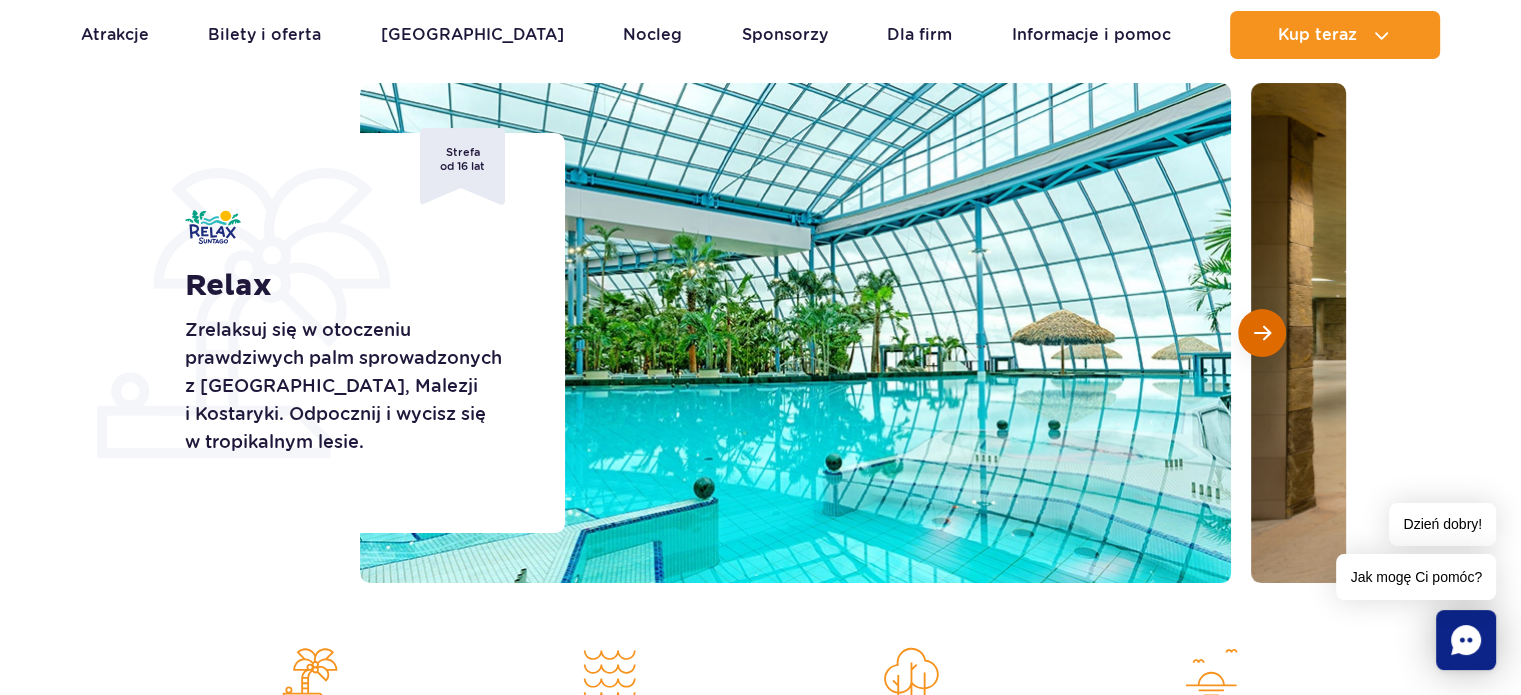 click at bounding box center (1262, 333) 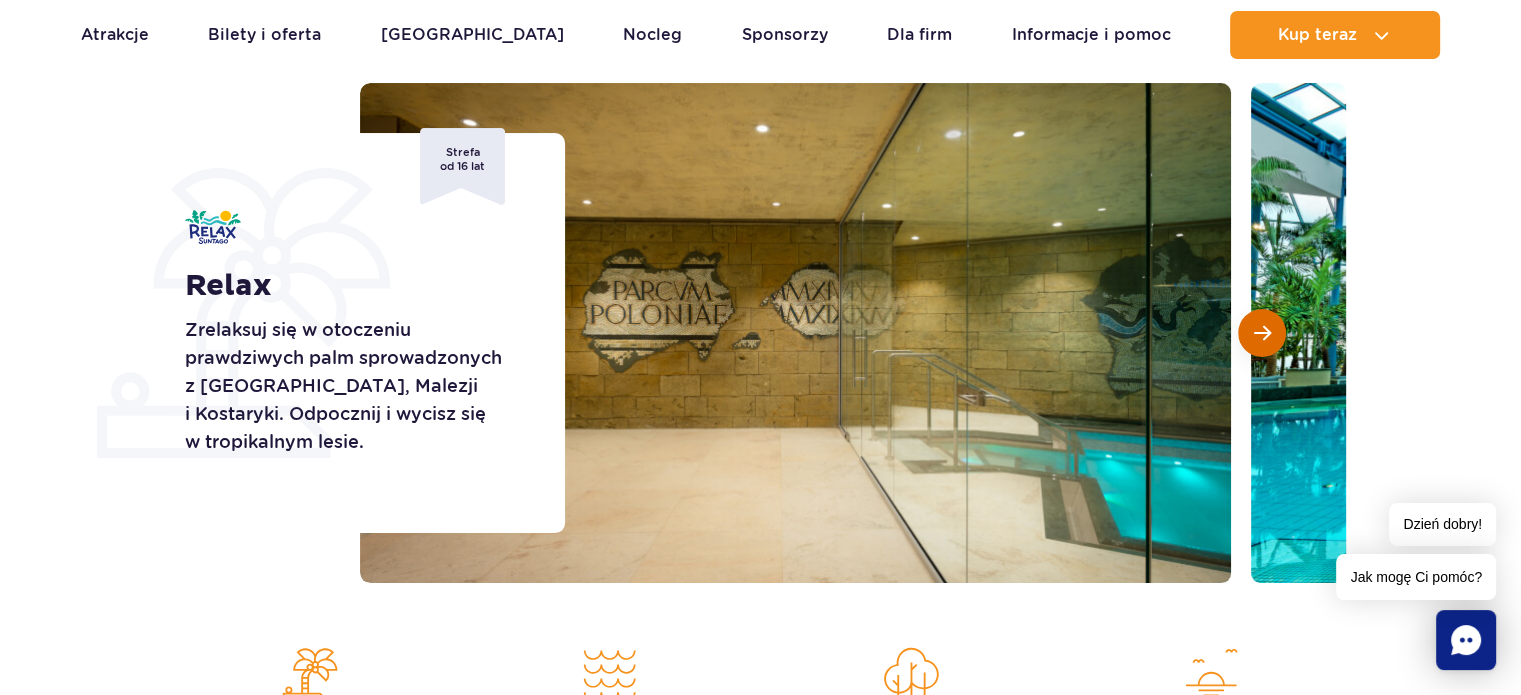 click at bounding box center [1262, 333] 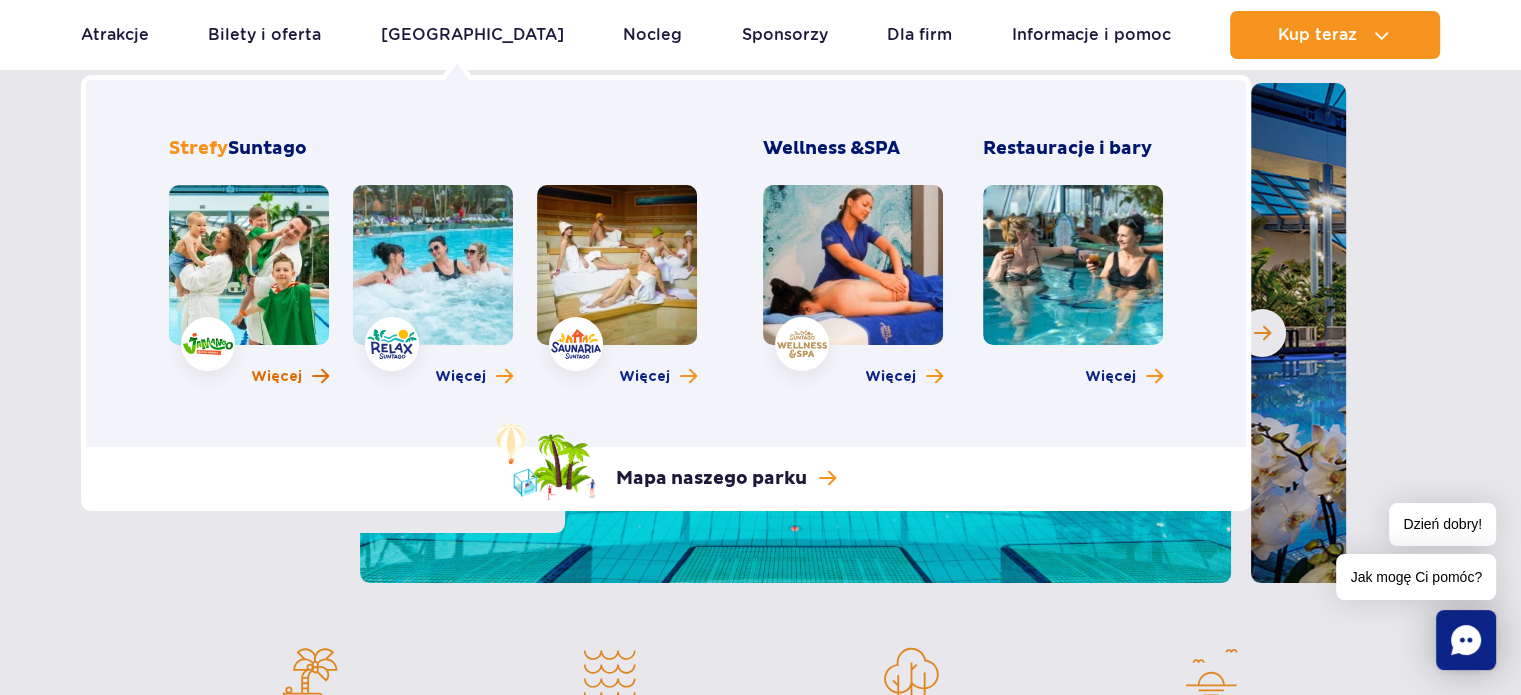 click on "Więcej" at bounding box center (276, 377) 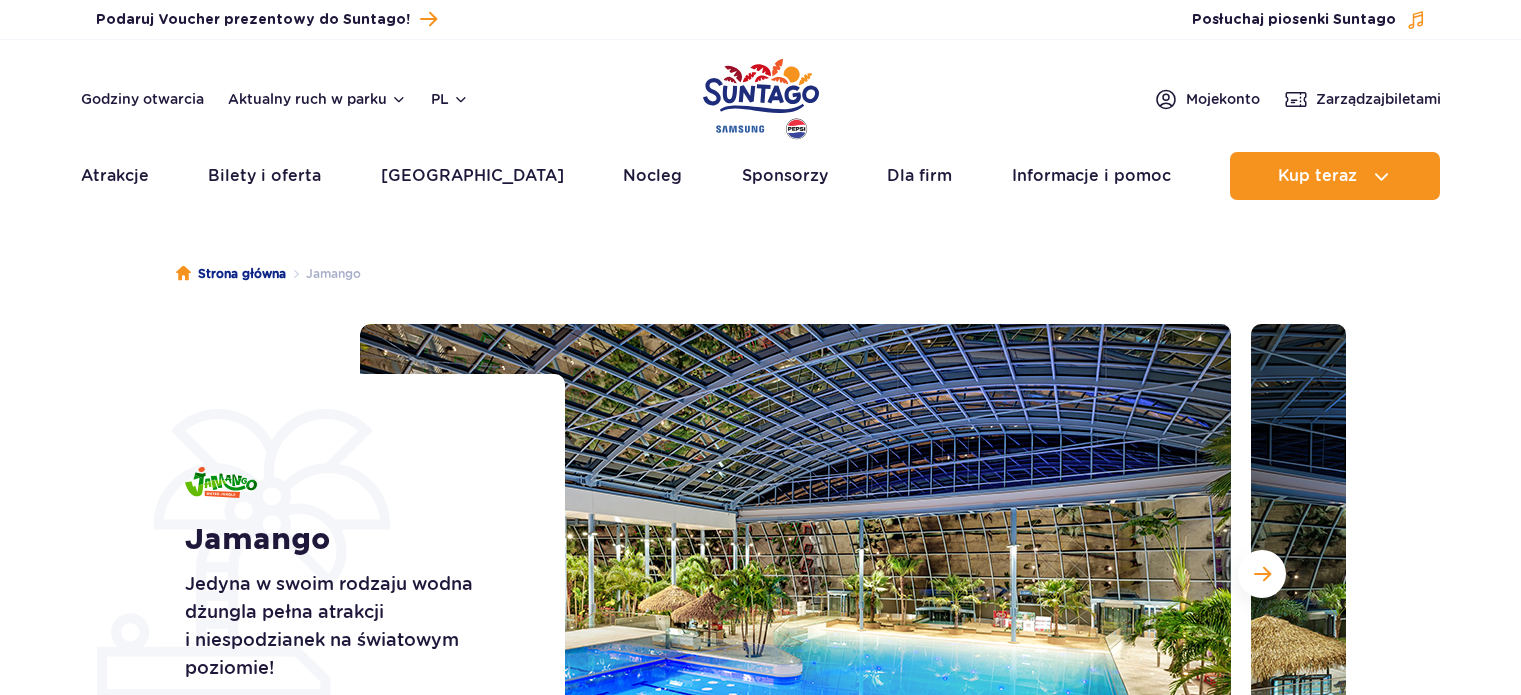 scroll, scrollTop: 0, scrollLeft: 0, axis: both 